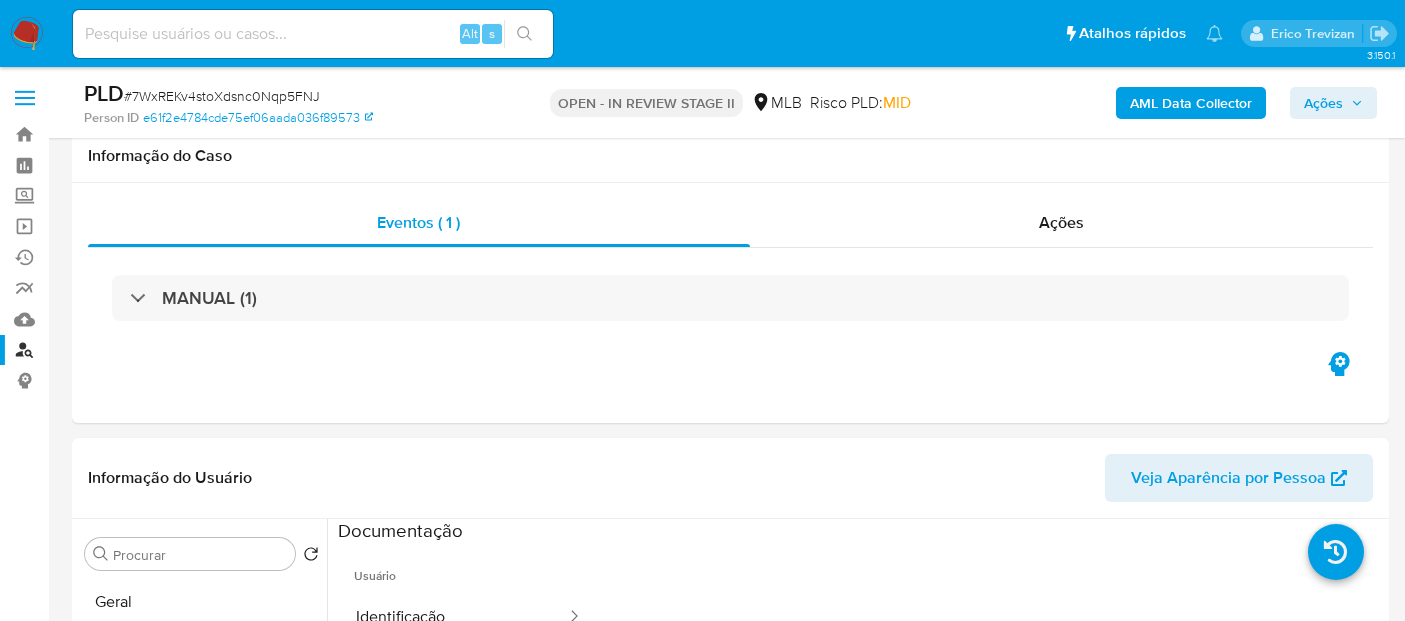 select on "10" 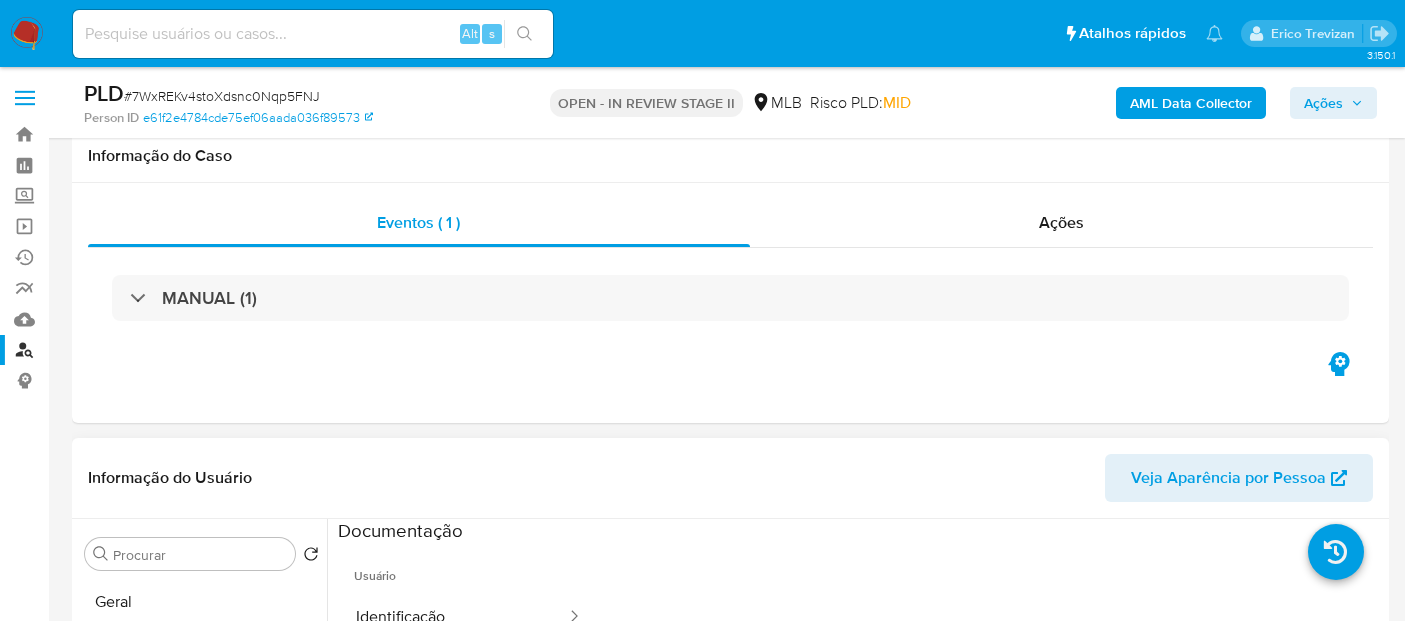 scroll, scrollTop: 222, scrollLeft: 0, axis: vertical 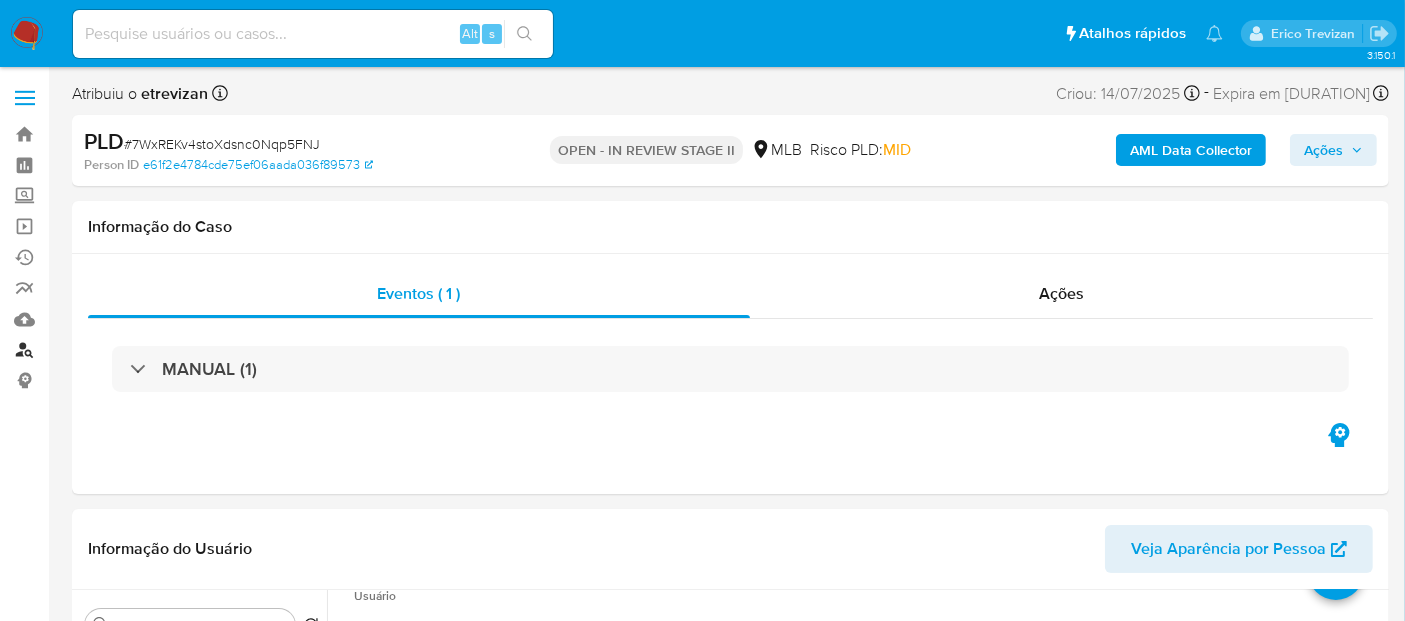 click on "Localizador de pessoas" at bounding box center [119, 350] 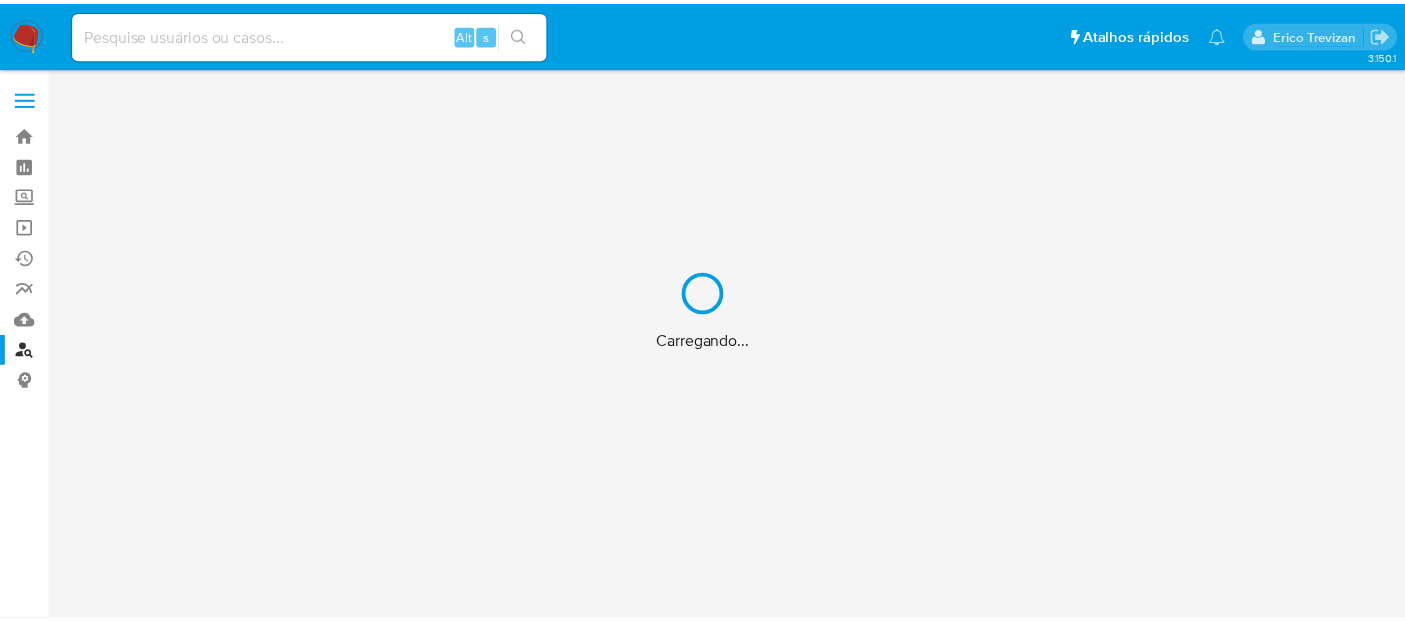 scroll, scrollTop: 0, scrollLeft: 0, axis: both 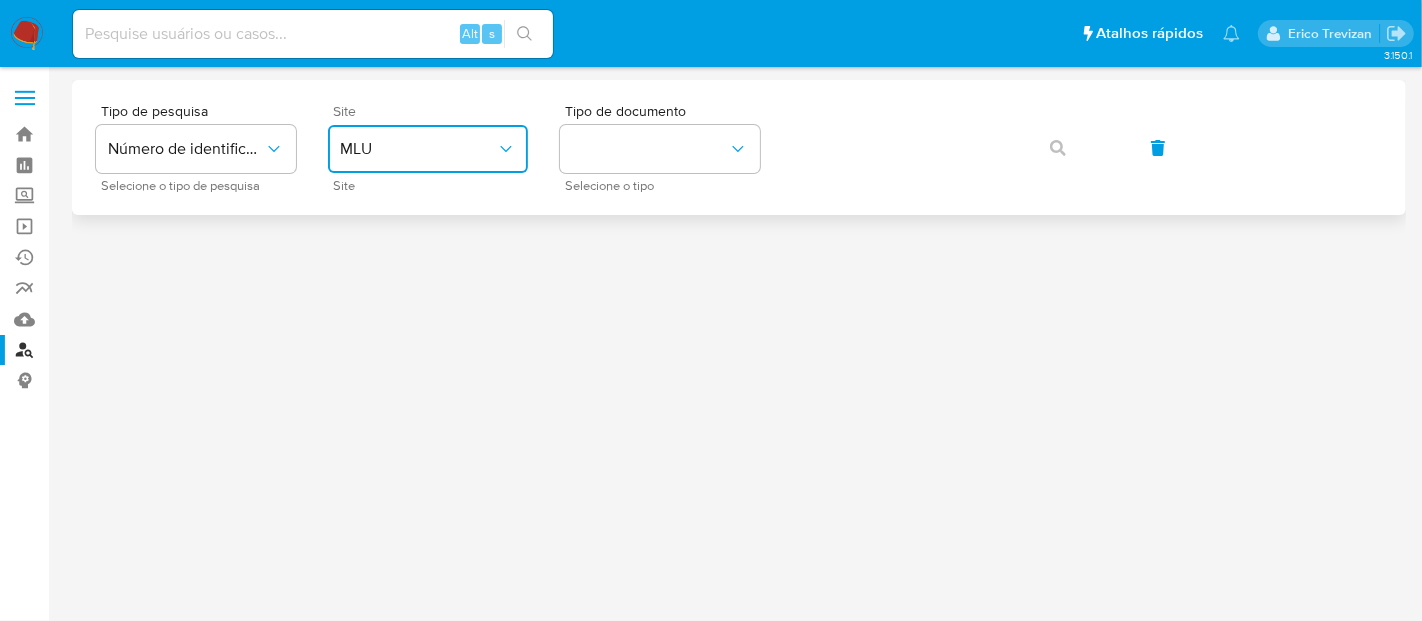 click on "MLU" at bounding box center [428, 149] 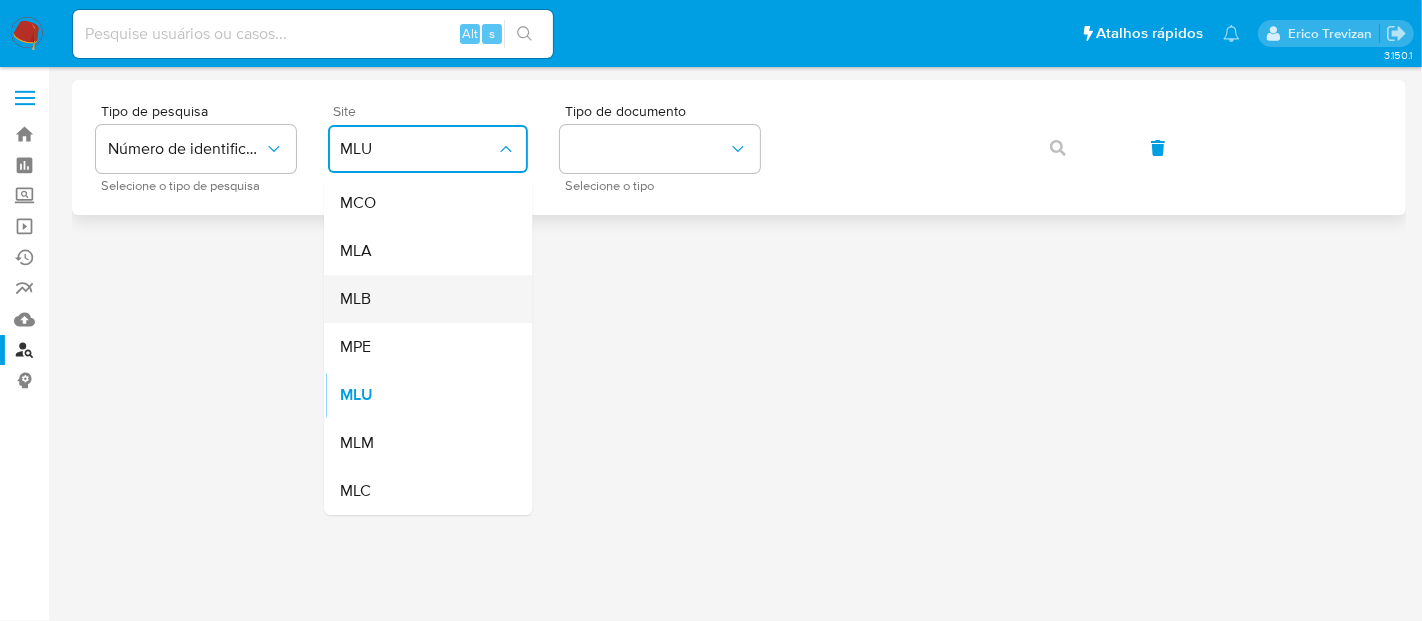 click on "MLB" at bounding box center [422, 299] 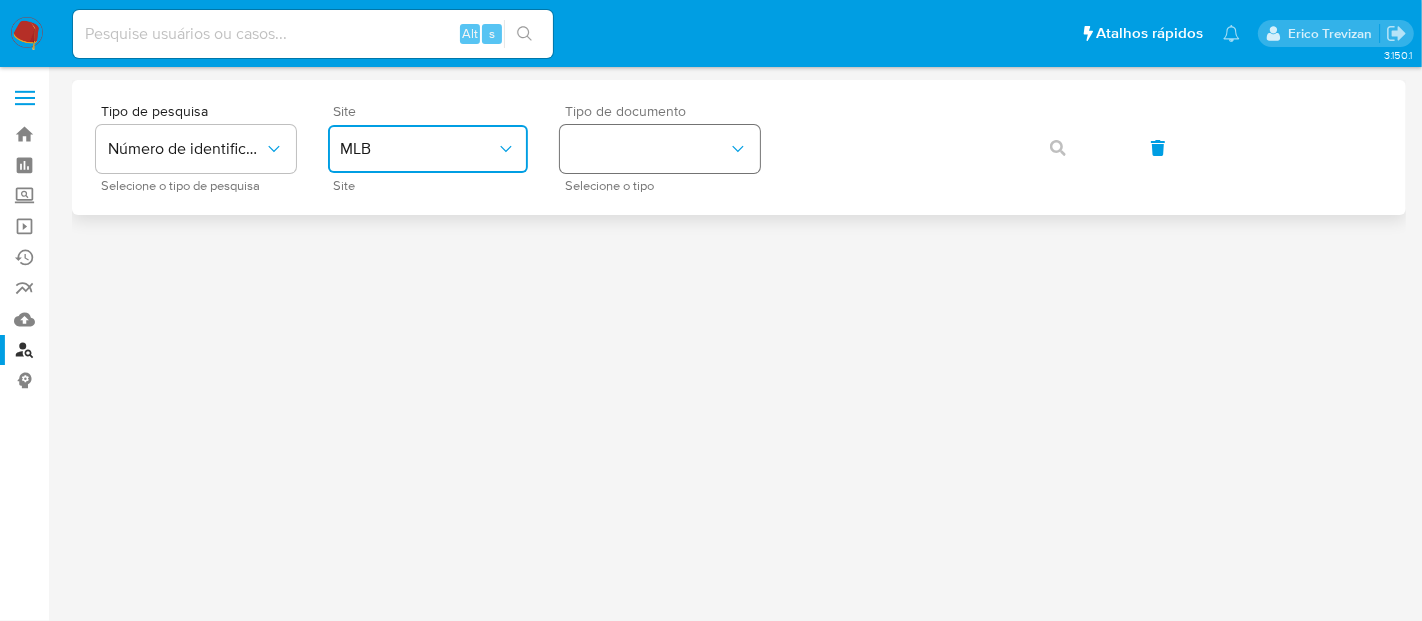 drag, startPoint x: 732, startPoint y: 142, endPoint x: 721, endPoint y: 165, distance: 25.495098 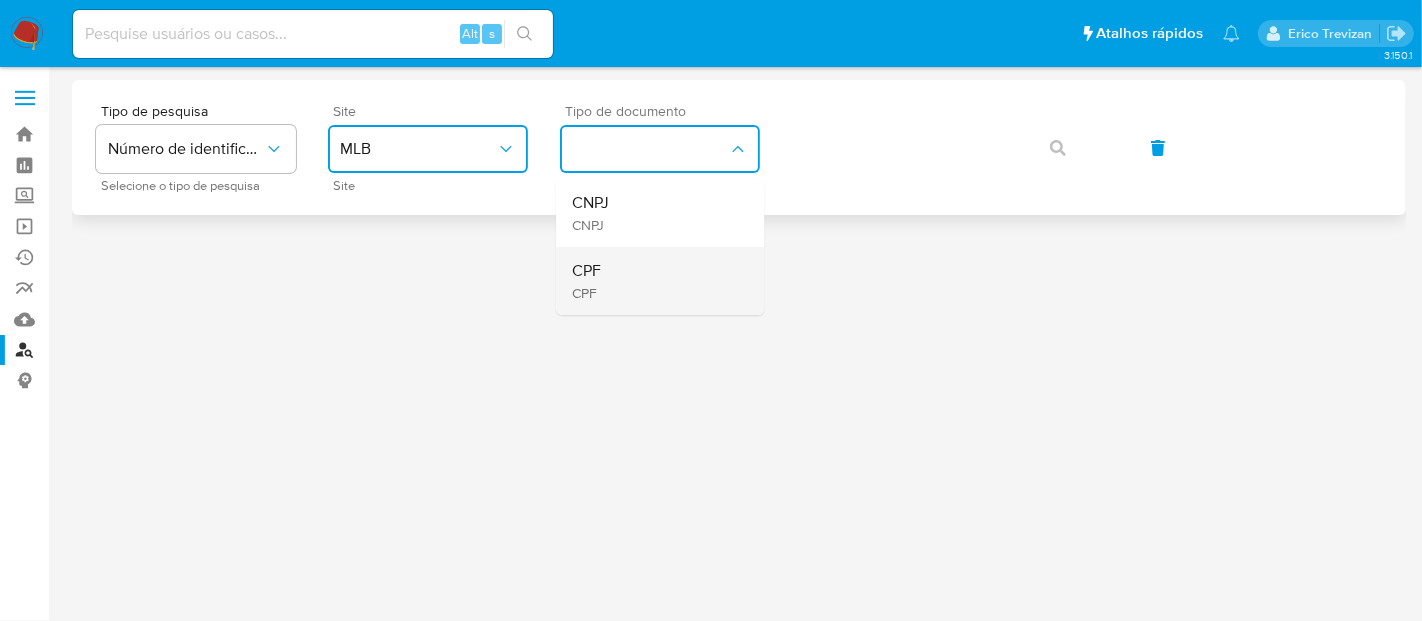 click on "CPF" at bounding box center [586, 271] 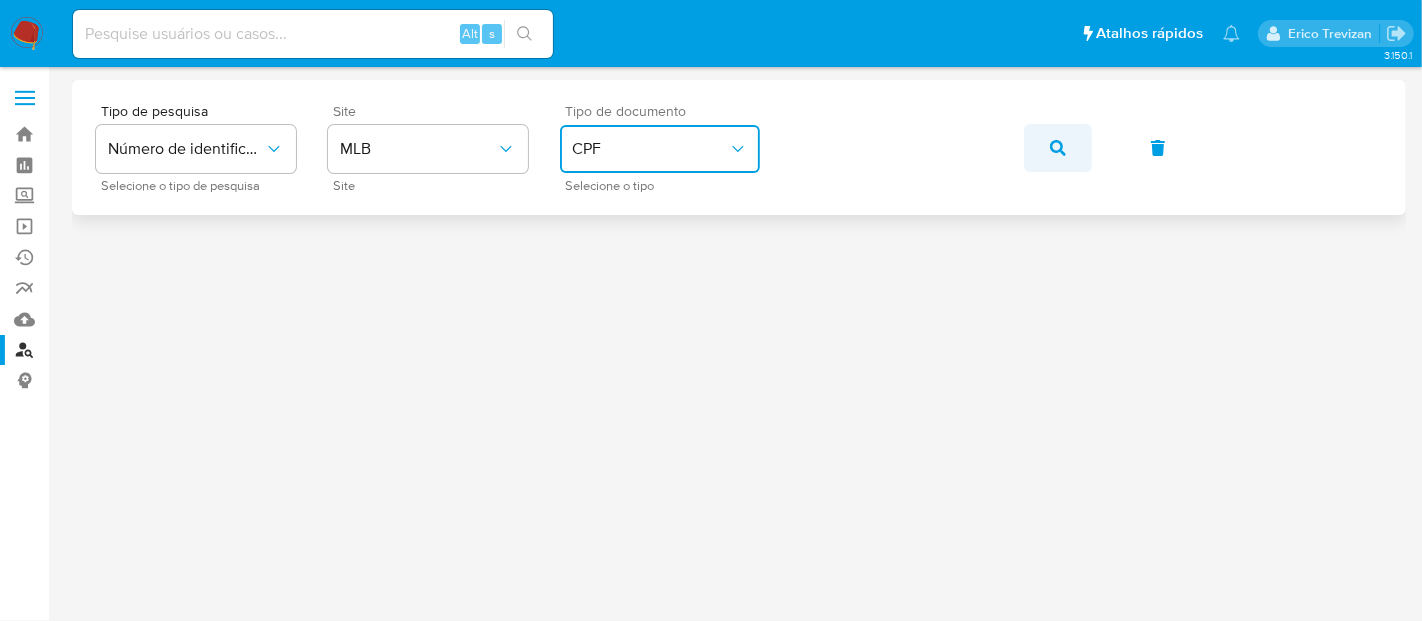 click 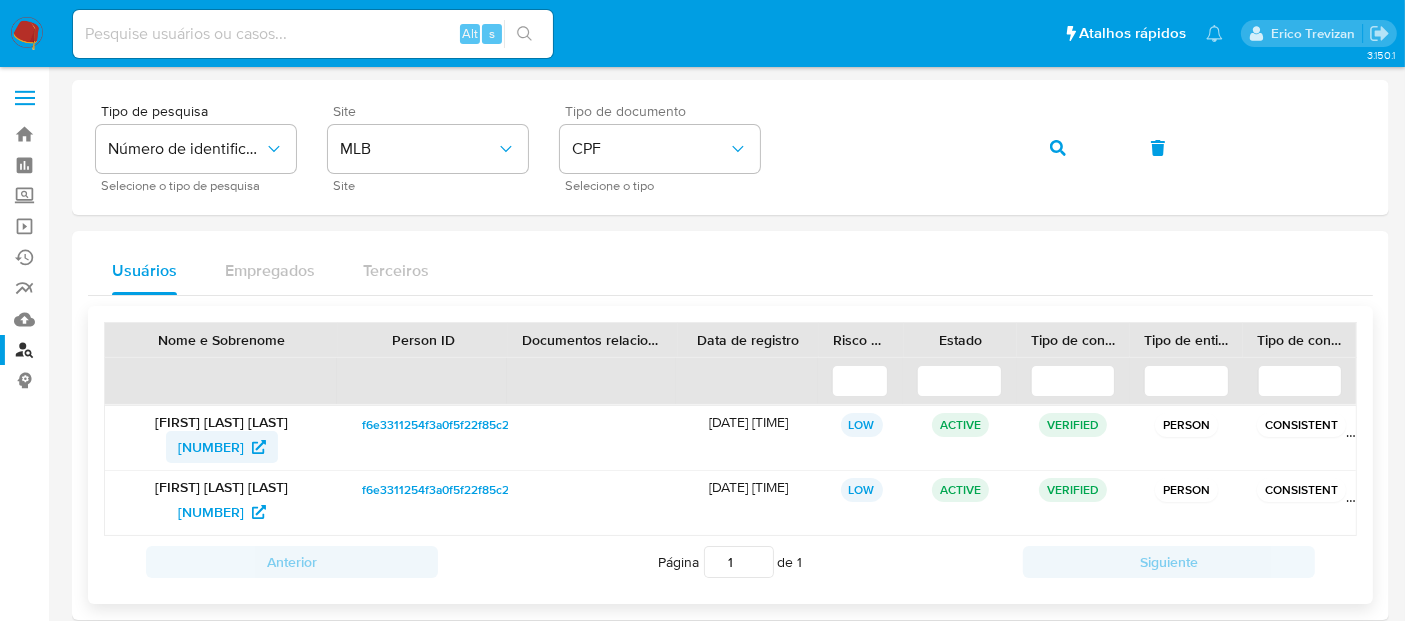 click on "381300087" at bounding box center [211, 447] 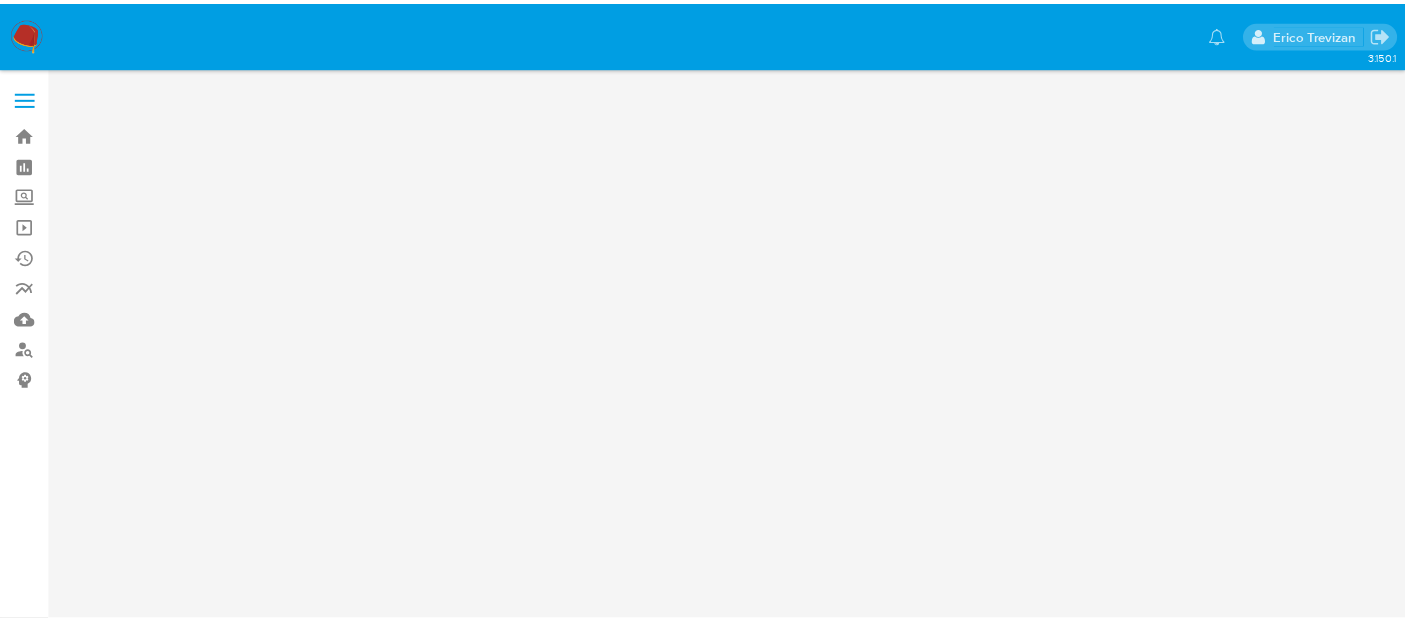 scroll, scrollTop: 0, scrollLeft: 0, axis: both 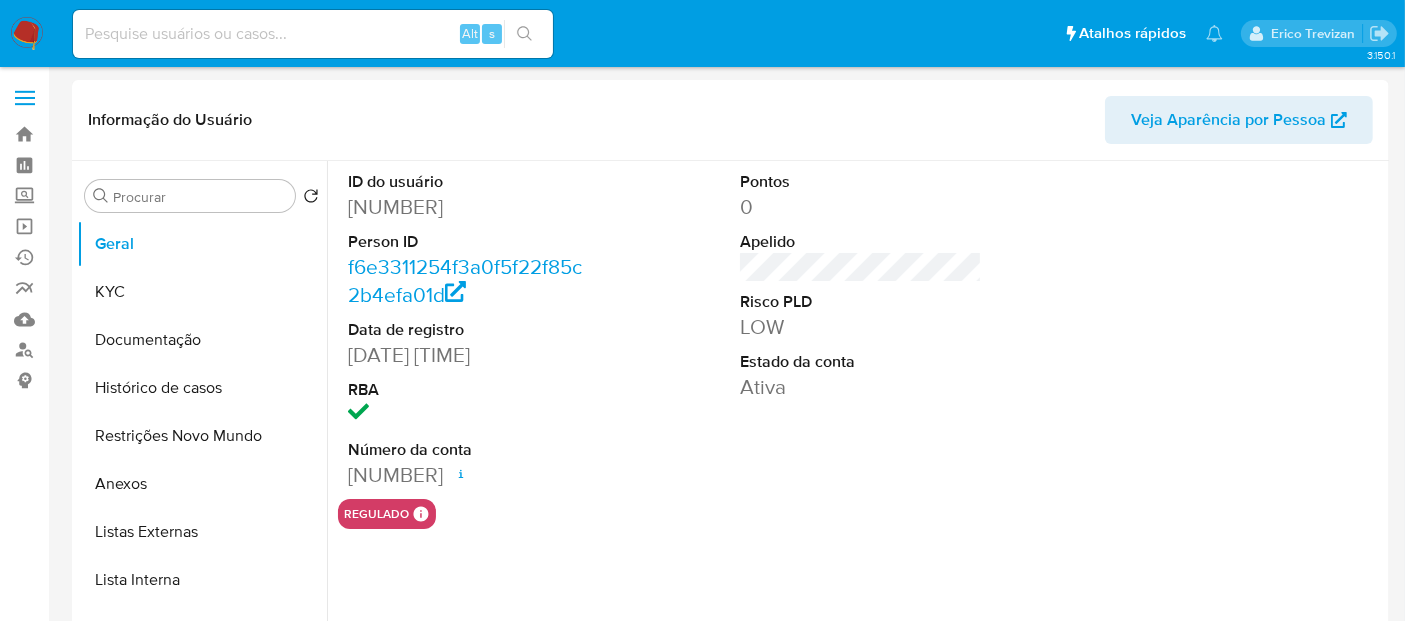 select on "10" 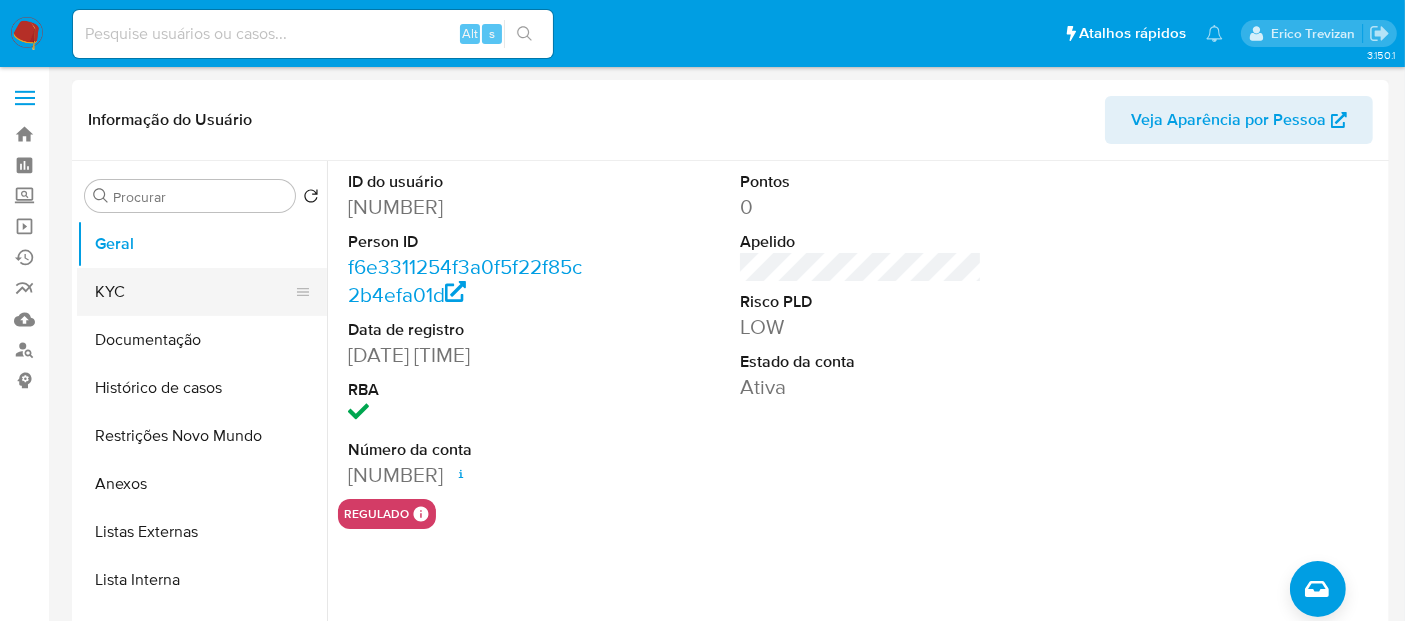 click on "KYC" at bounding box center [194, 292] 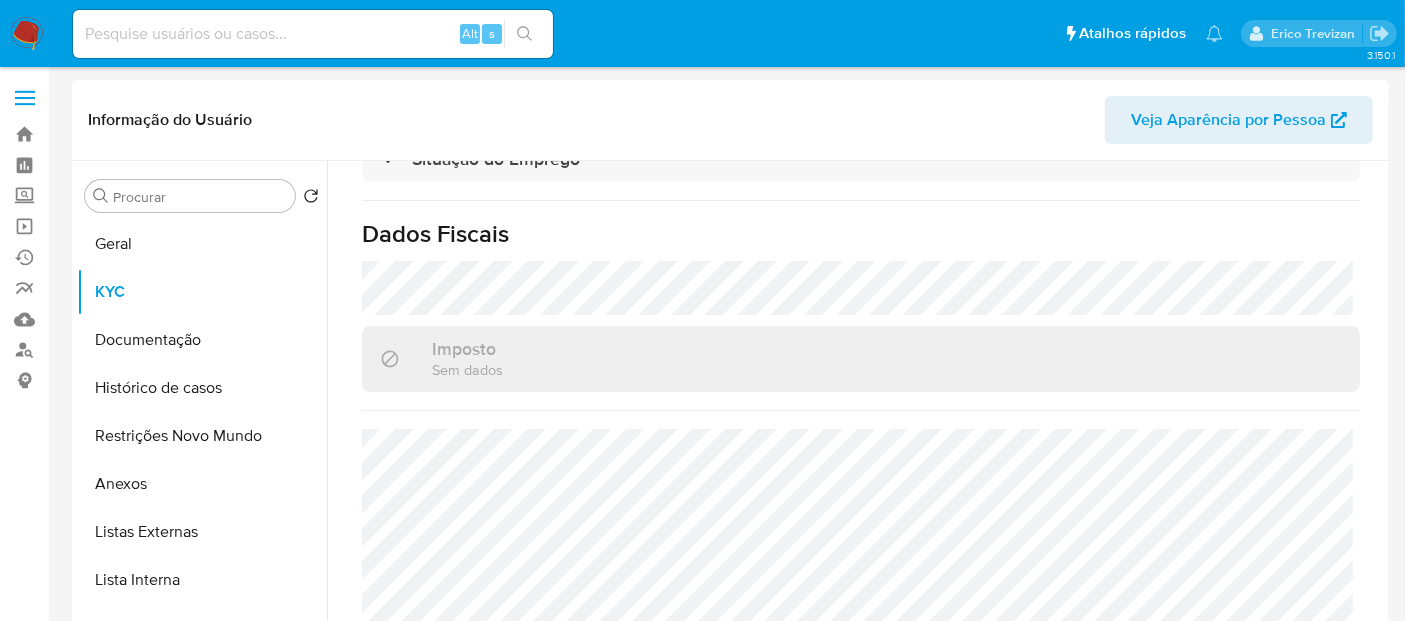 scroll, scrollTop: 1029, scrollLeft: 0, axis: vertical 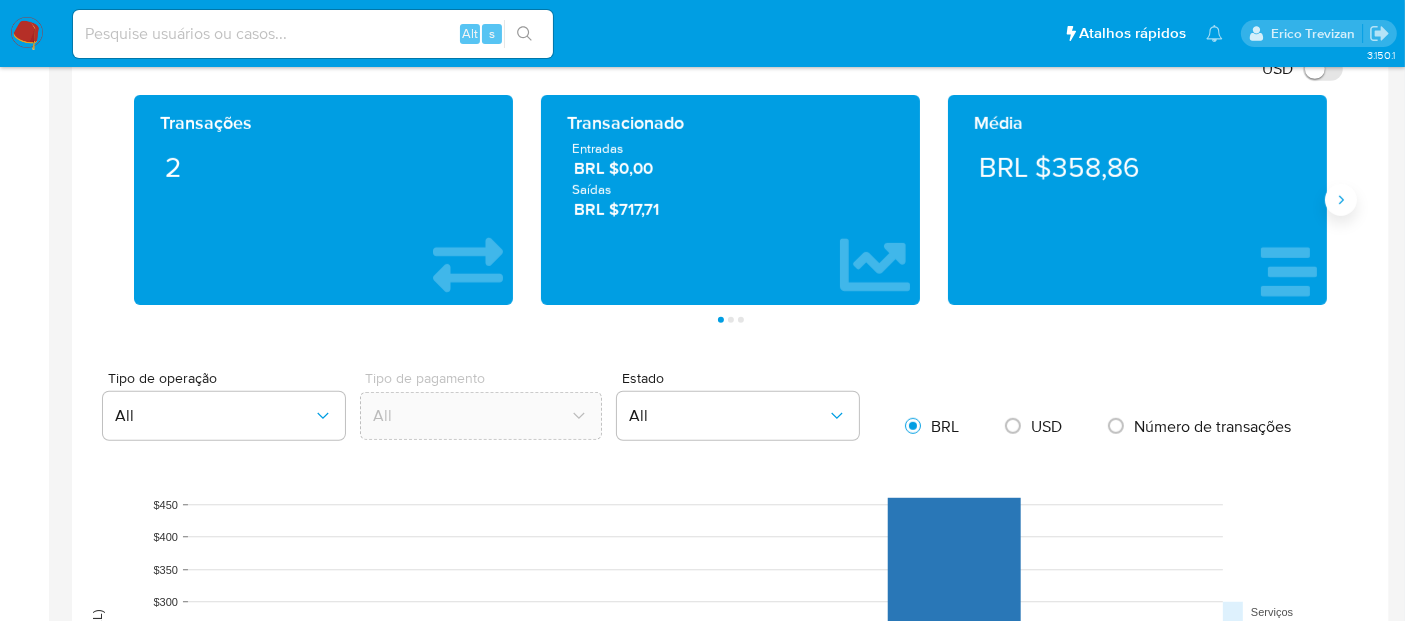 click 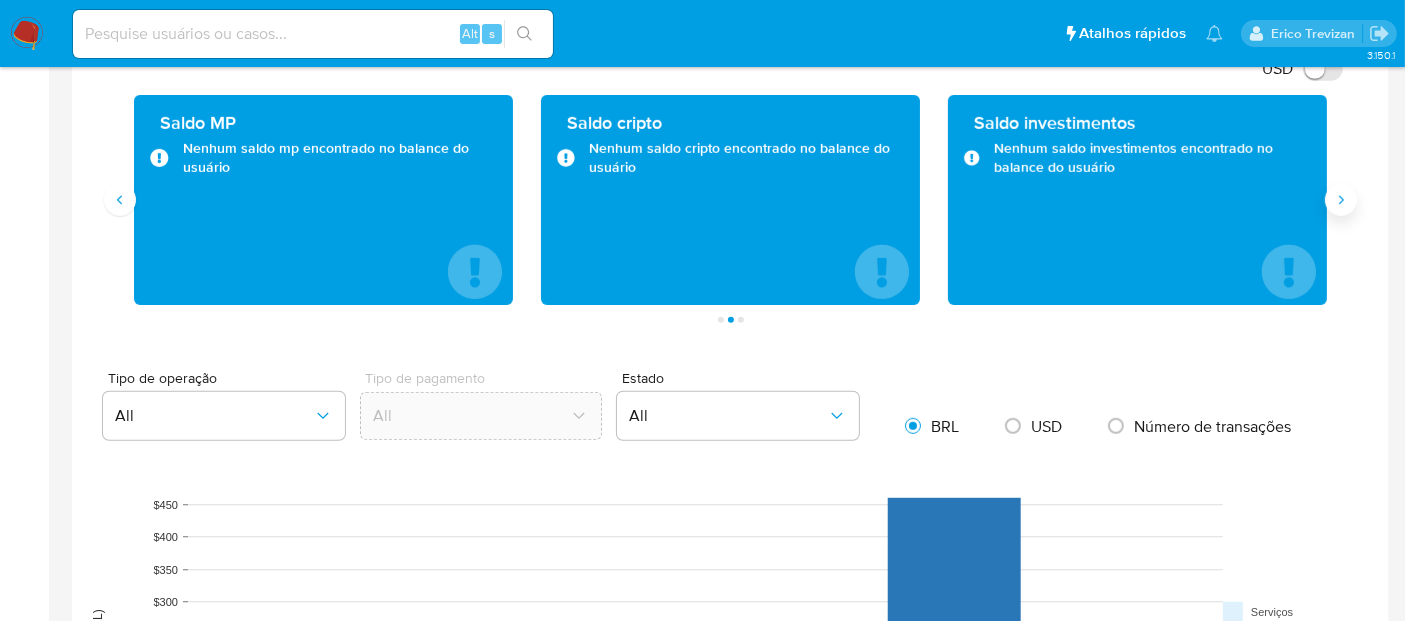 click 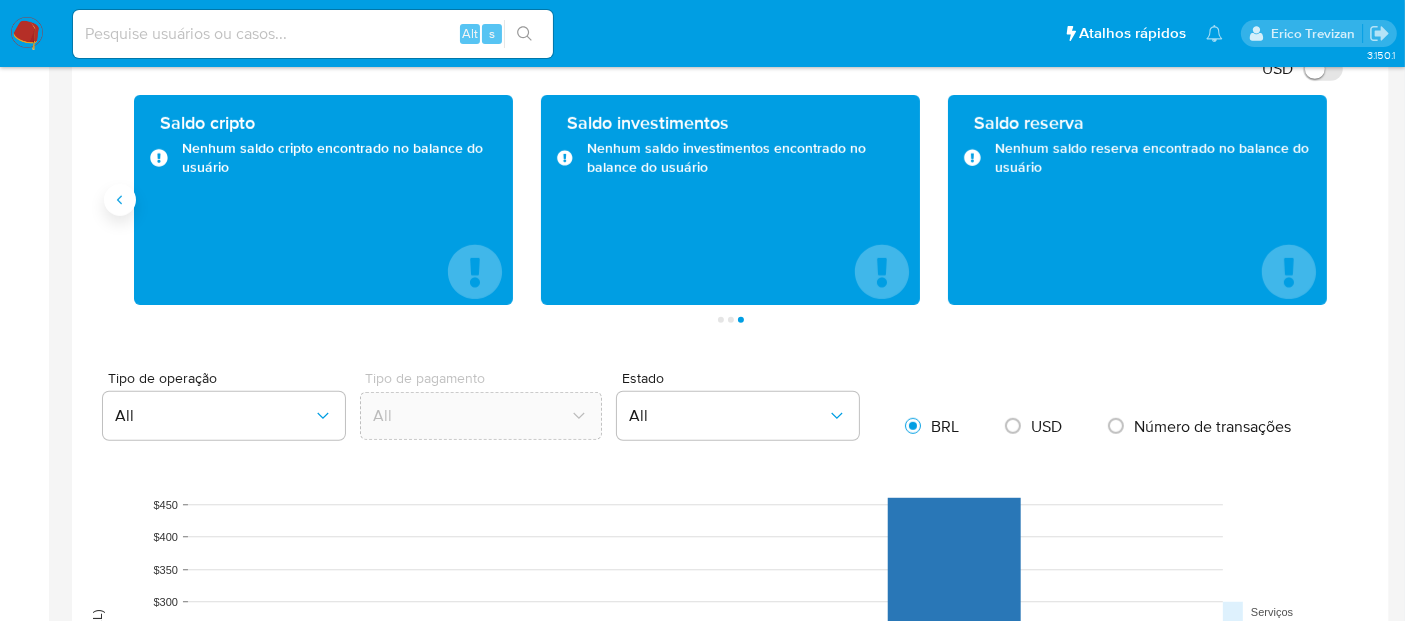 click 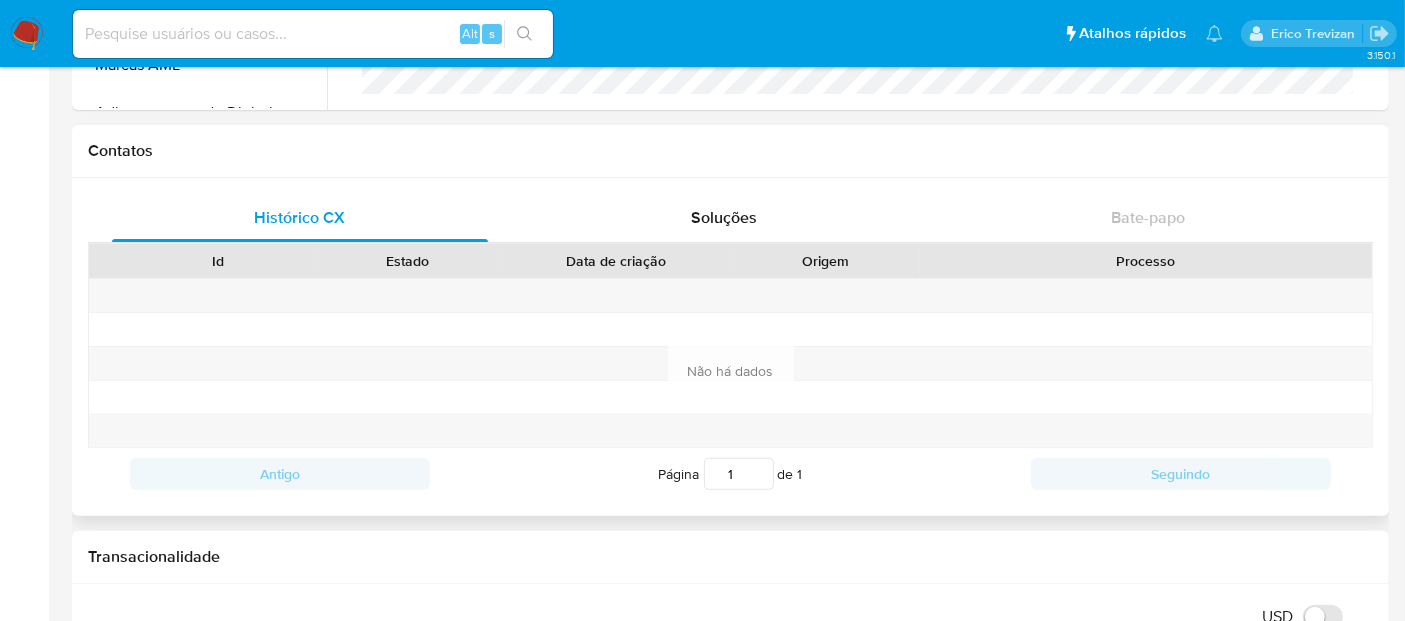 scroll, scrollTop: 555, scrollLeft: 0, axis: vertical 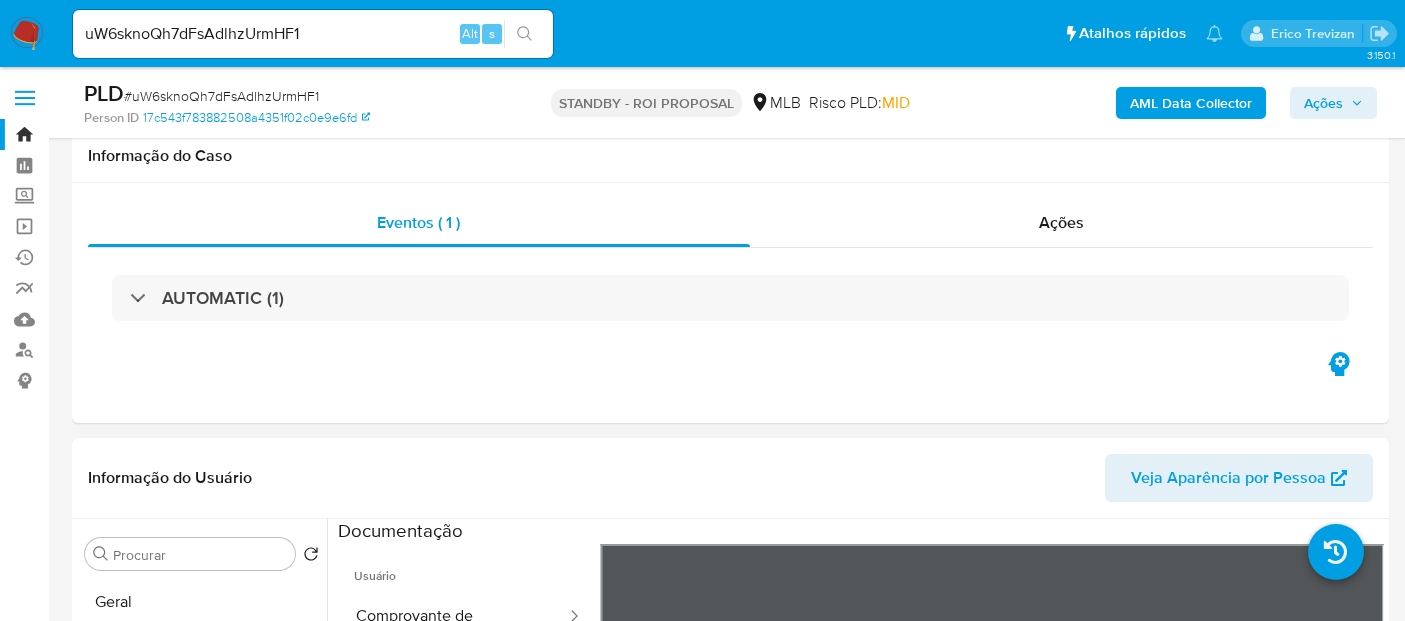 select on "10" 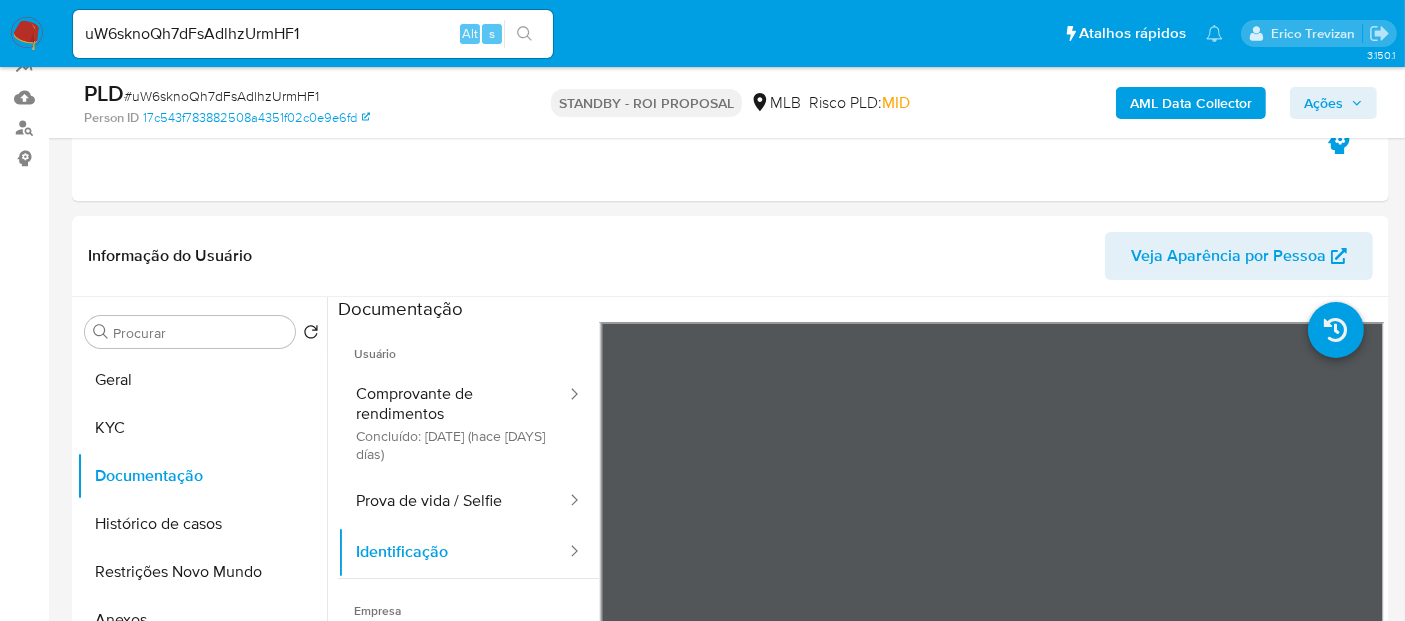 scroll, scrollTop: 111, scrollLeft: 0, axis: vertical 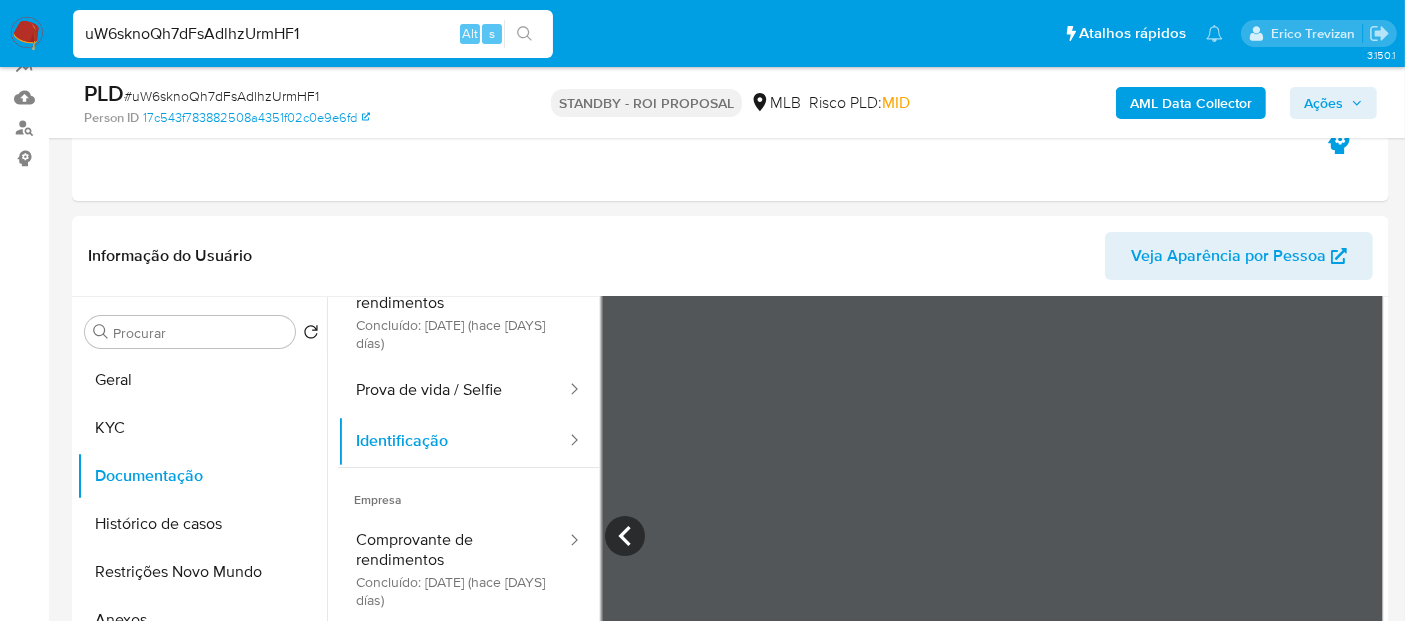 drag, startPoint x: 334, startPoint y: 34, endPoint x: 0, endPoint y: 39, distance: 334.0374 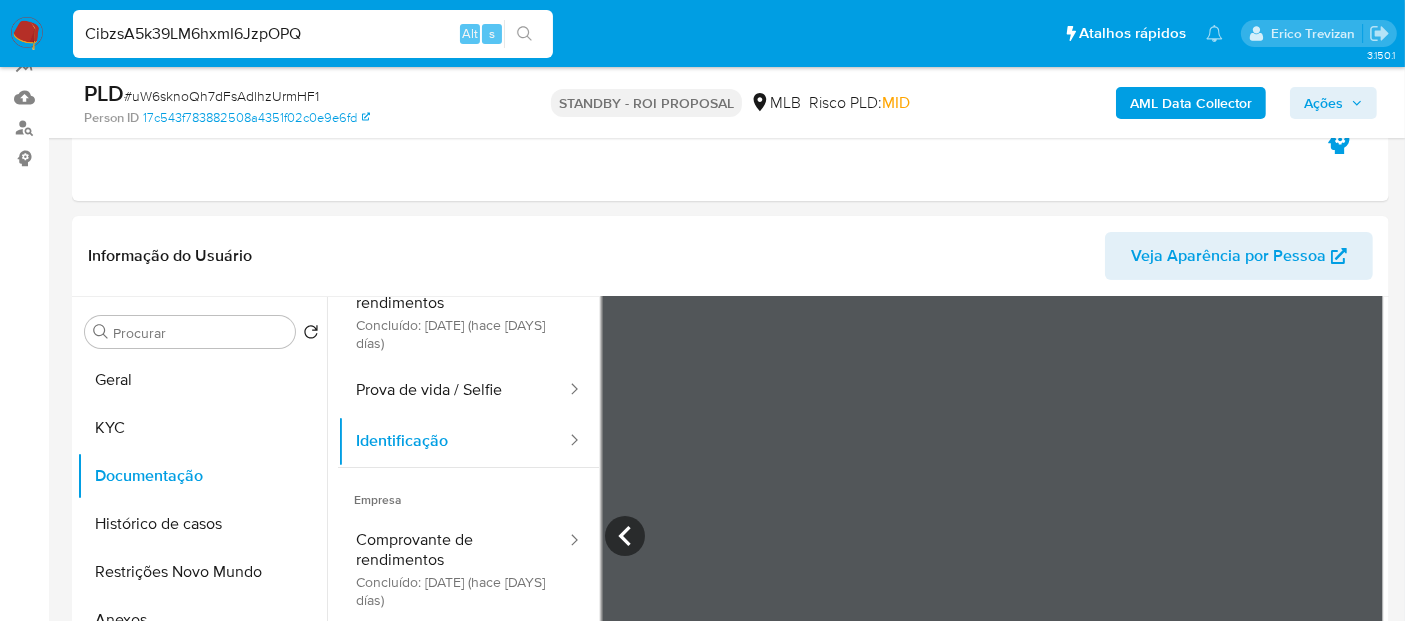 type on "CibzsA5k39LM6hxmI6JzpOPQ" 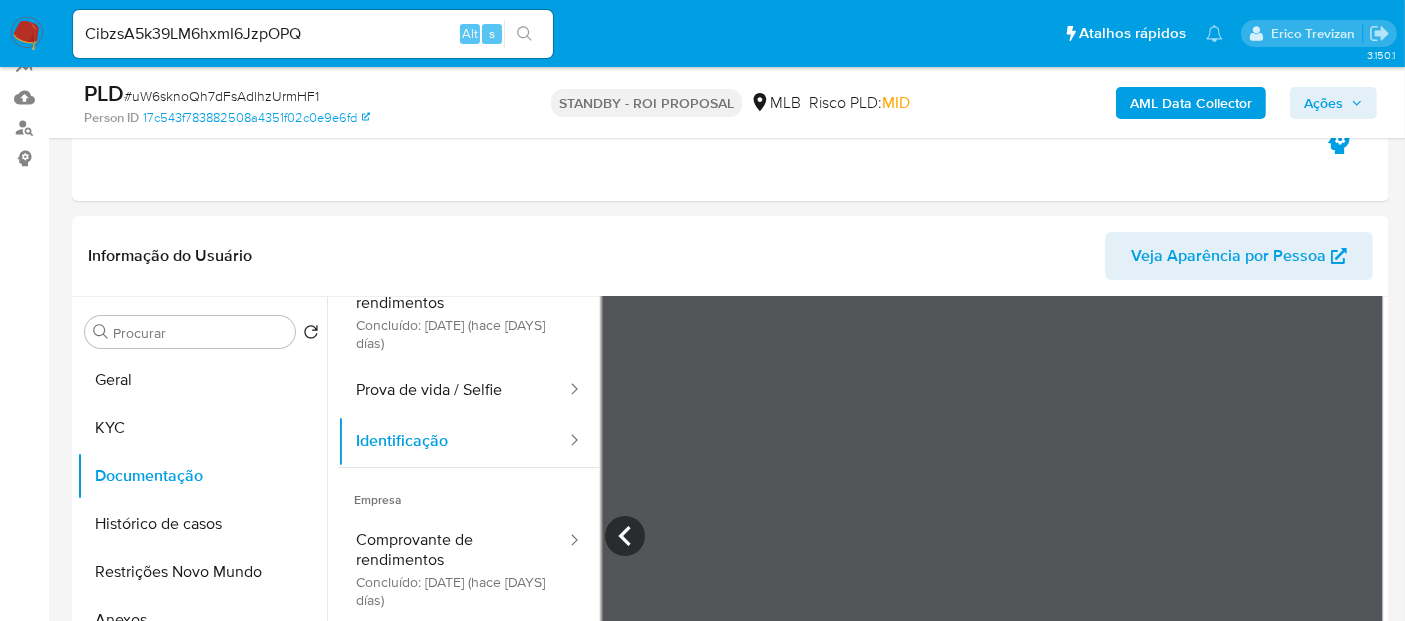 click at bounding box center [27, 34] 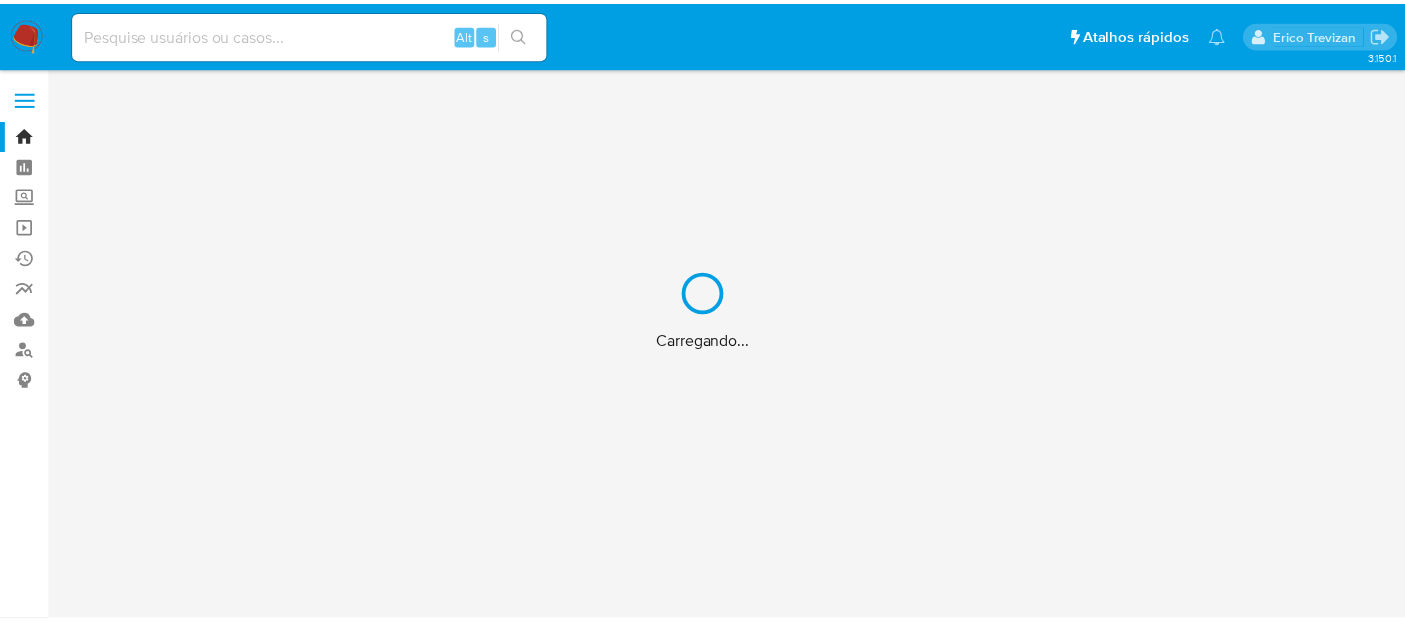 scroll, scrollTop: 0, scrollLeft: 0, axis: both 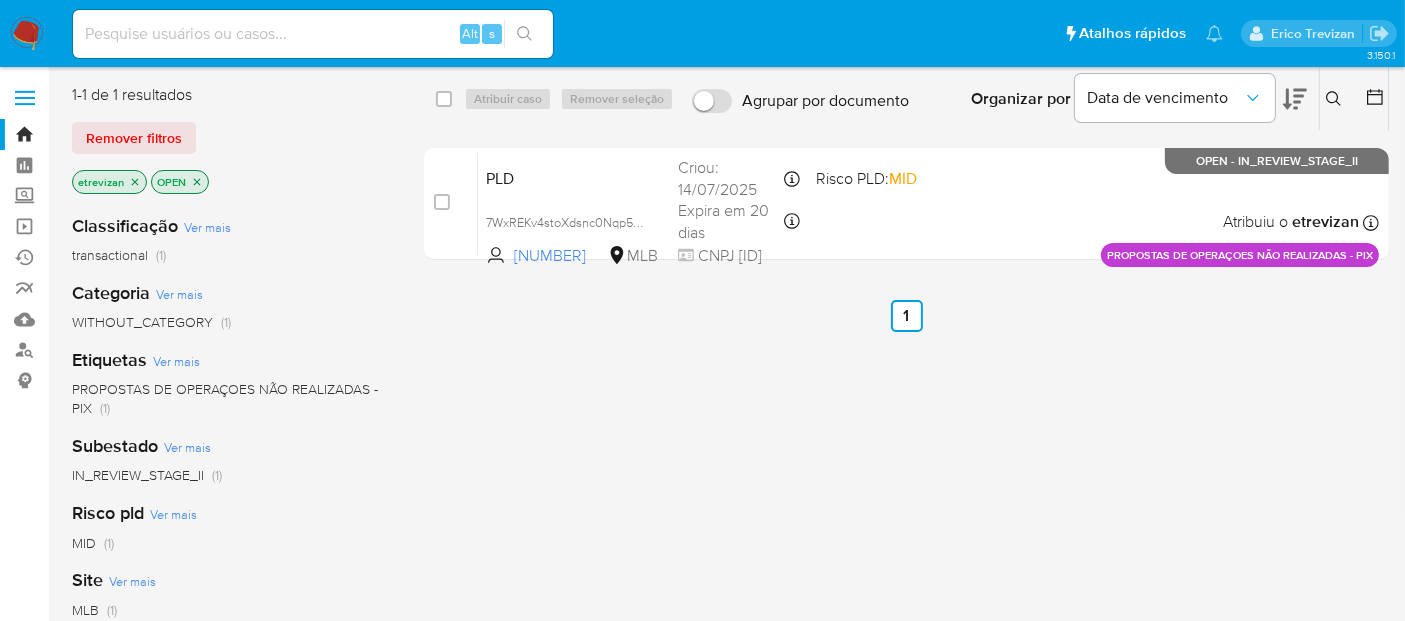 click at bounding box center [313, 34] 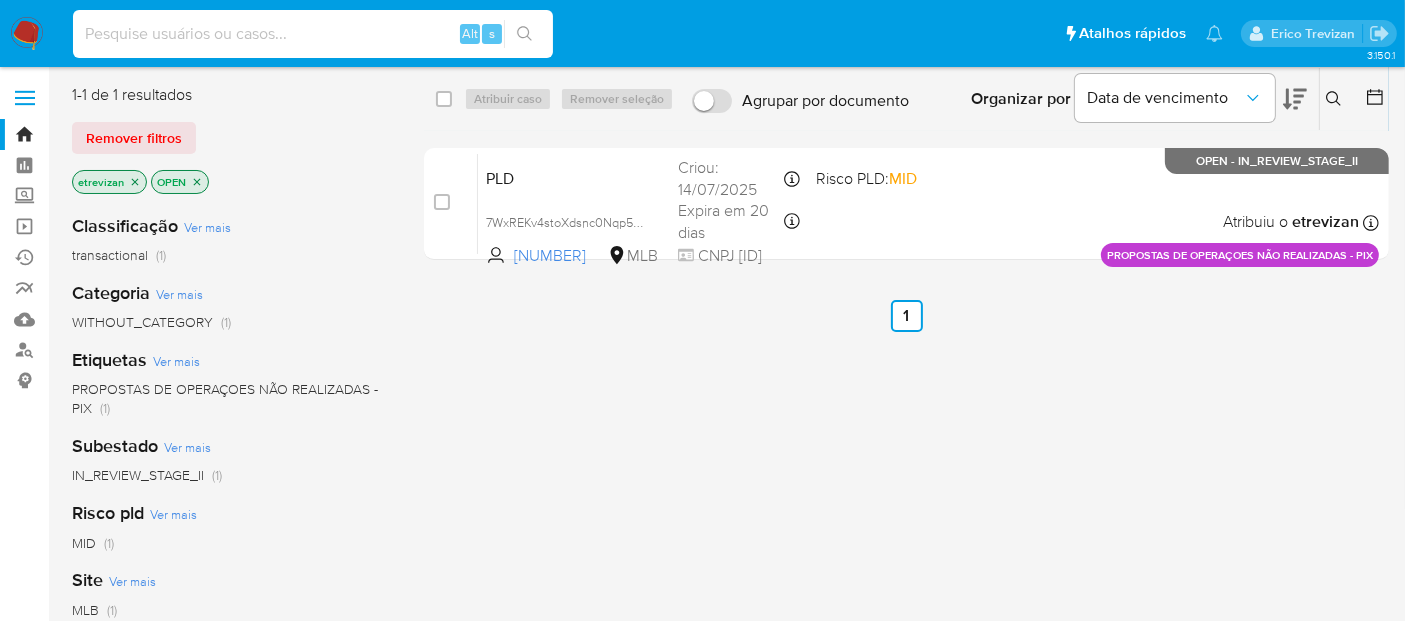 paste on "CibzsA5k39LM6hxmI6JzpOPQ" 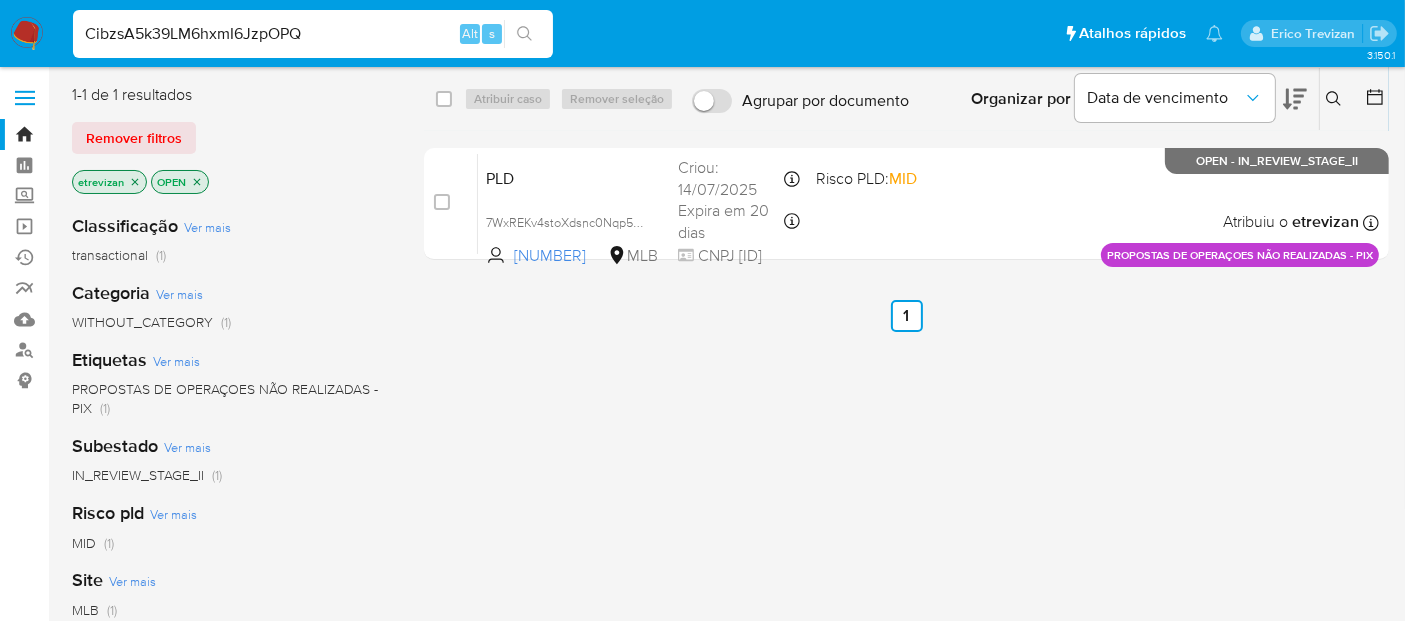 type on "CibzsA5k39LM6hxmI6JzpOPQ" 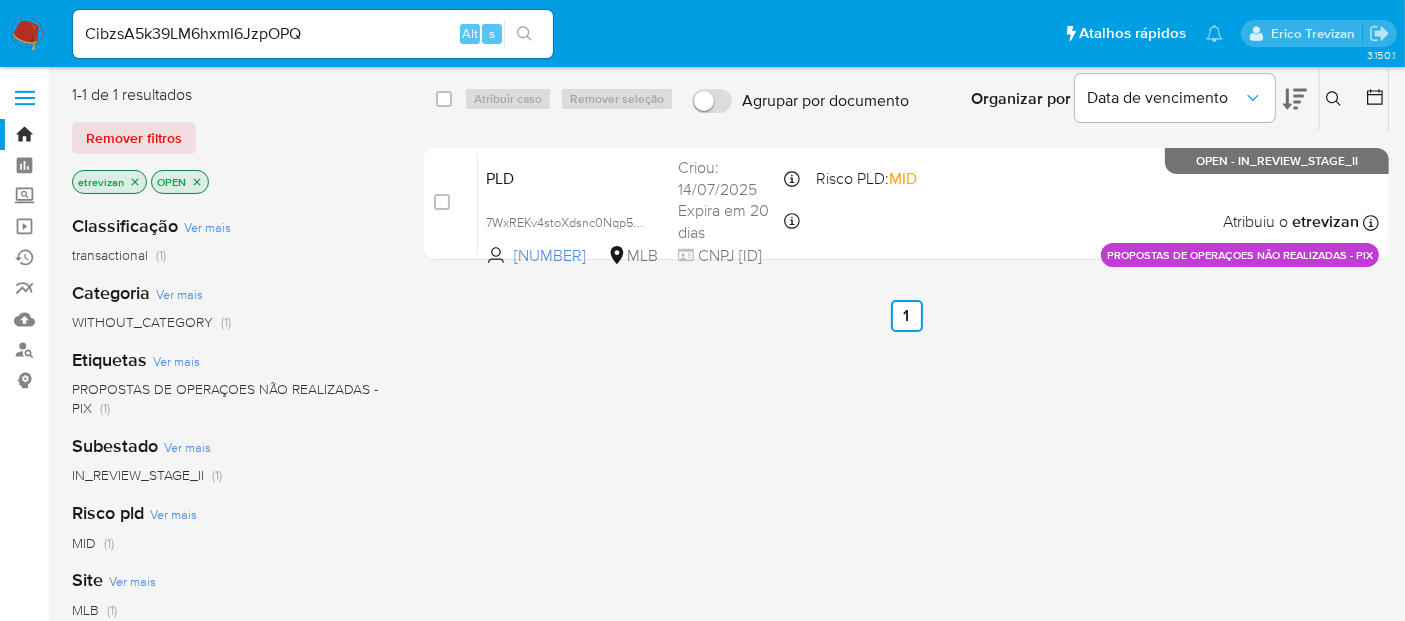 click 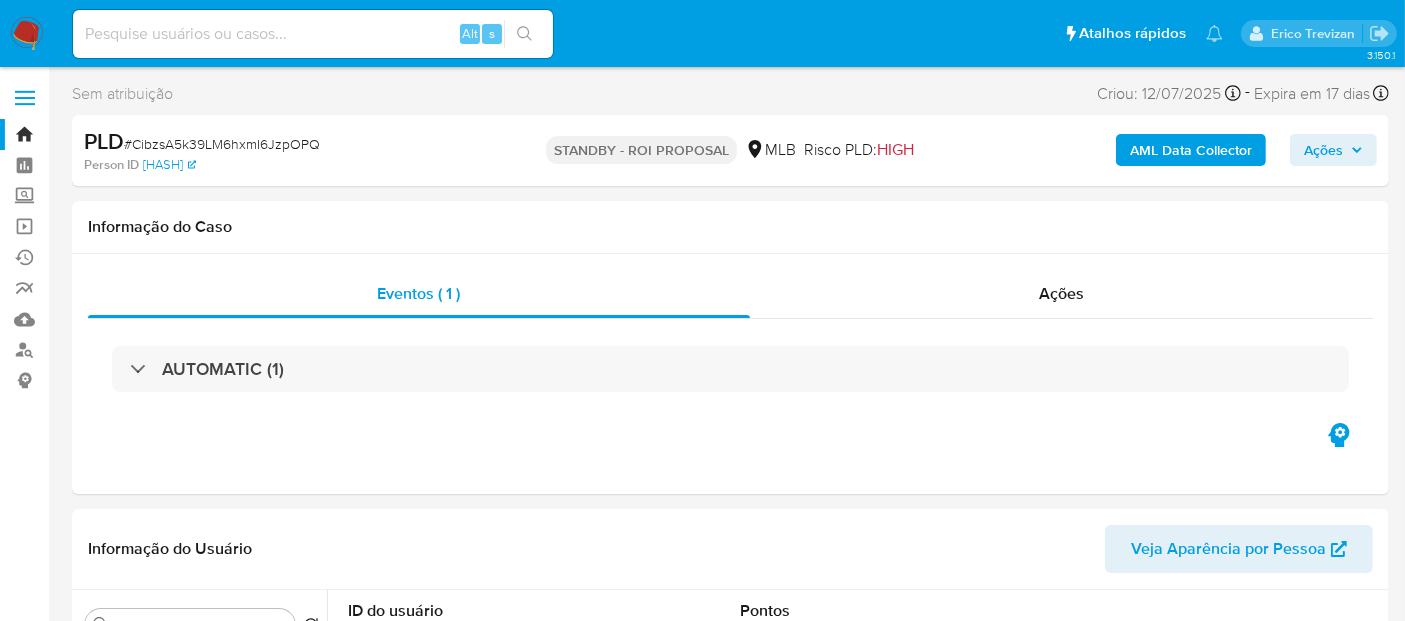 select on "10" 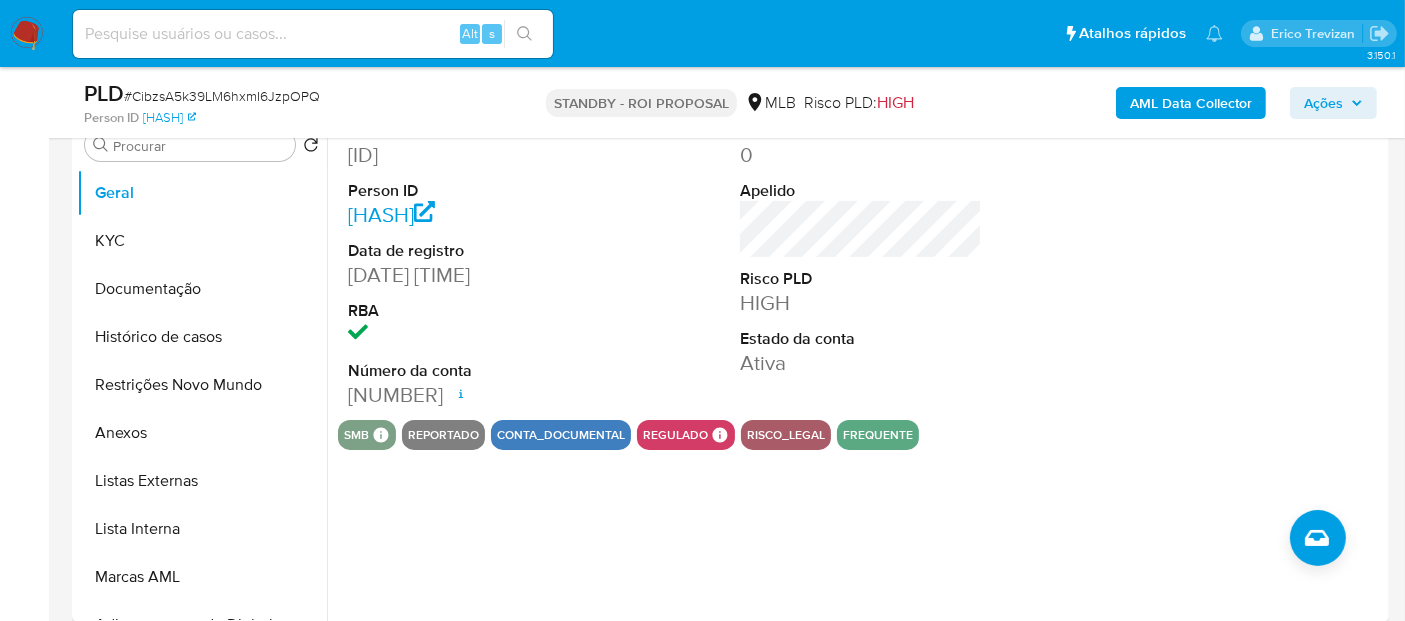 scroll, scrollTop: 444, scrollLeft: 0, axis: vertical 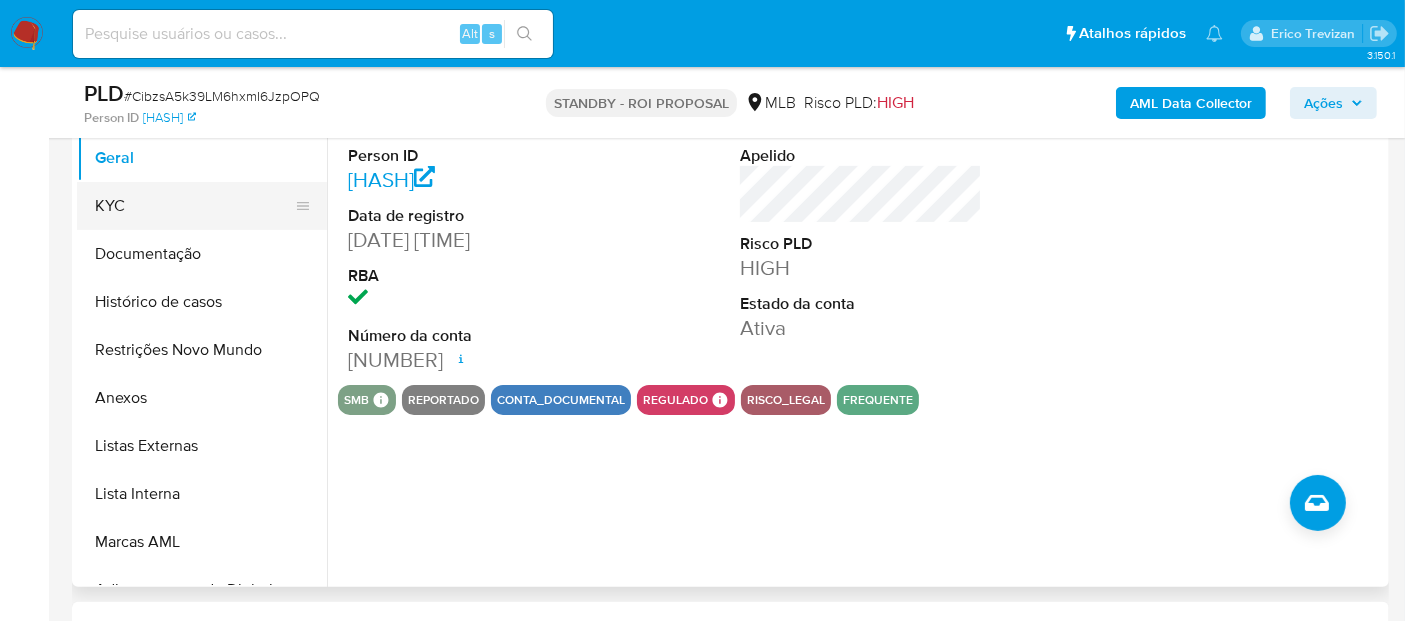 click on "KYC" at bounding box center (194, 206) 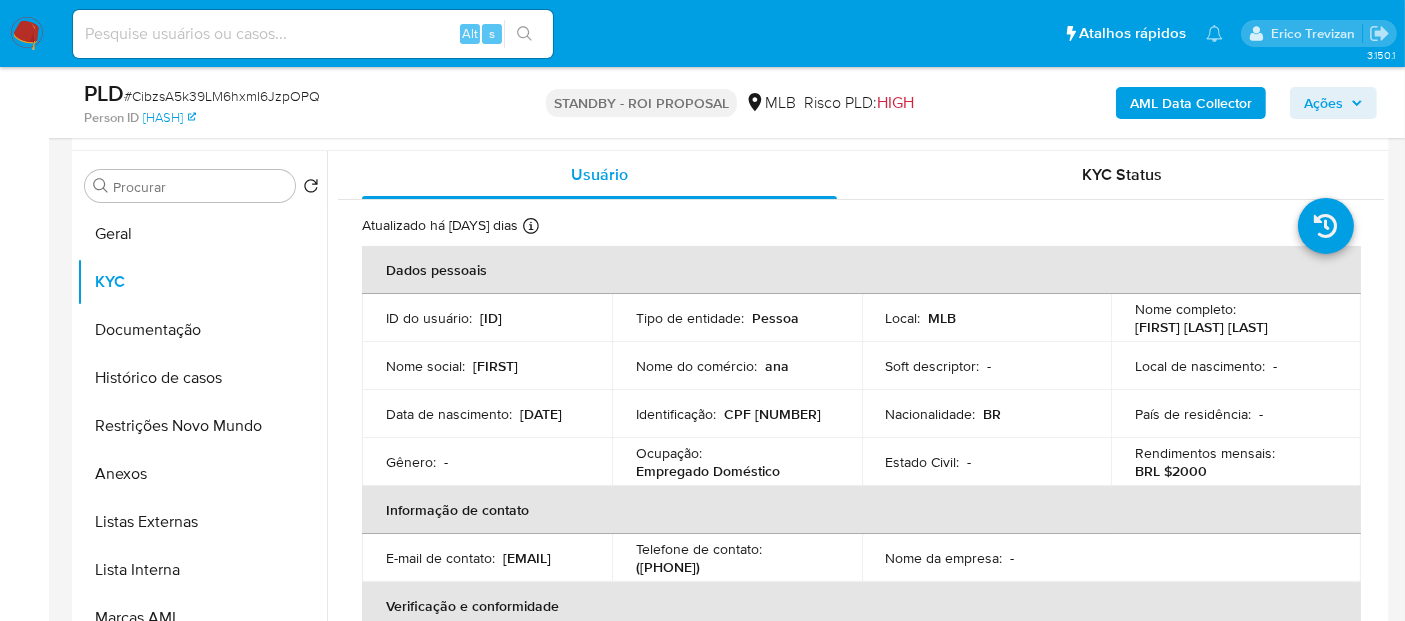 scroll, scrollTop: 333, scrollLeft: 0, axis: vertical 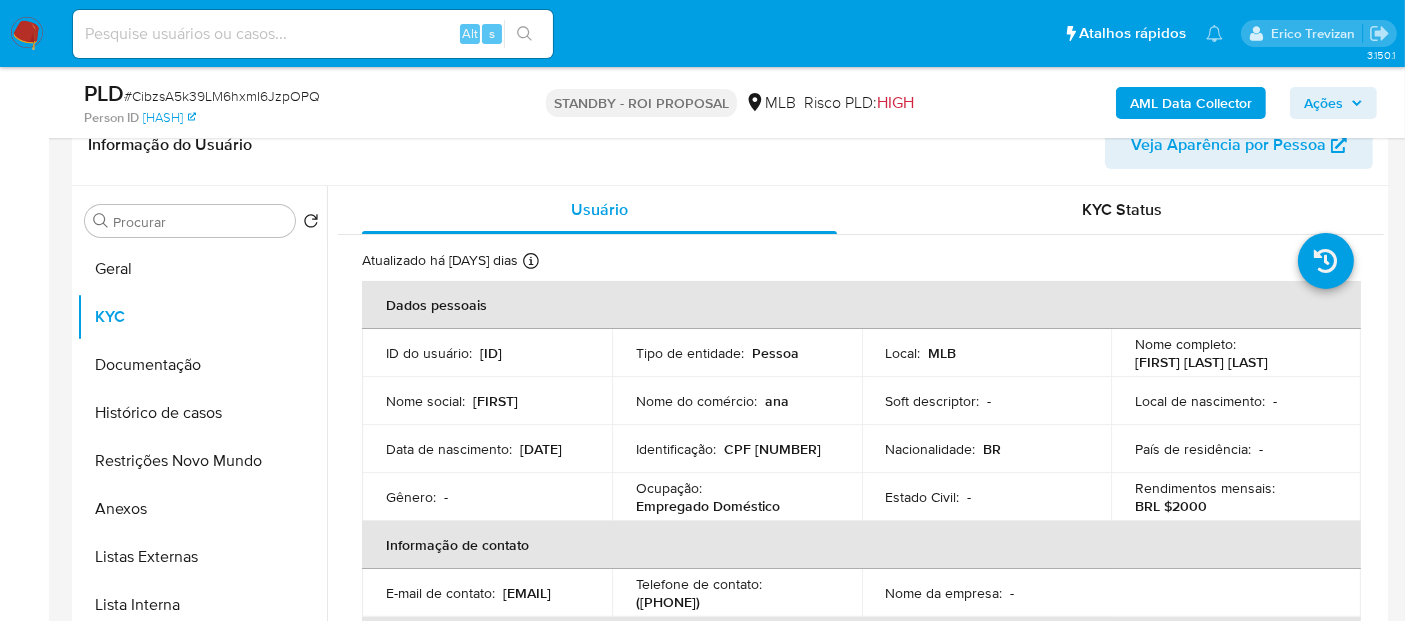 click at bounding box center [313, 34] 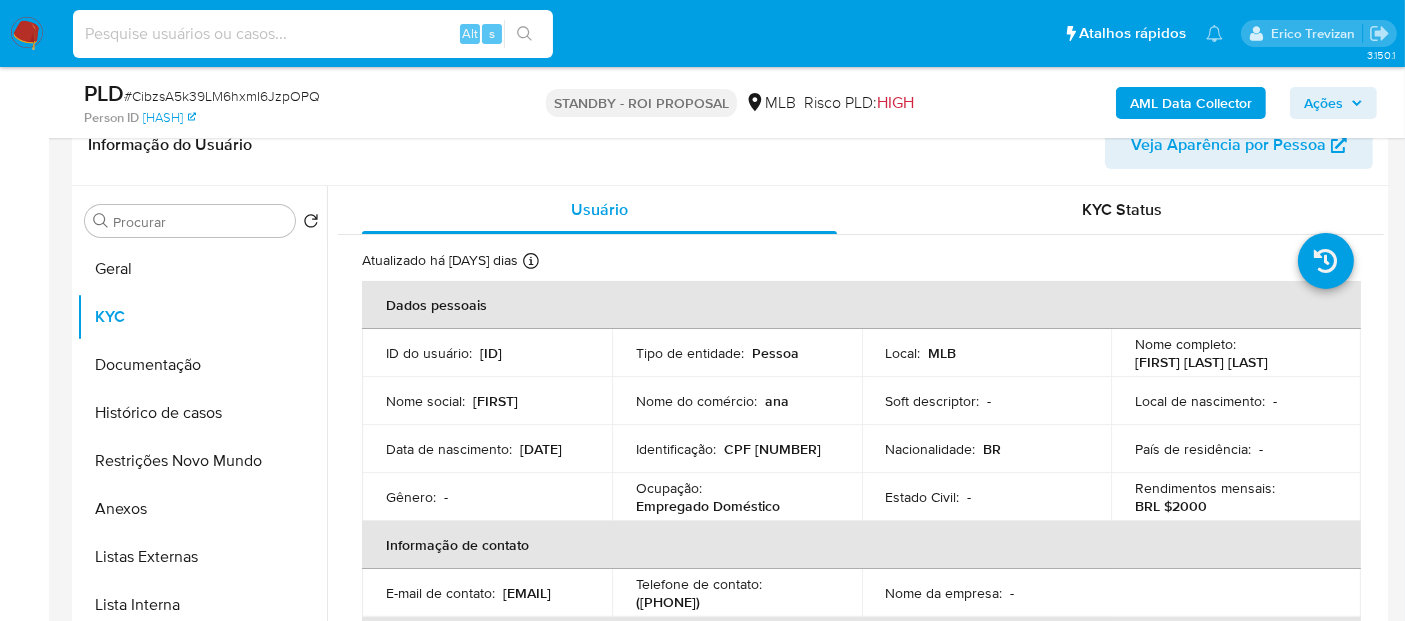 paste on "yWAx3Bpf0k9ZpRu66tSgEcTi" 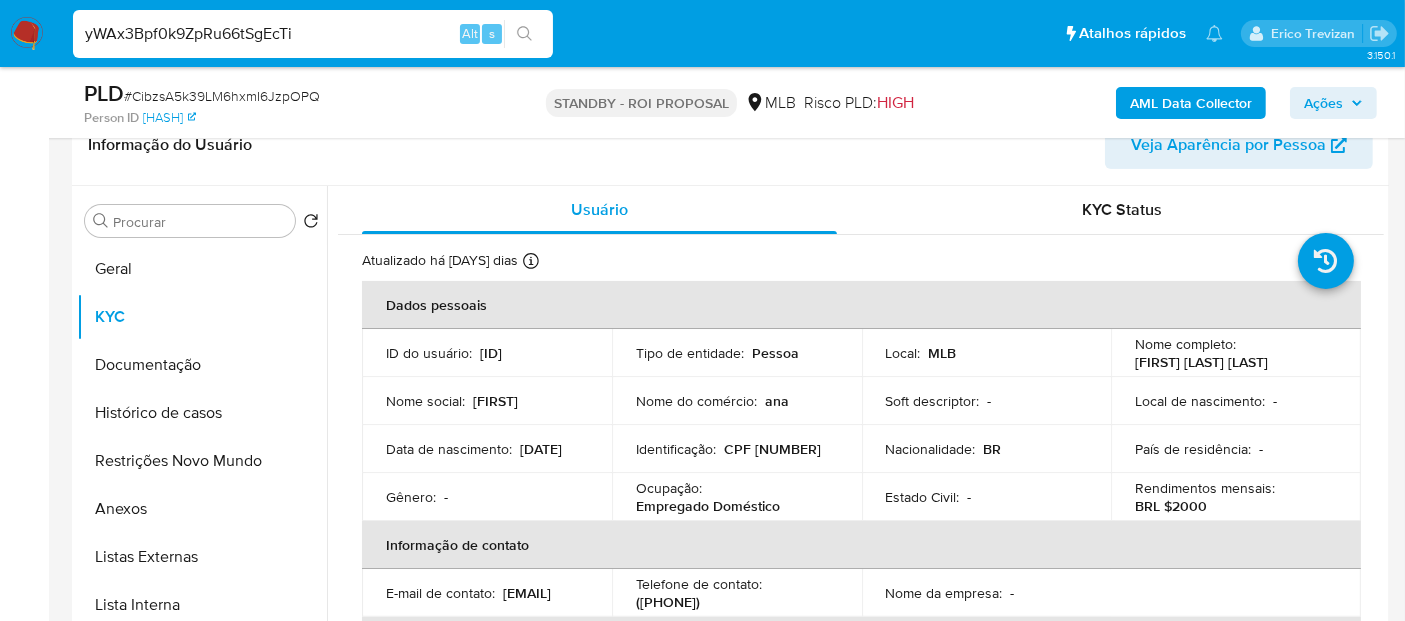 type on "yWAx3Bpf0k9ZpRu66tSgEcTi" 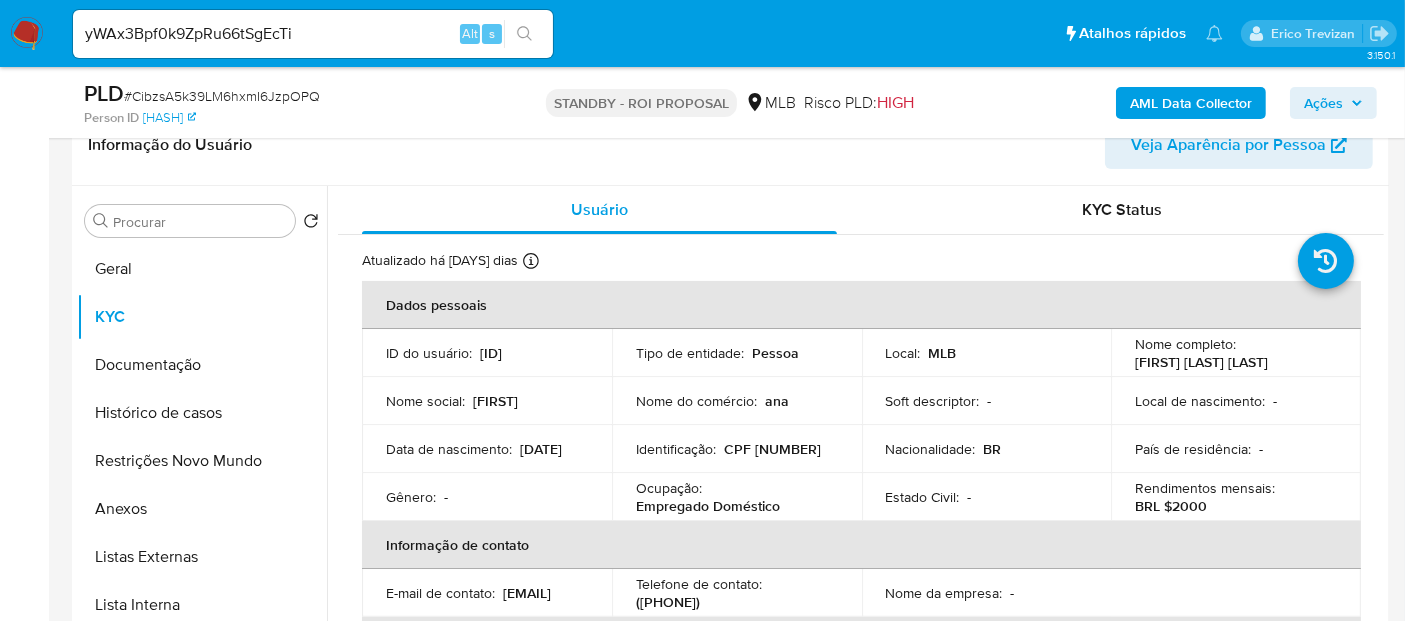 drag, startPoint x: 522, startPoint y: 28, endPoint x: 574, endPoint y: 35, distance: 52.46904 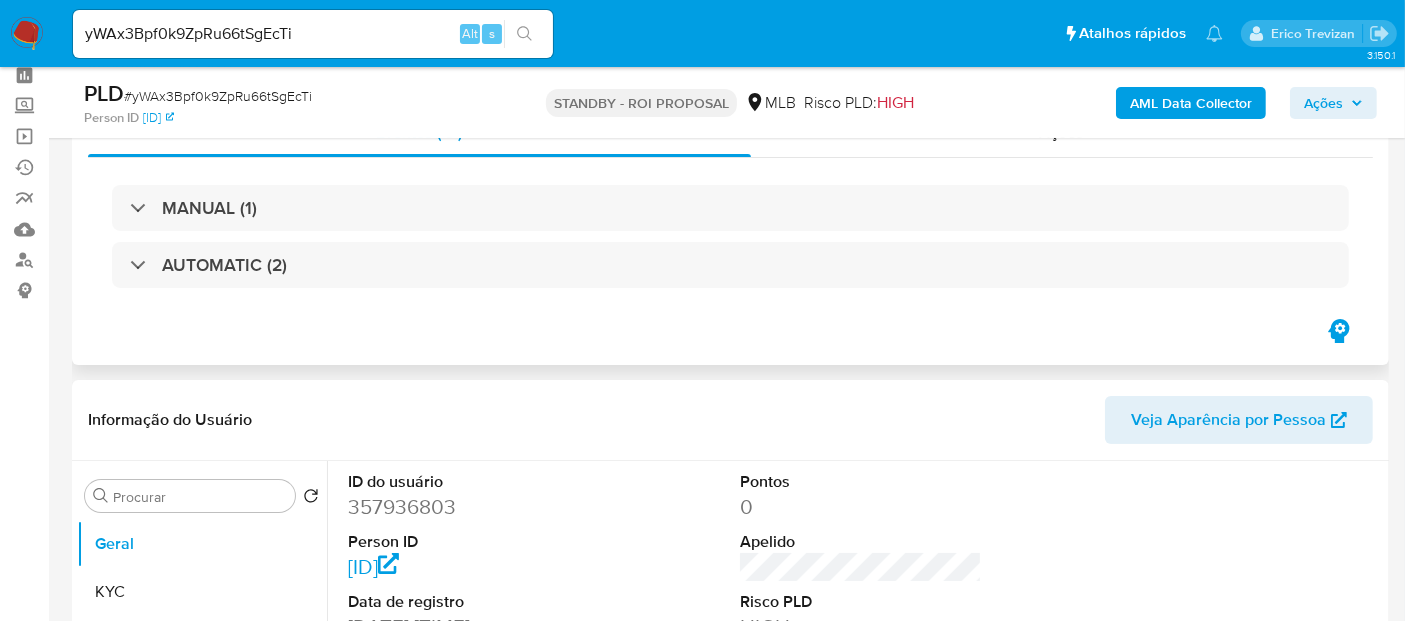scroll, scrollTop: 111, scrollLeft: 0, axis: vertical 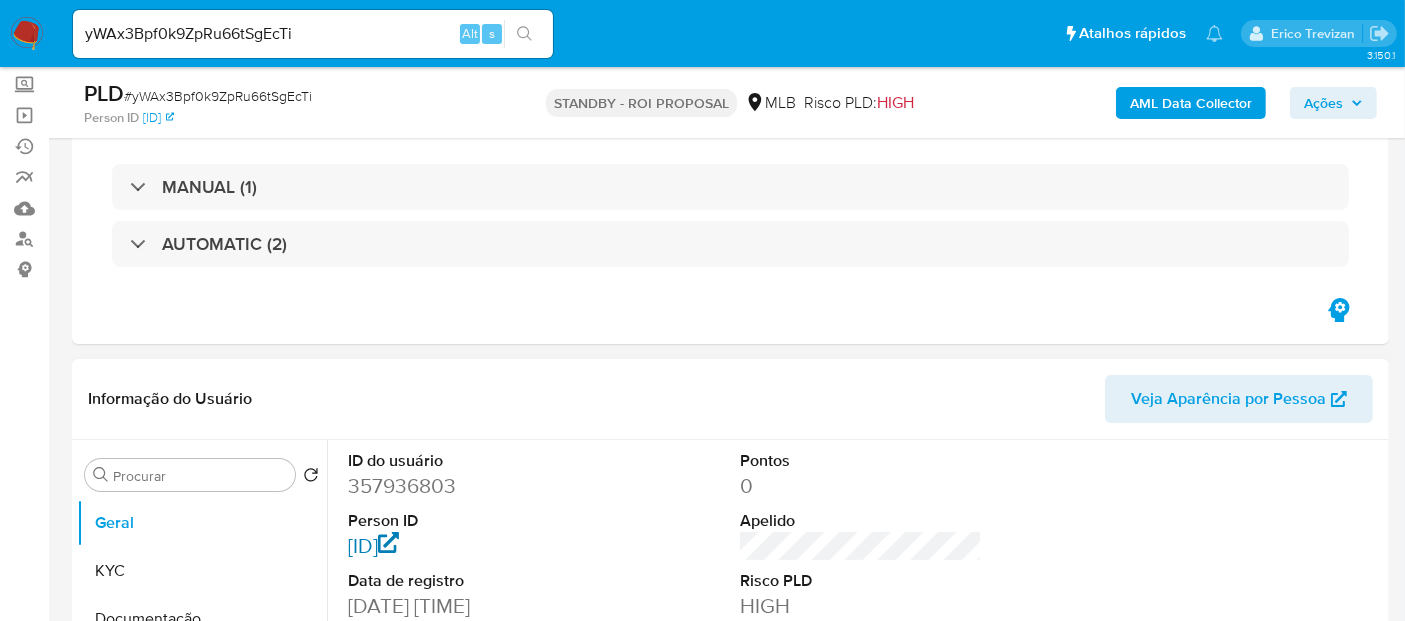 select on "10" 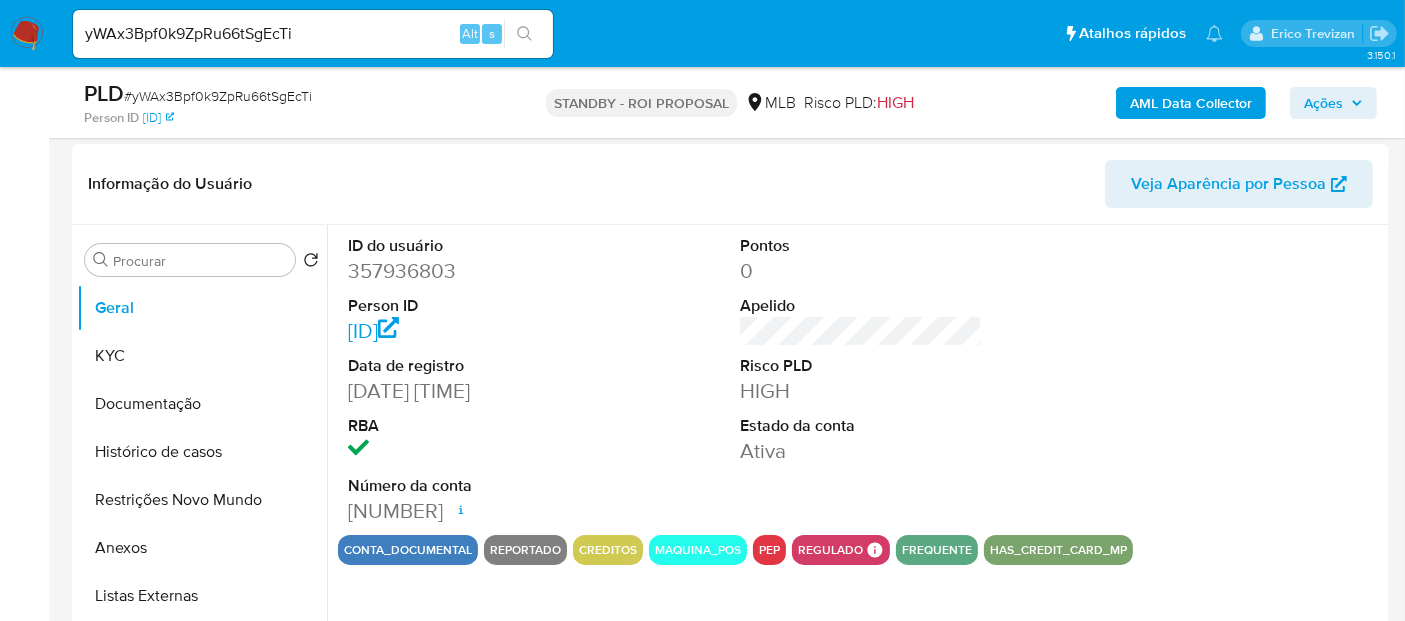 scroll, scrollTop: 333, scrollLeft: 0, axis: vertical 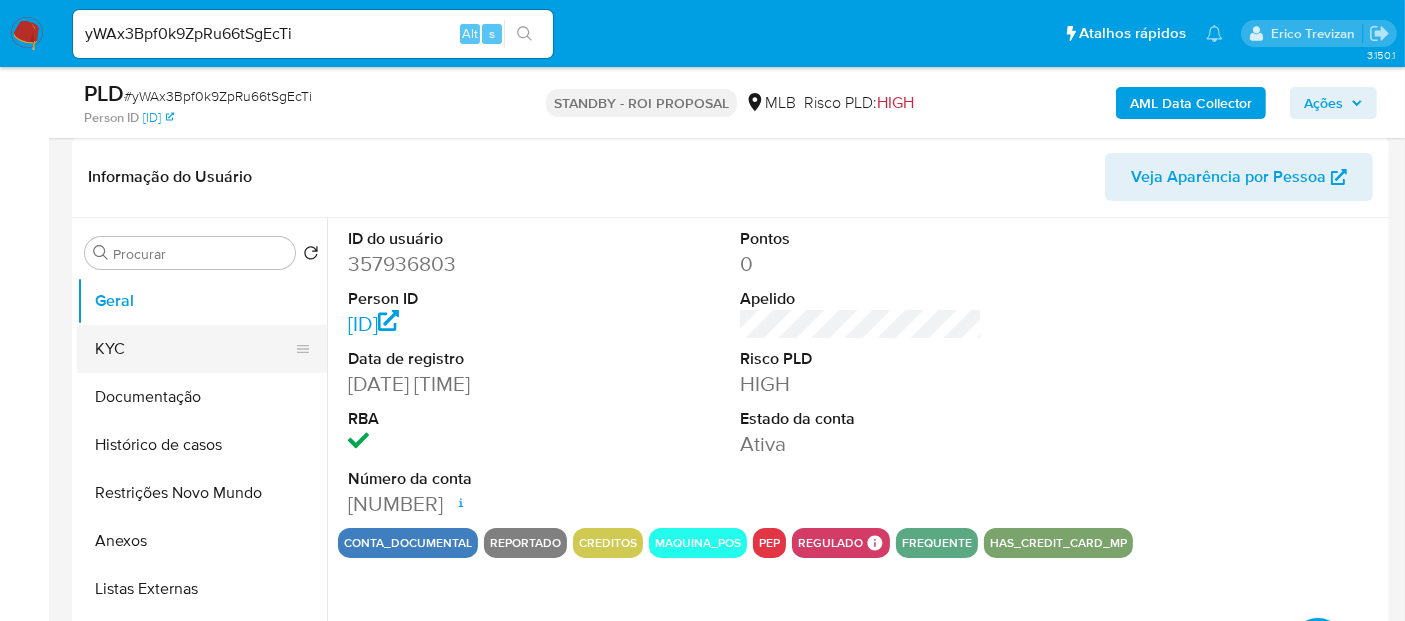 click on "KYC" at bounding box center [194, 349] 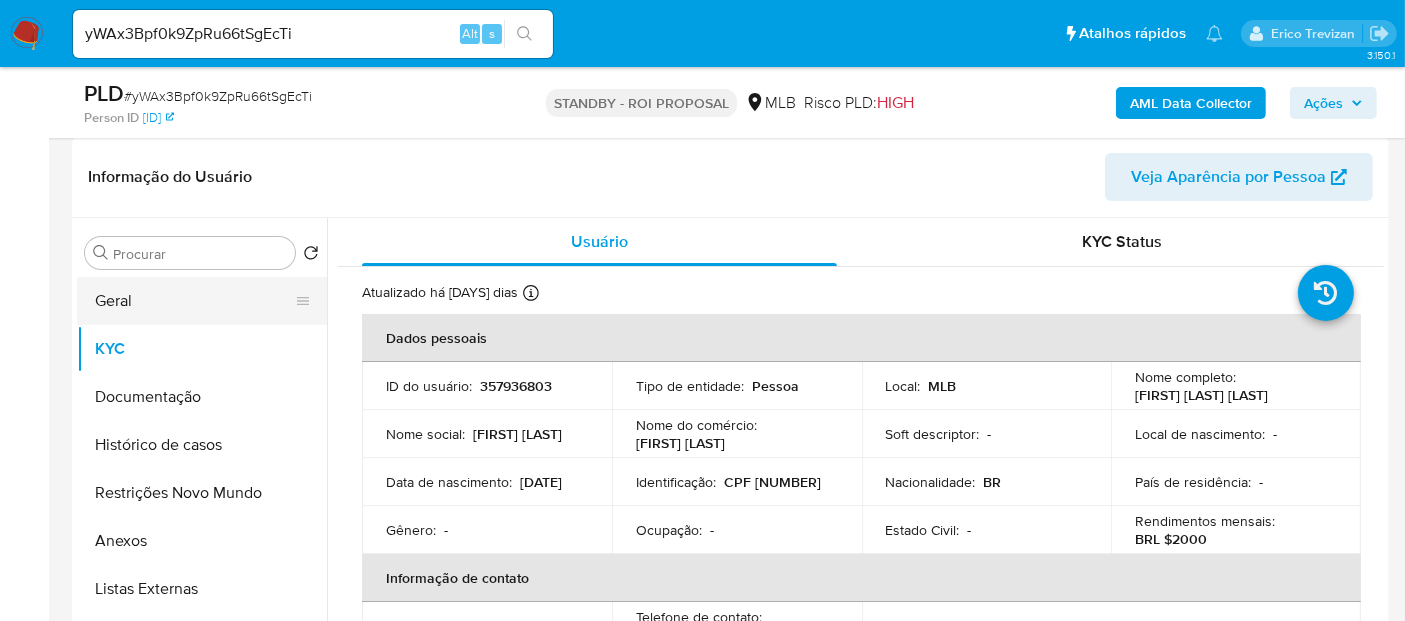 drag, startPoint x: 118, startPoint y: 304, endPoint x: 308, endPoint y: 298, distance: 190.09471 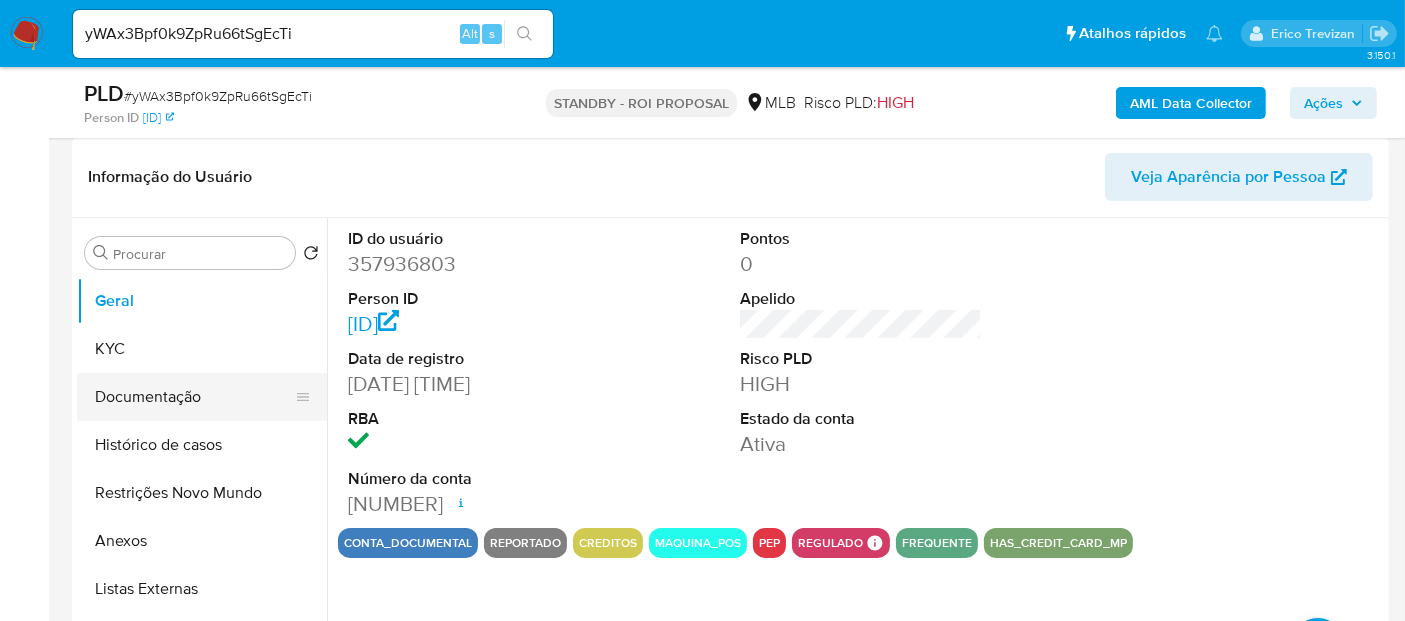 click on "Documentação" at bounding box center (194, 397) 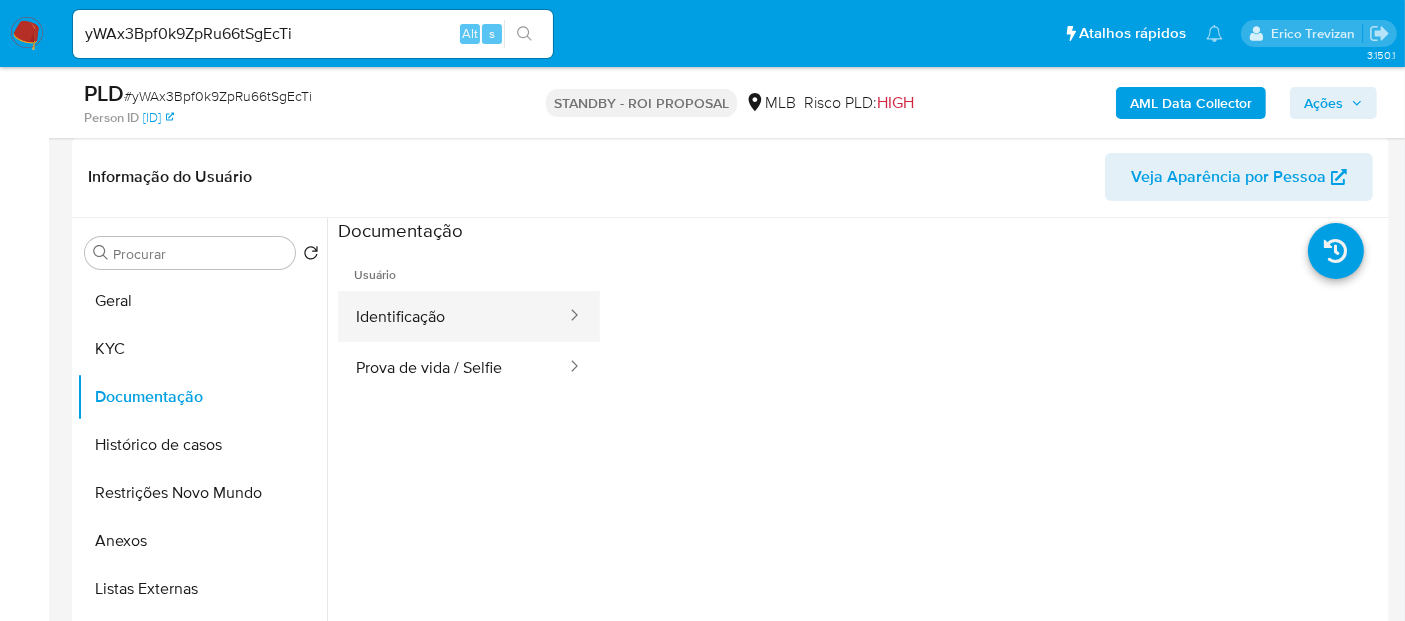 click on "Identificação" at bounding box center [453, 316] 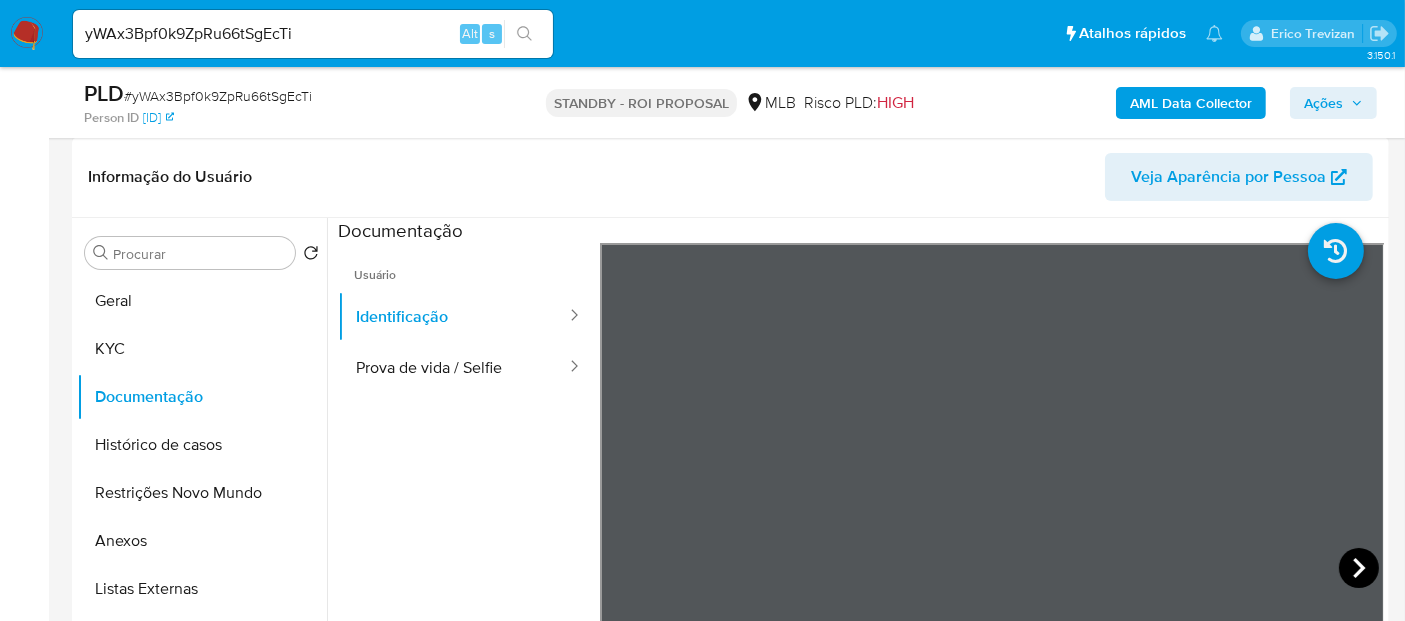 click 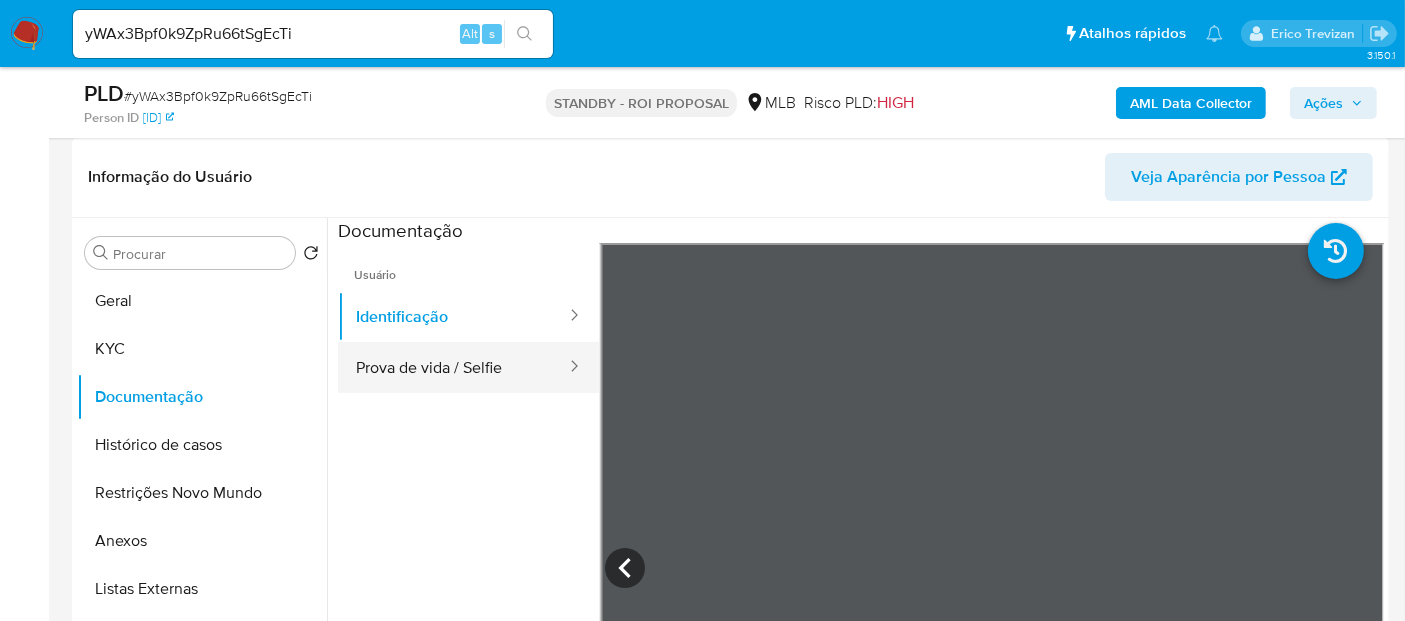 click on "Prova de vida / Selfie" at bounding box center (453, 367) 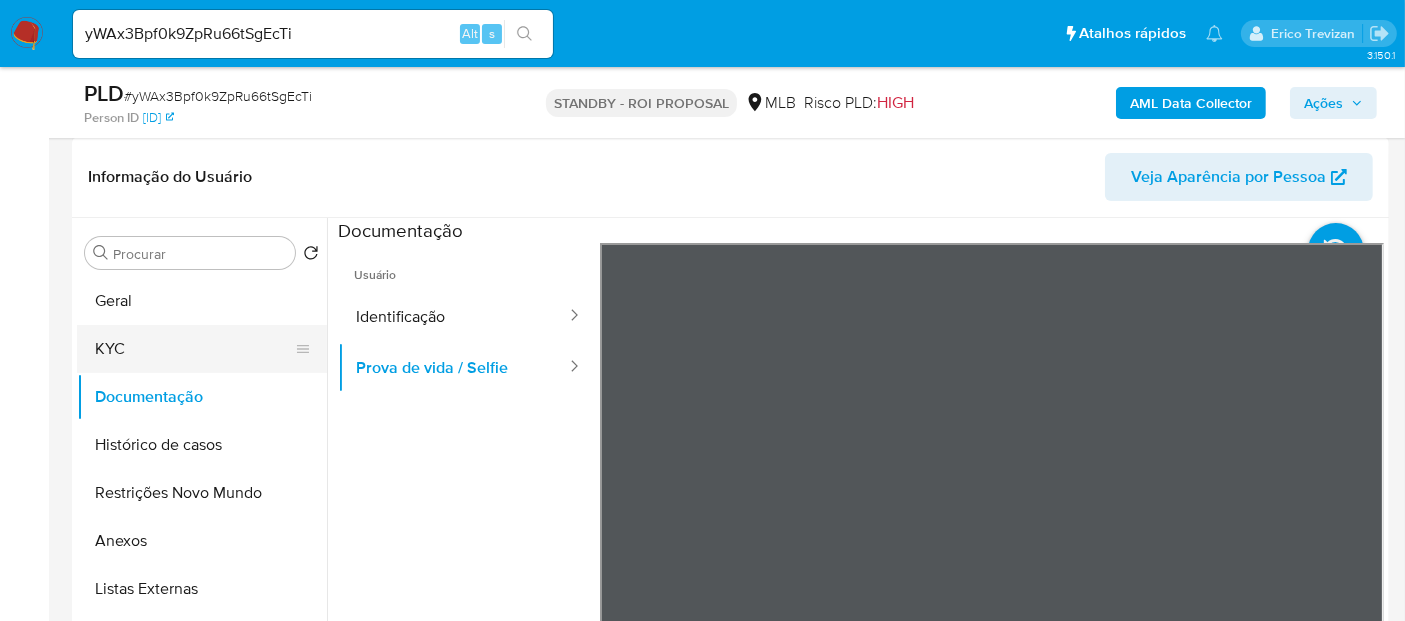 click on "KYC" at bounding box center [194, 349] 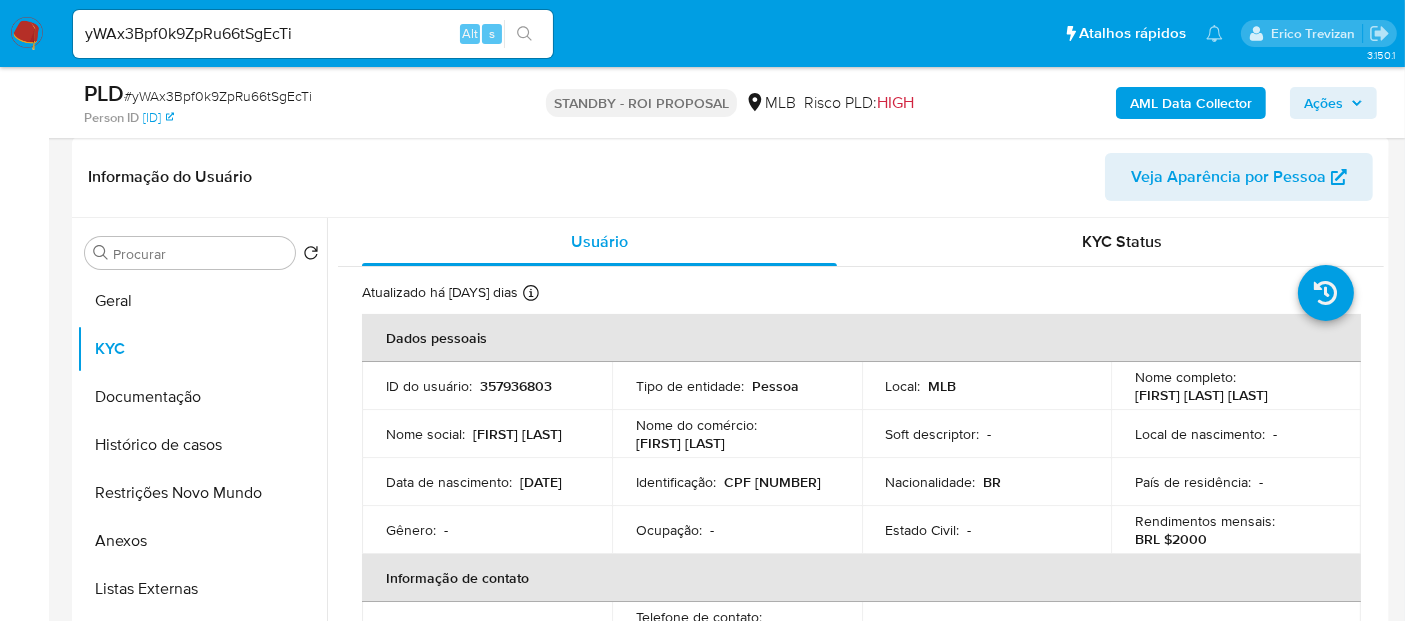 drag, startPoint x: 382, startPoint y: 493, endPoint x: 465, endPoint y: 493, distance: 83 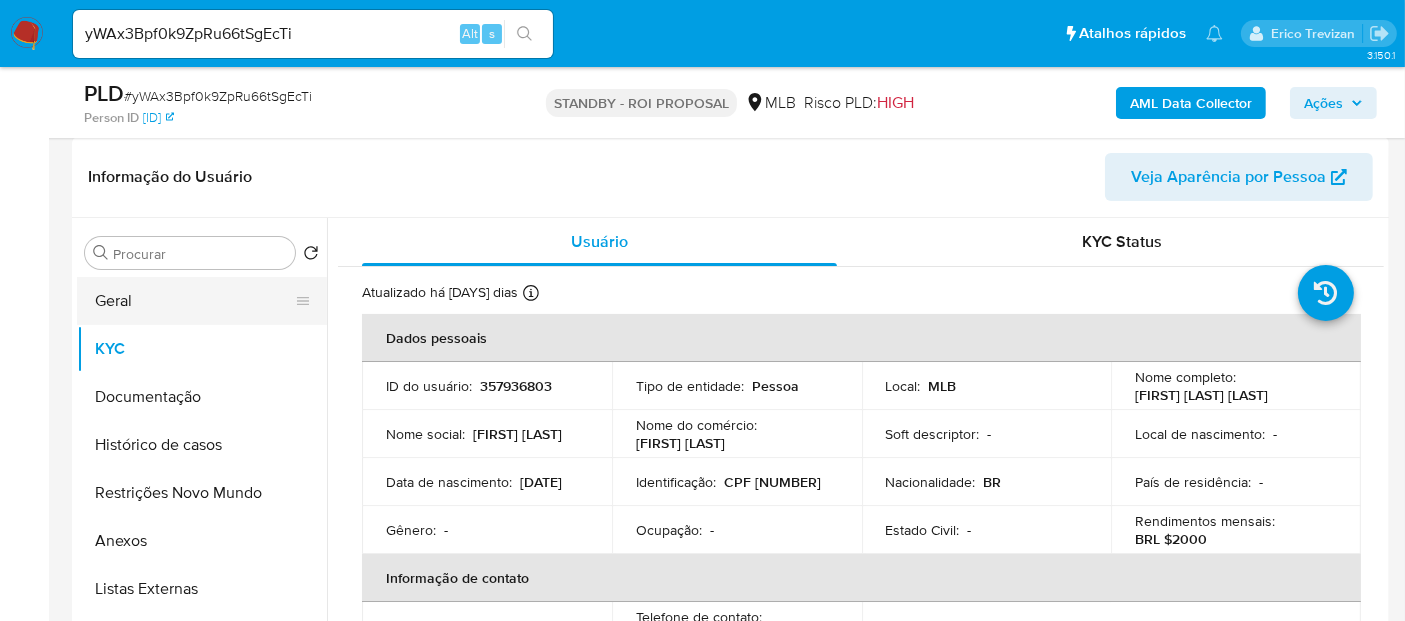 click on "Geral" at bounding box center [194, 301] 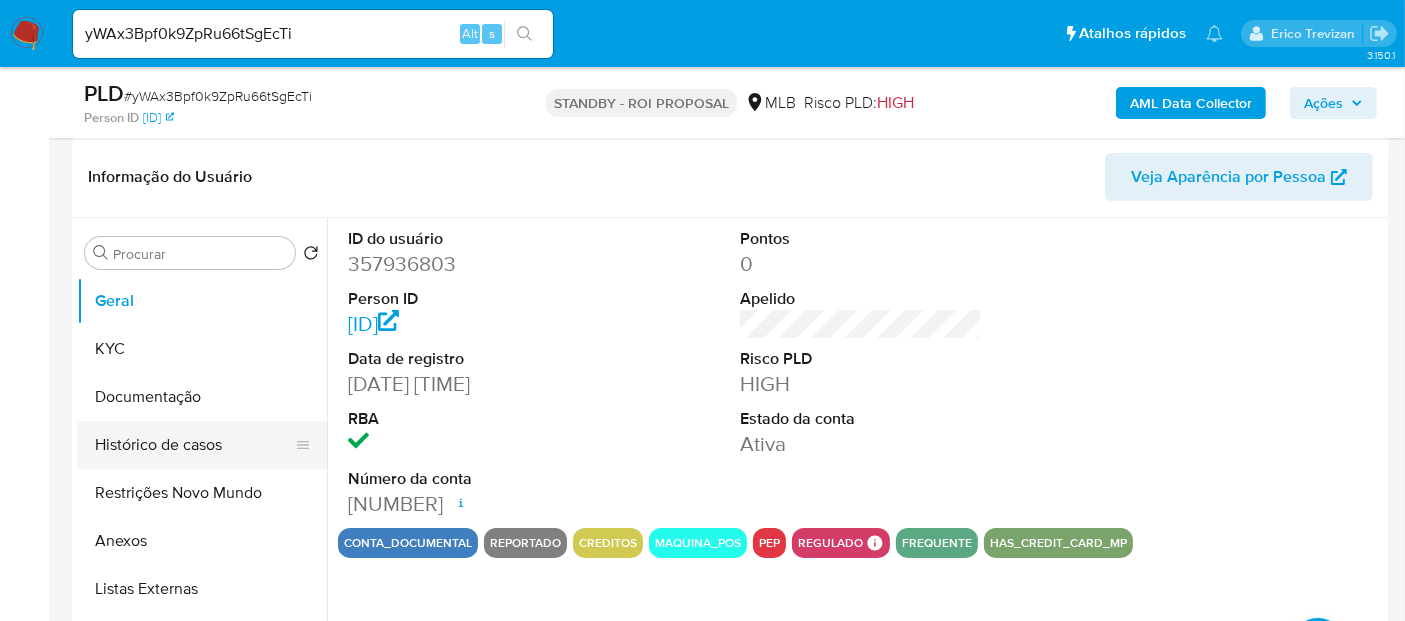 click on "Histórico de casos" at bounding box center (194, 445) 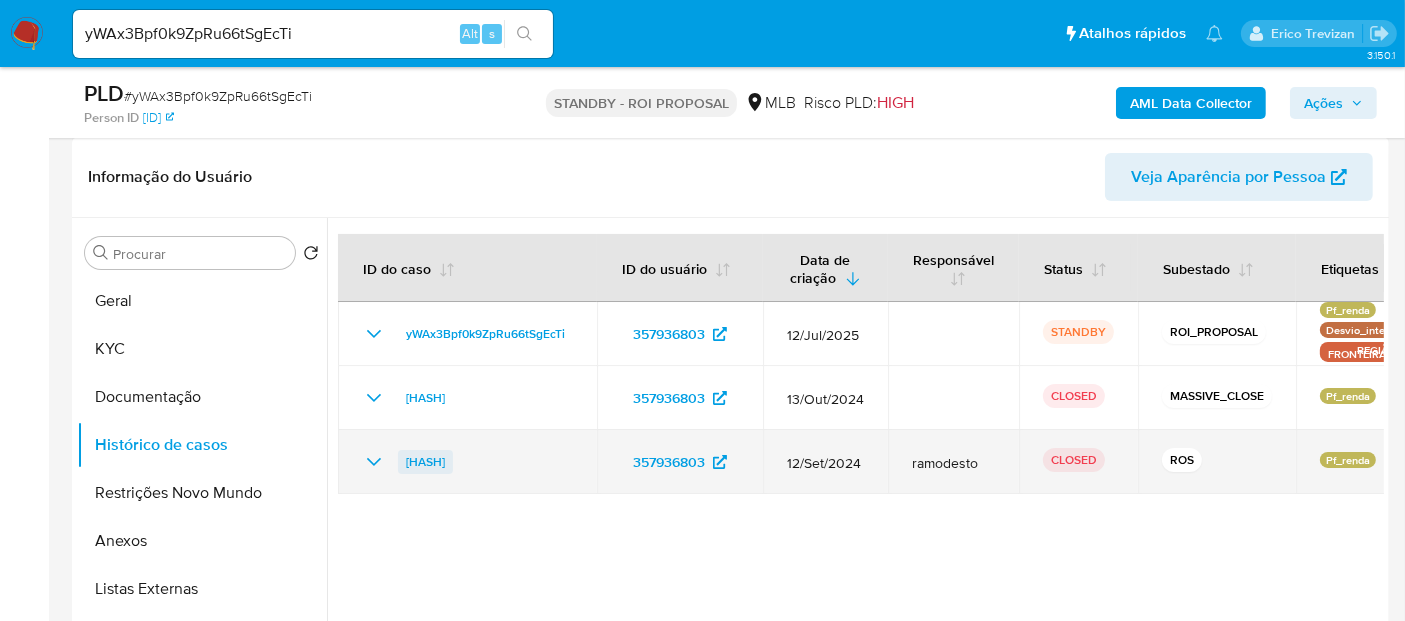 click on "Za4LepPVr82eHjyjRjzEmvYk" at bounding box center (425, 462) 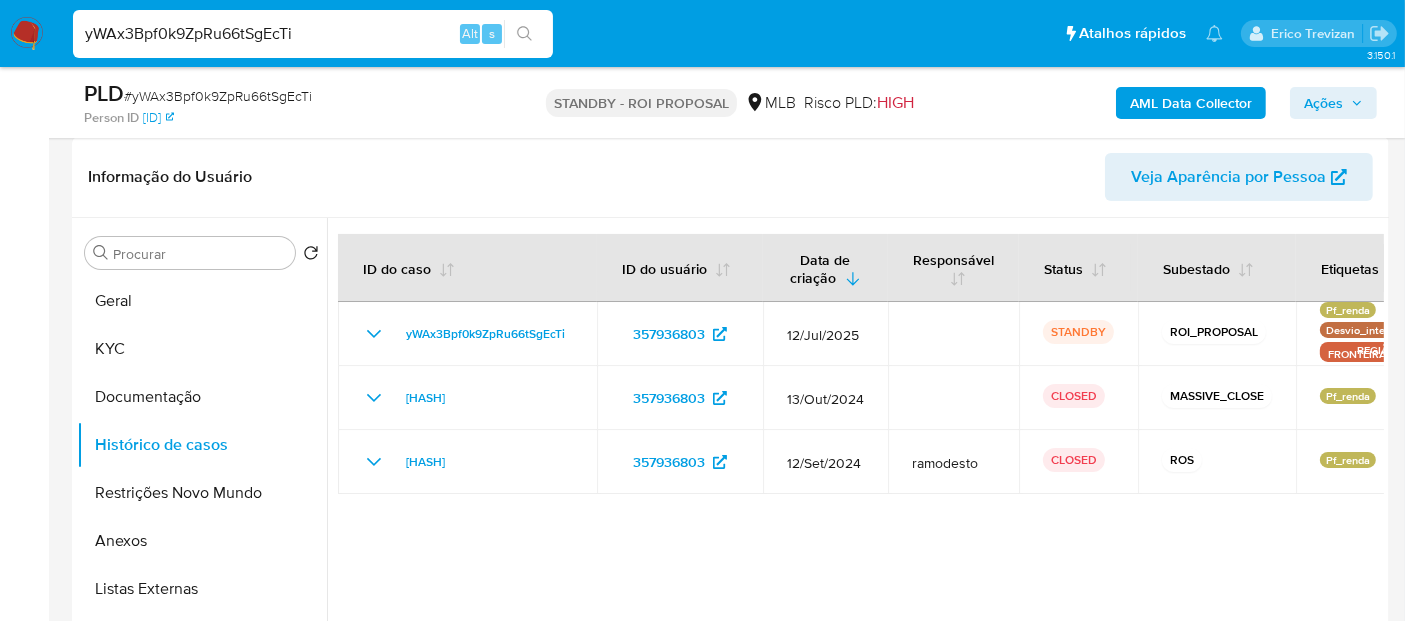 drag, startPoint x: 329, startPoint y: 38, endPoint x: 0, endPoint y: 97, distance: 334.2484 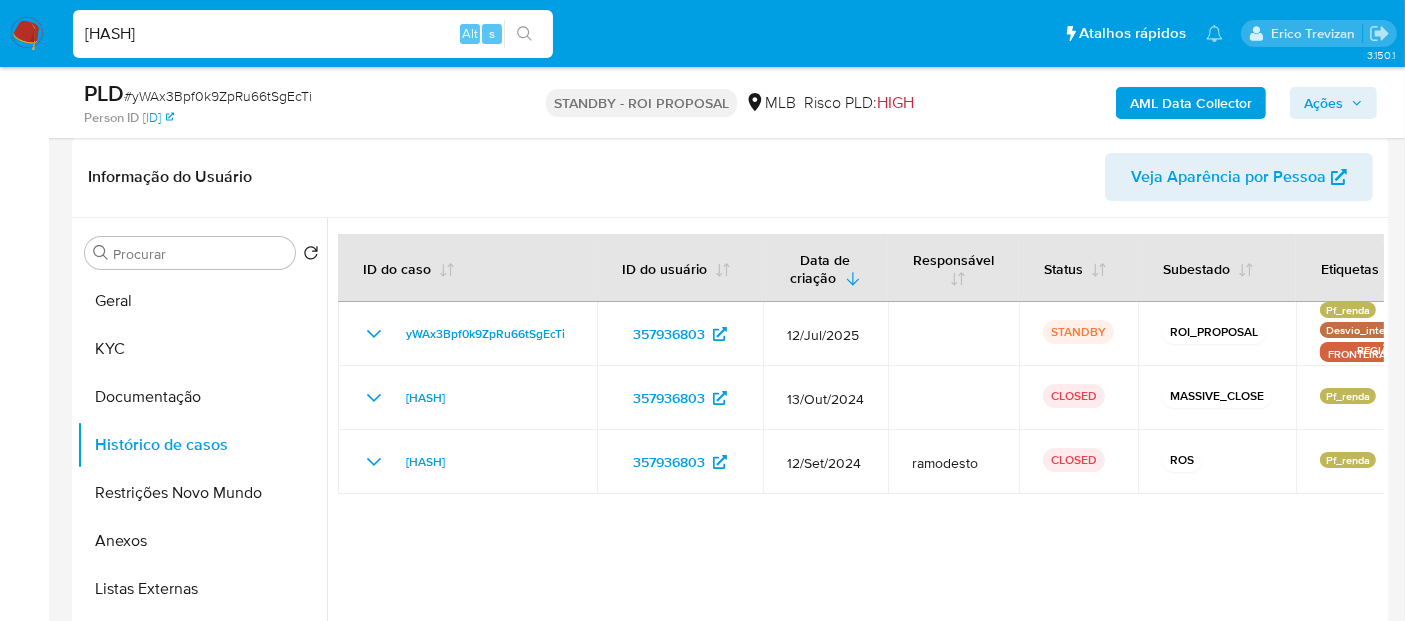 type on "3AJeS53vtuBJoOjbnxgvaUWc" 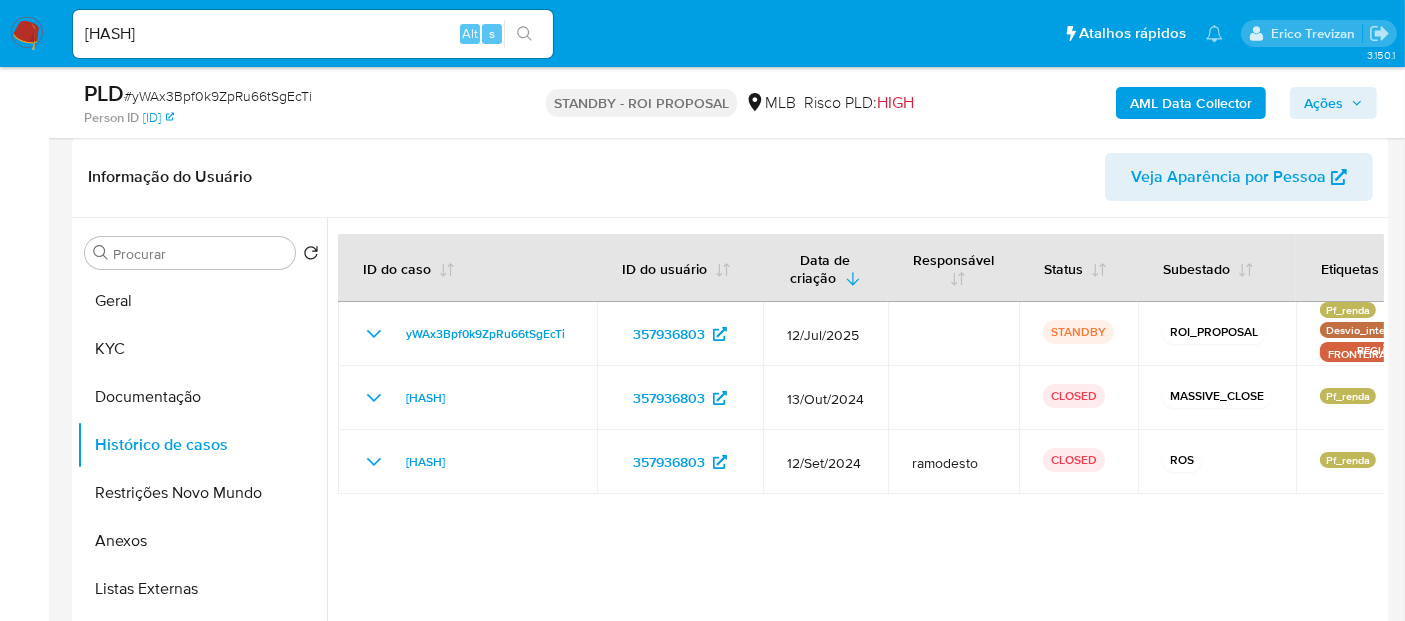 click at bounding box center (524, 34) 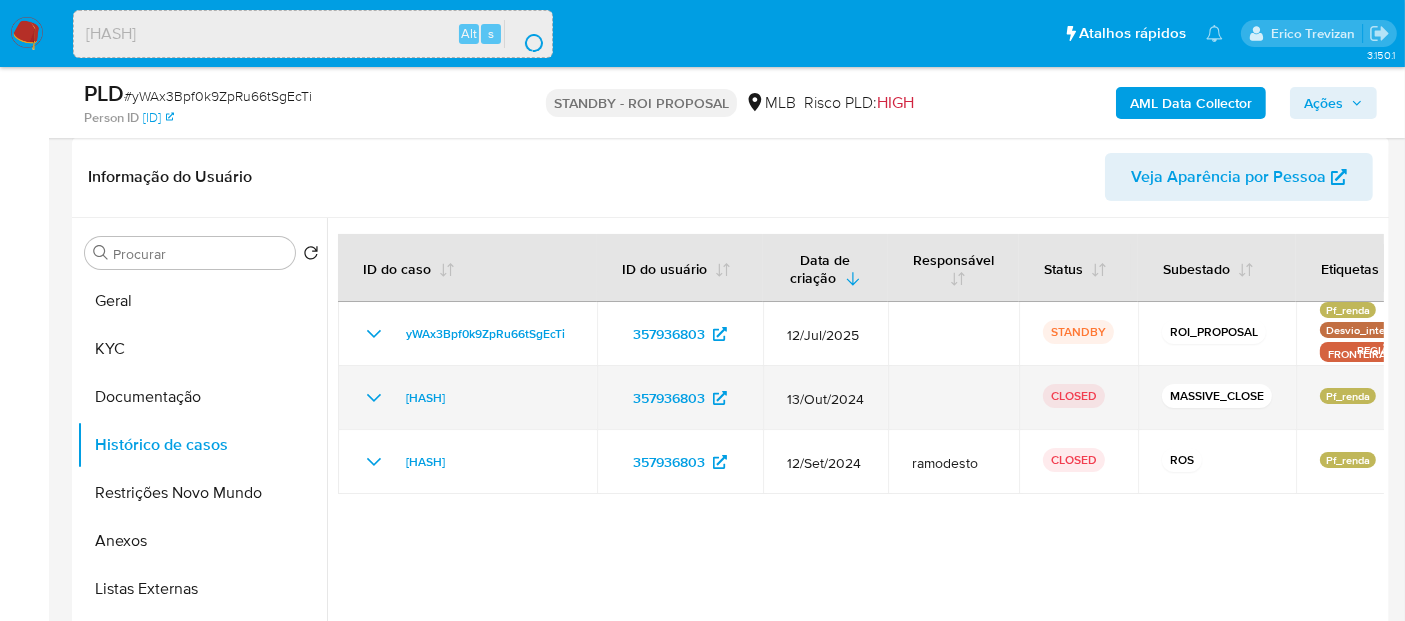scroll, scrollTop: 0, scrollLeft: 0, axis: both 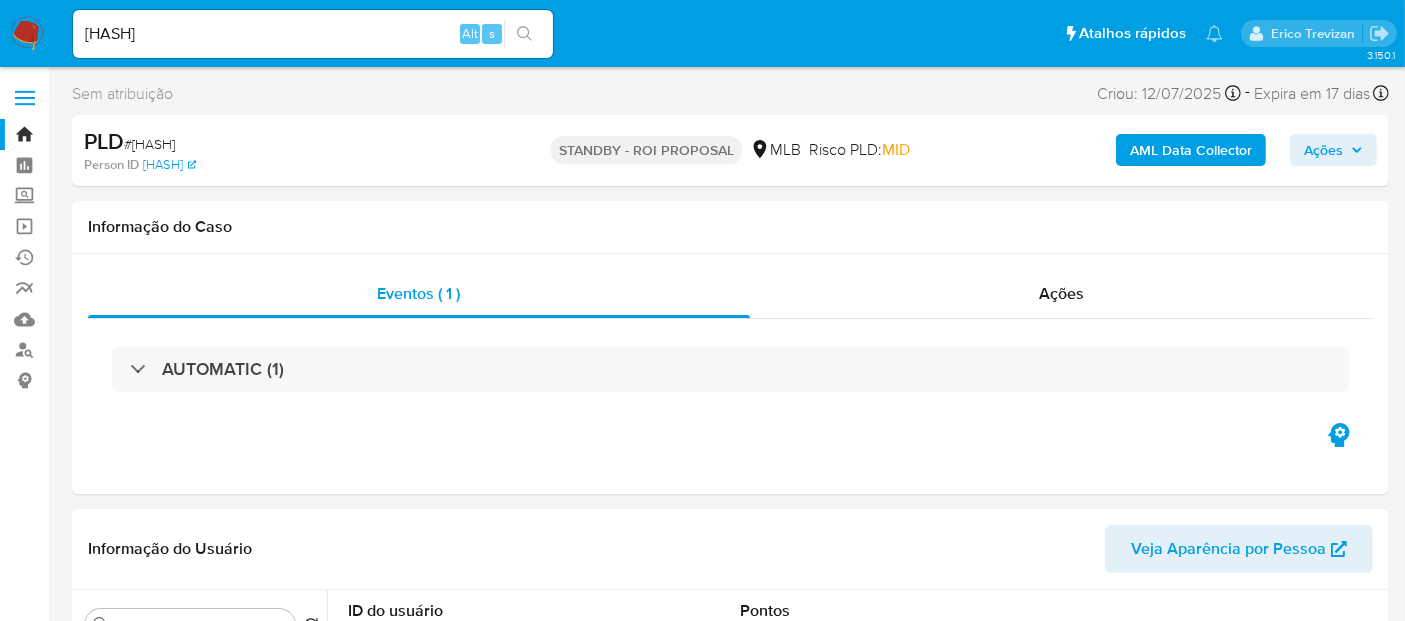 select on "10" 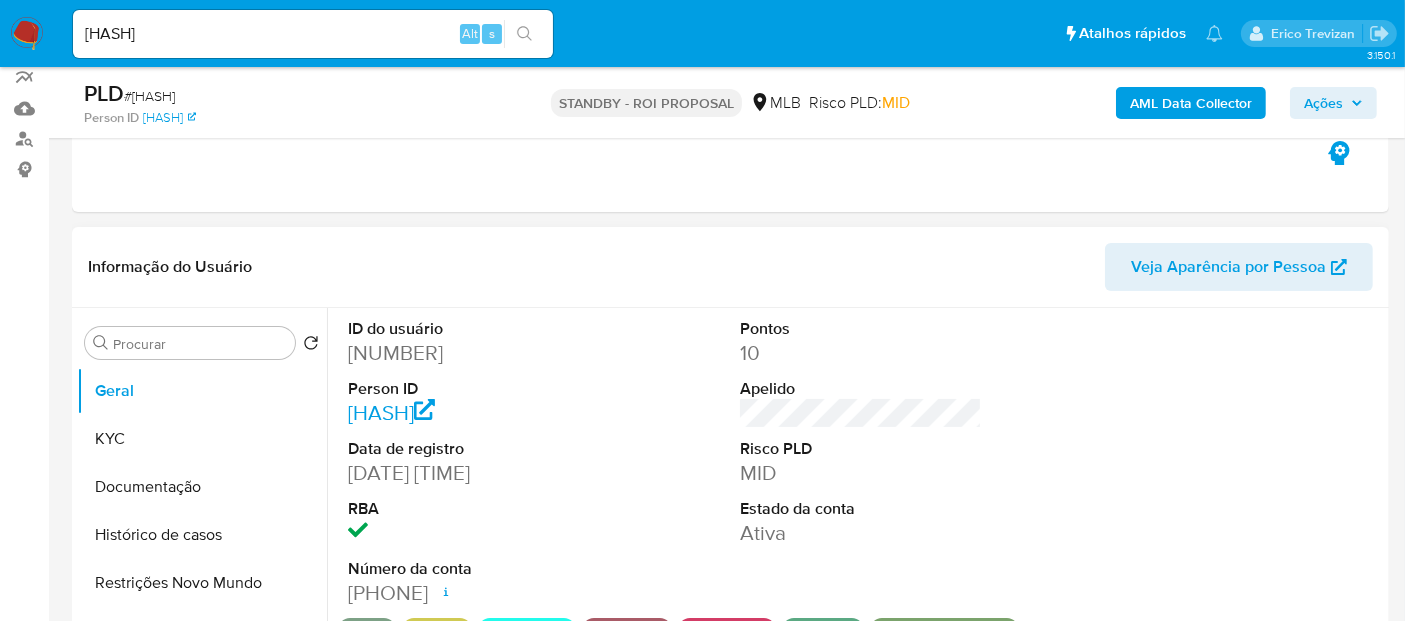 scroll, scrollTop: 333, scrollLeft: 0, axis: vertical 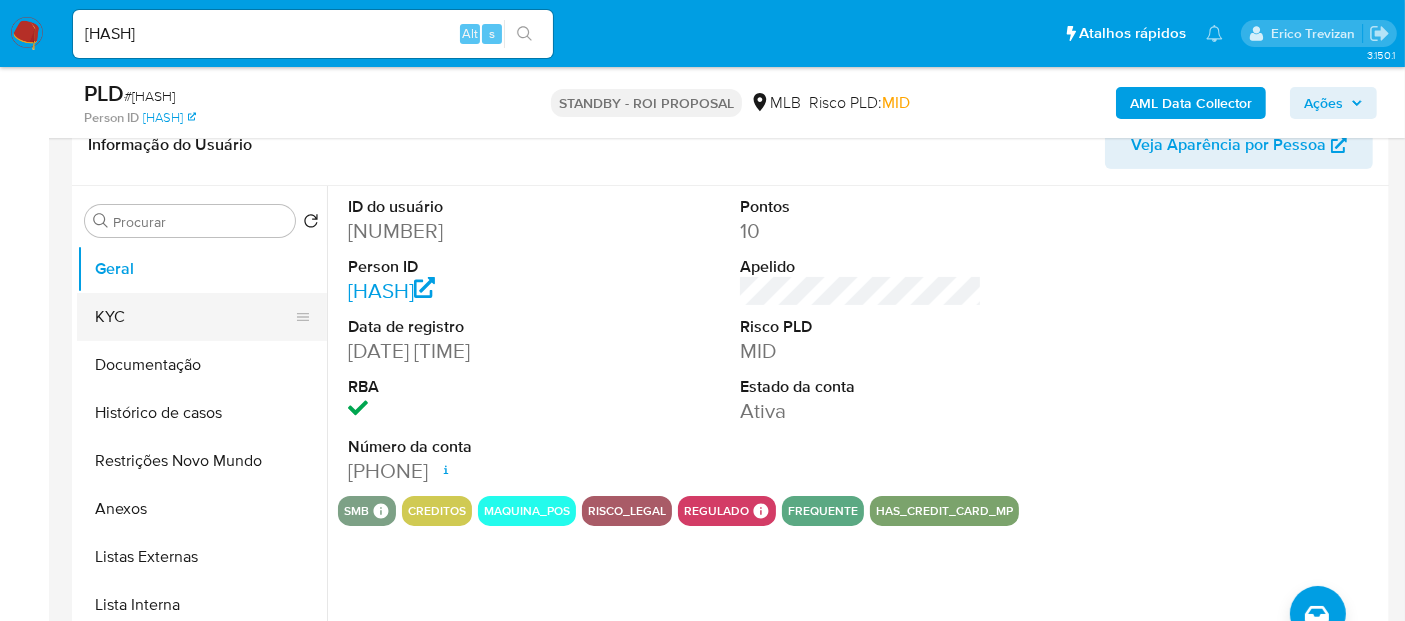 drag, startPoint x: 120, startPoint y: 311, endPoint x: 158, endPoint y: 311, distance: 38 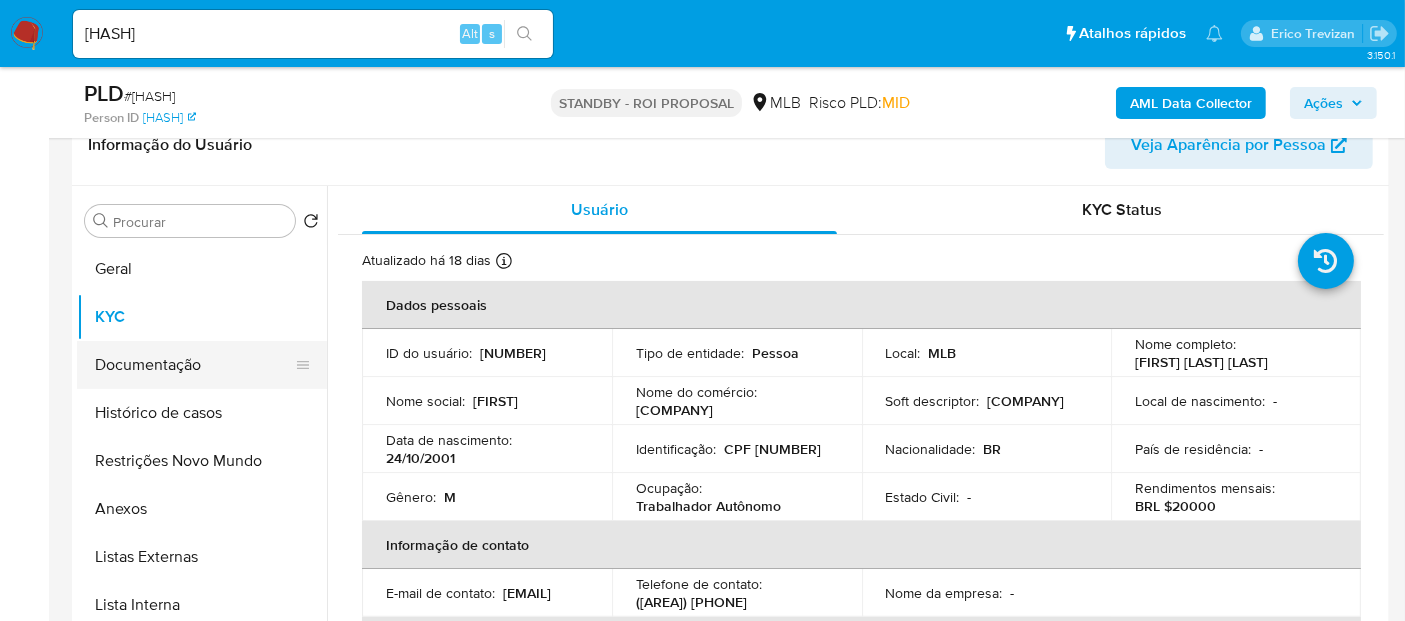 click on "Documentação" at bounding box center [194, 365] 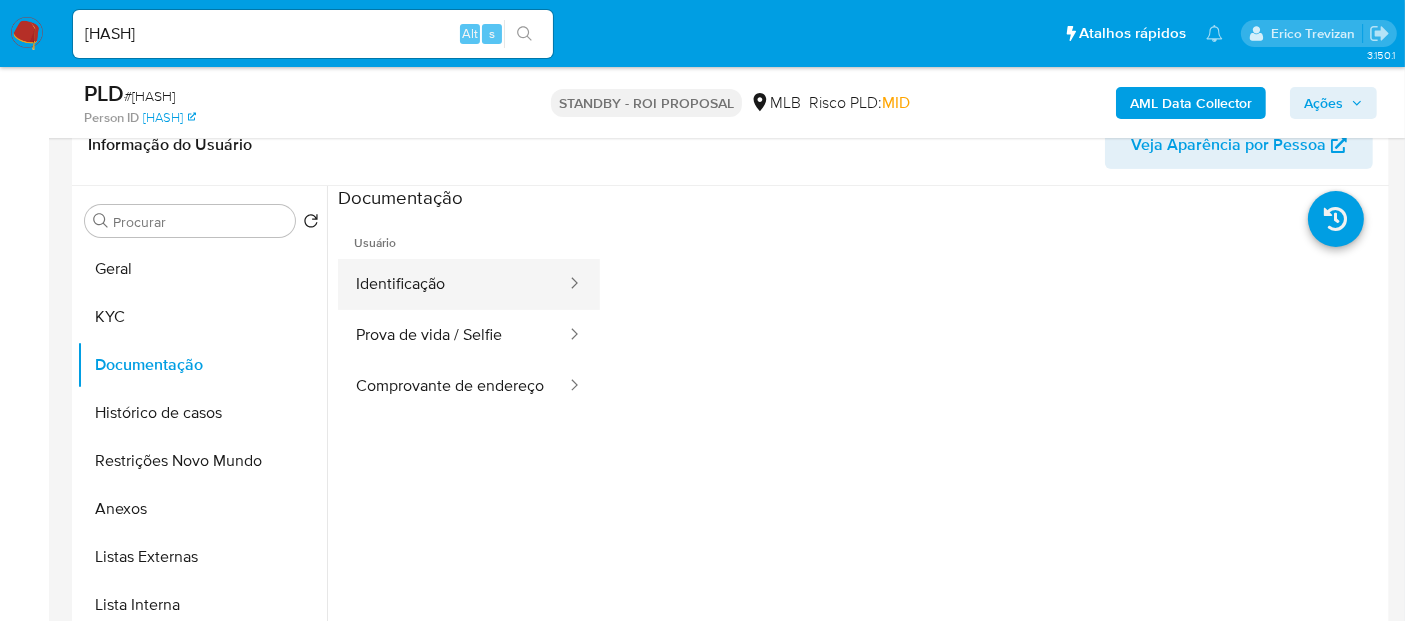 click on "Identificação" at bounding box center (453, 284) 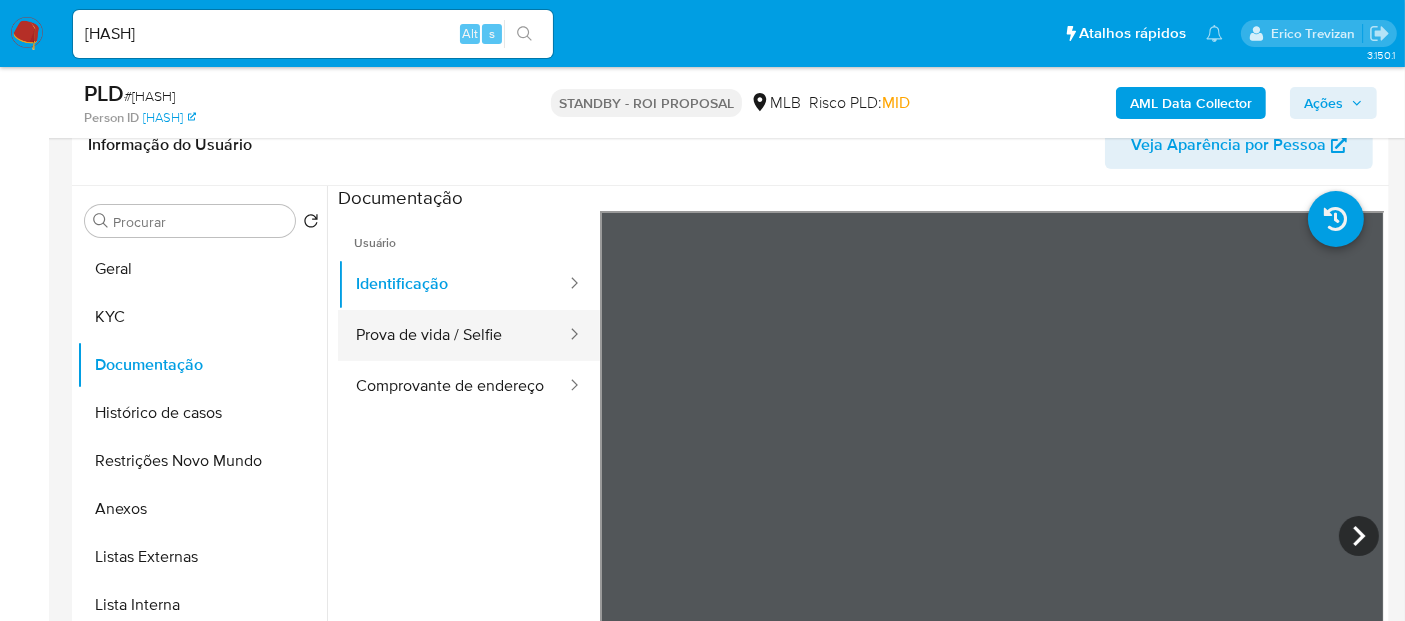 drag, startPoint x: 482, startPoint y: 337, endPoint x: 558, endPoint y: 336, distance: 76.00658 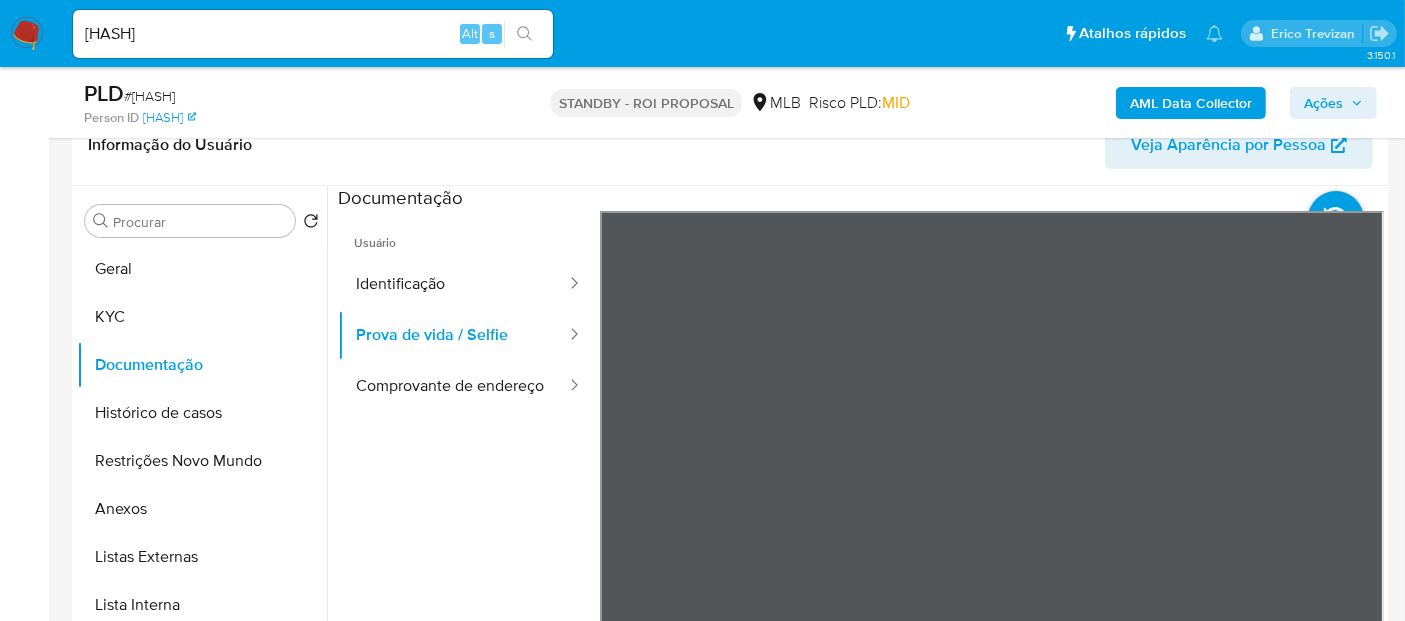 drag, startPoint x: 449, startPoint y: 391, endPoint x: 581, endPoint y: 391, distance: 132 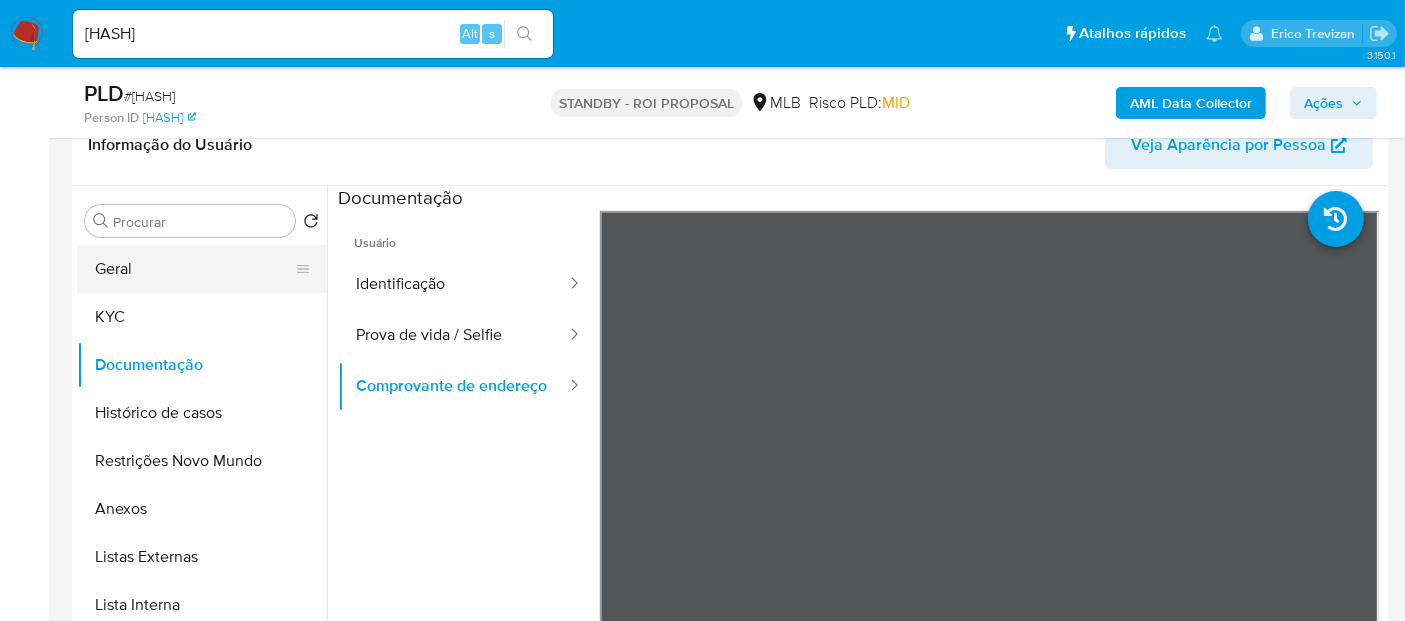 drag, startPoint x: 140, startPoint y: 261, endPoint x: 274, endPoint y: 270, distance: 134.3019 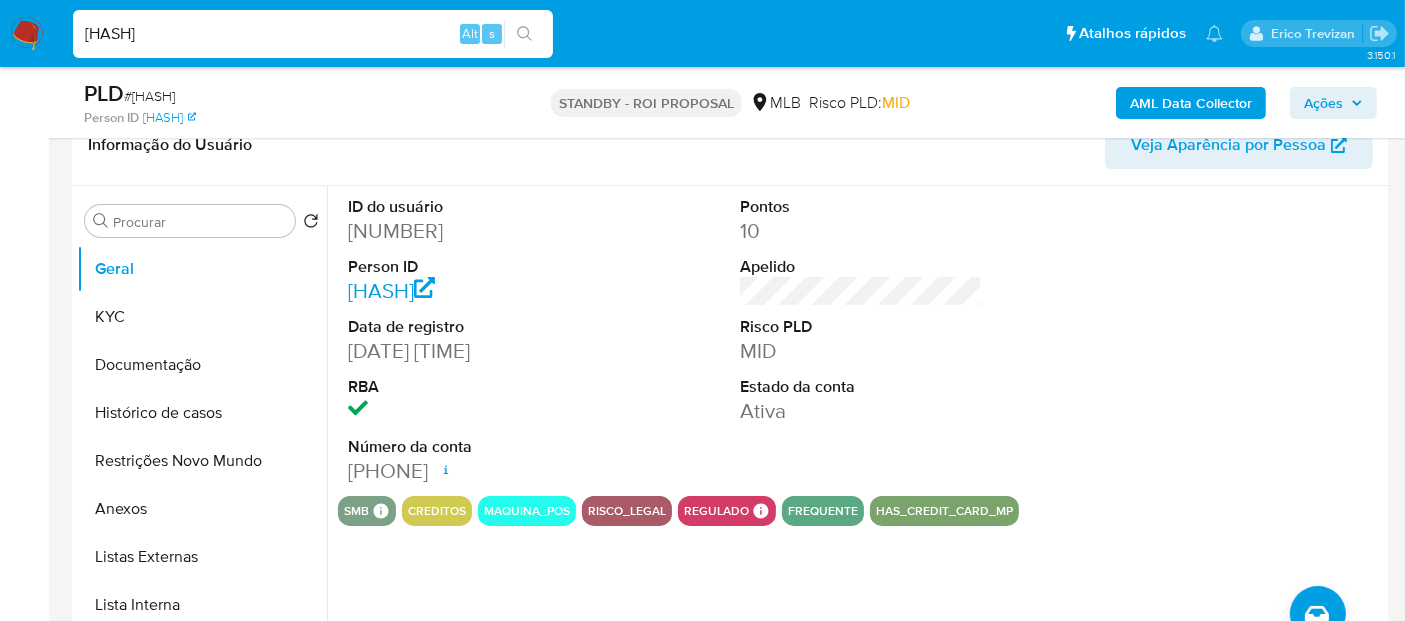drag, startPoint x: 331, startPoint y: 24, endPoint x: 0, endPoint y: 44, distance: 331.60367 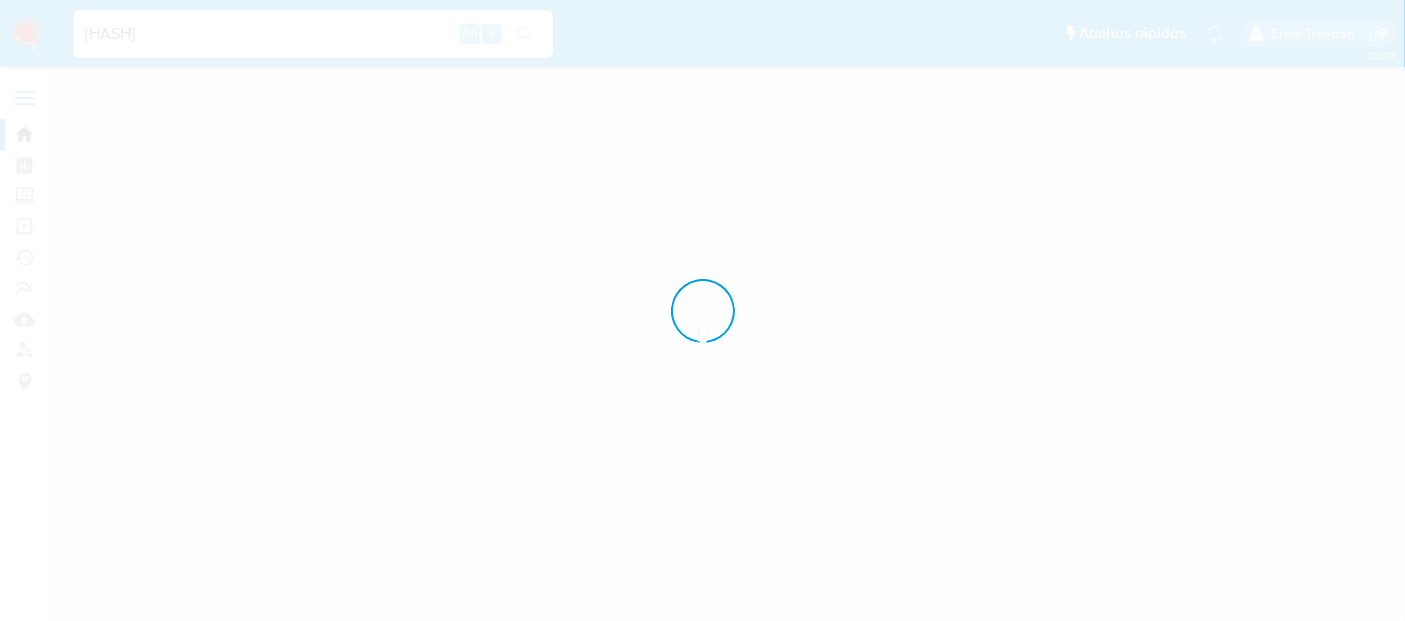 scroll, scrollTop: 0, scrollLeft: 0, axis: both 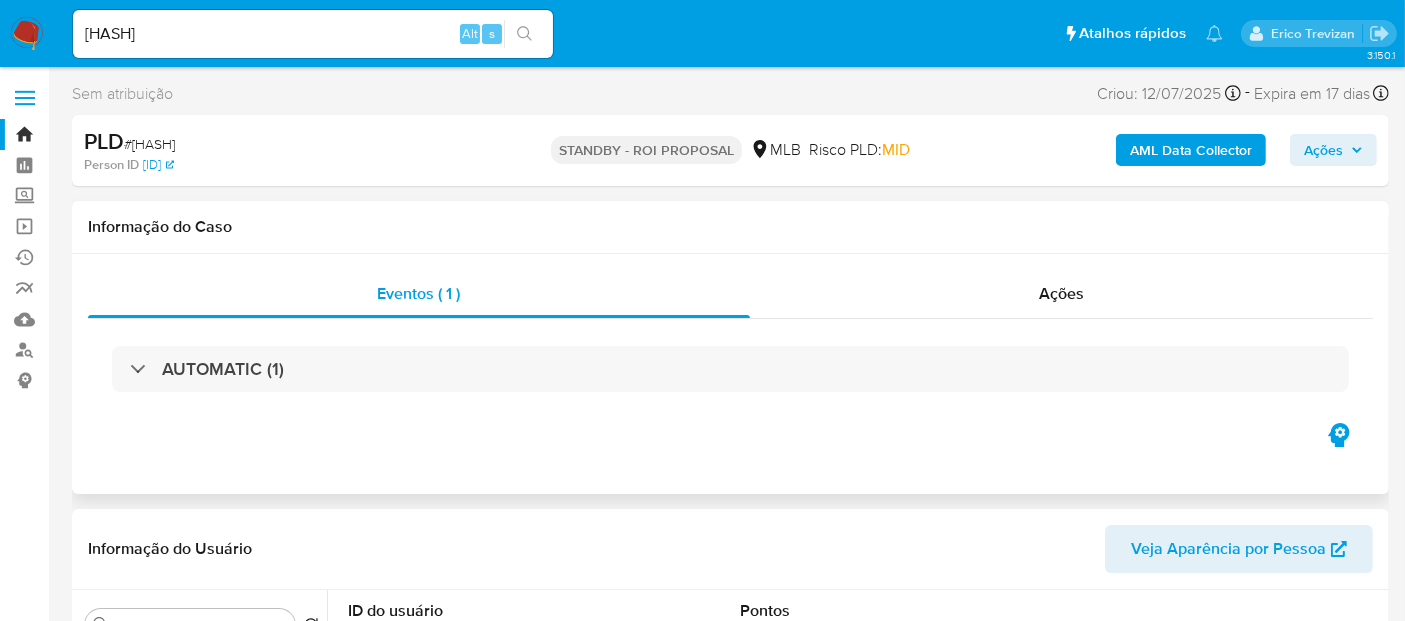 select on "10" 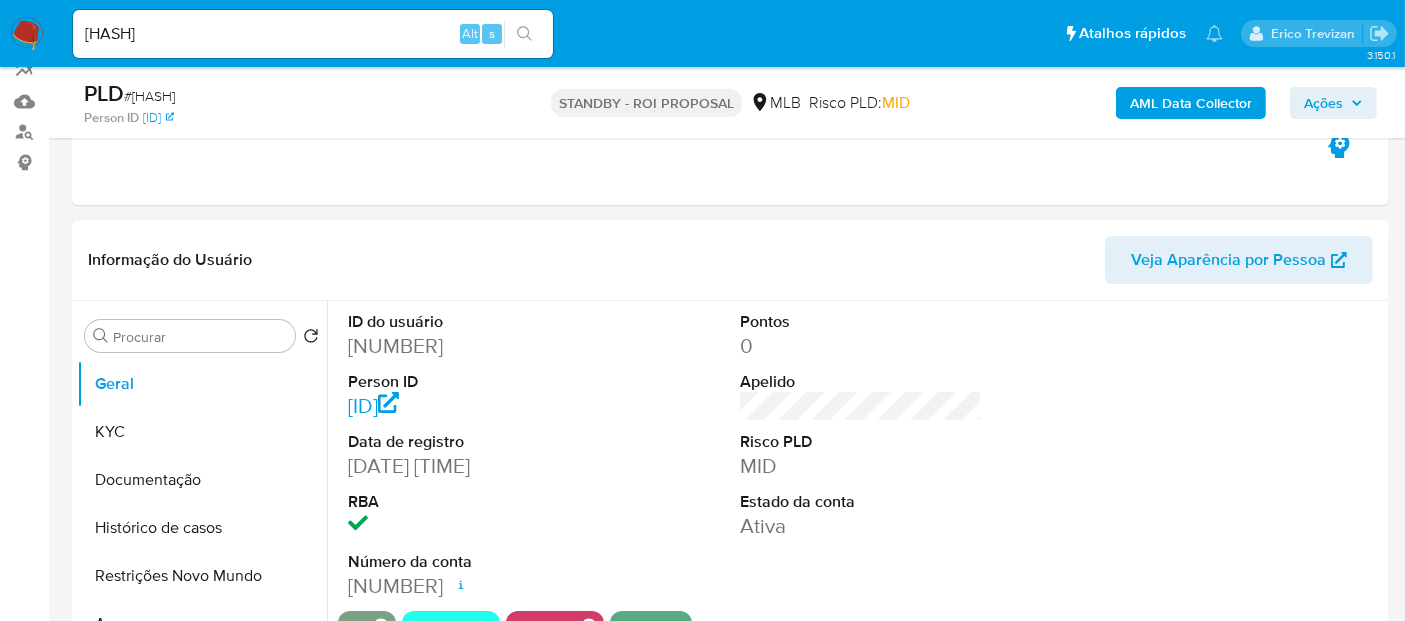 scroll, scrollTop: 222, scrollLeft: 0, axis: vertical 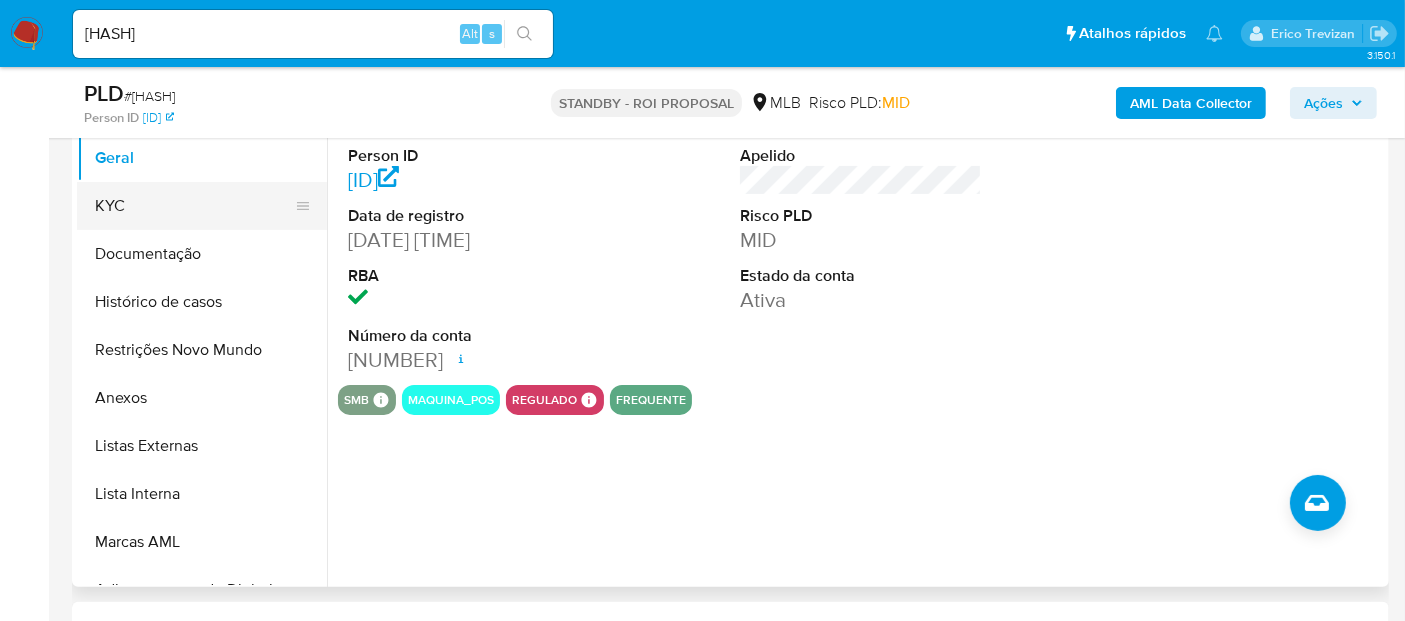 click on "KYC" at bounding box center [194, 206] 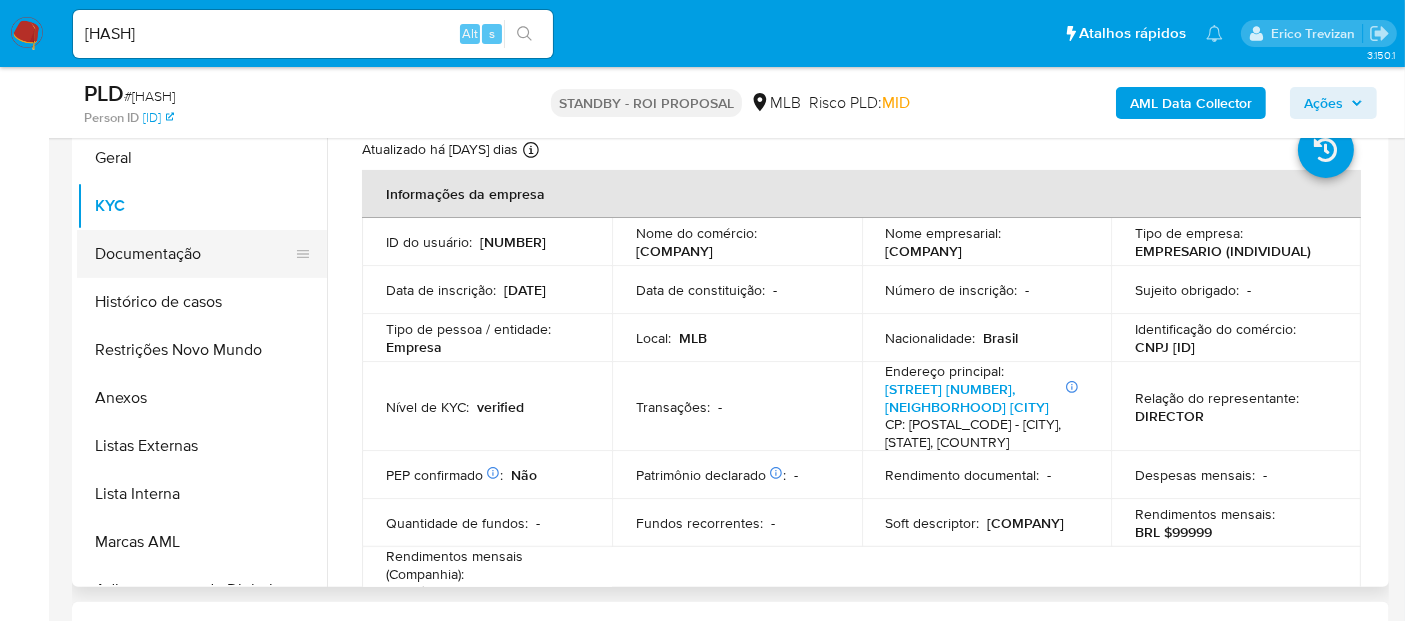 click on "Documentação" at bounding box center (194, 254) 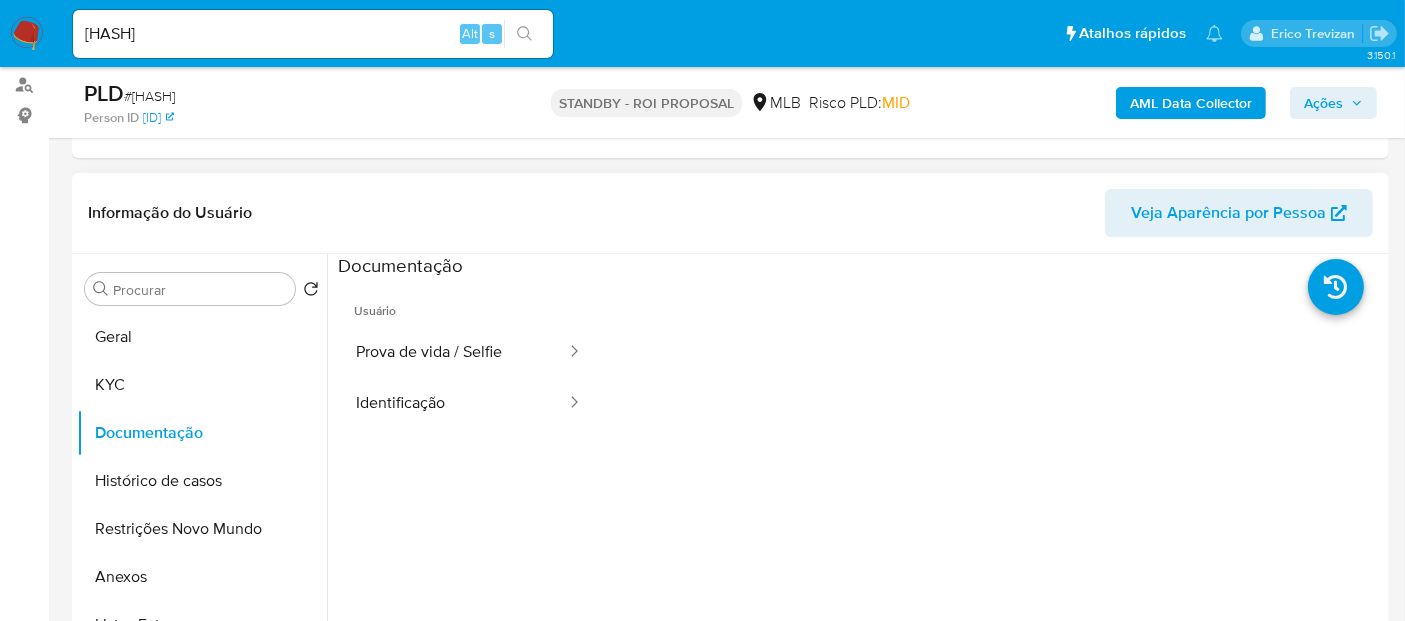 scroll, scrollTop: 222, scrollLeft: 0, axis: vertical 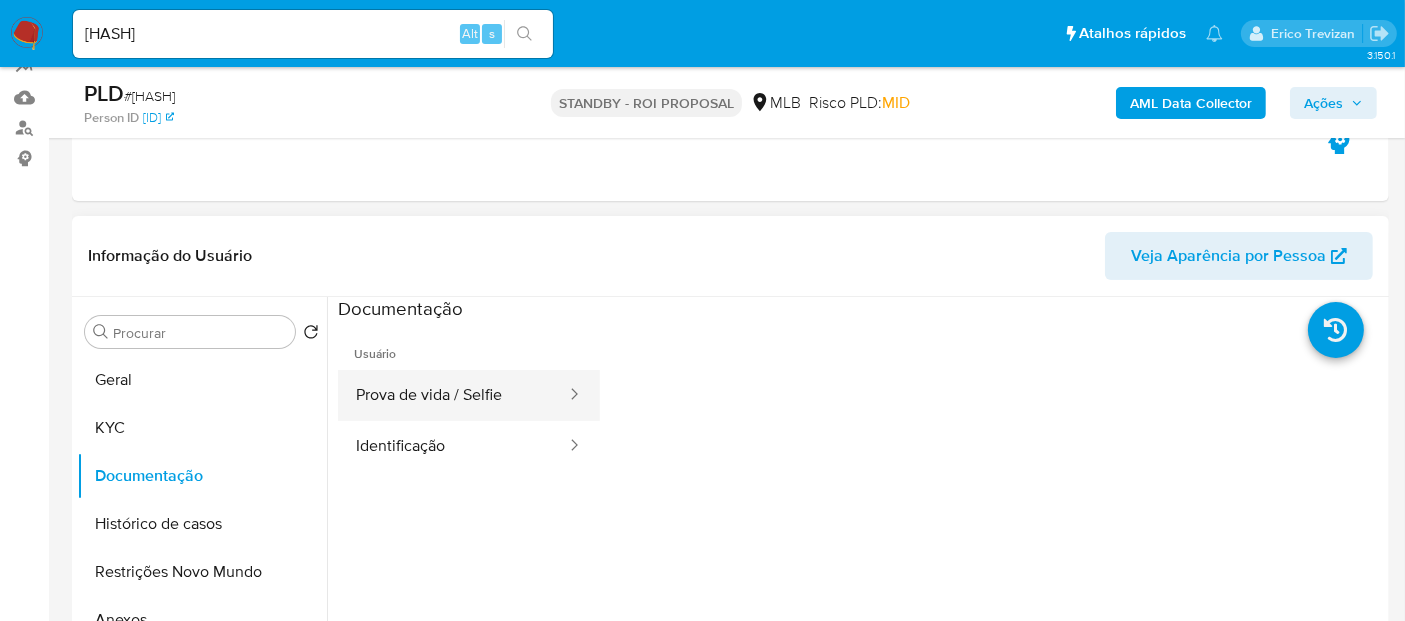 drag, startPoint x: 470, startPoint y: 404, endPoint x: 572, endPoint y: 405, distance: 102.0049 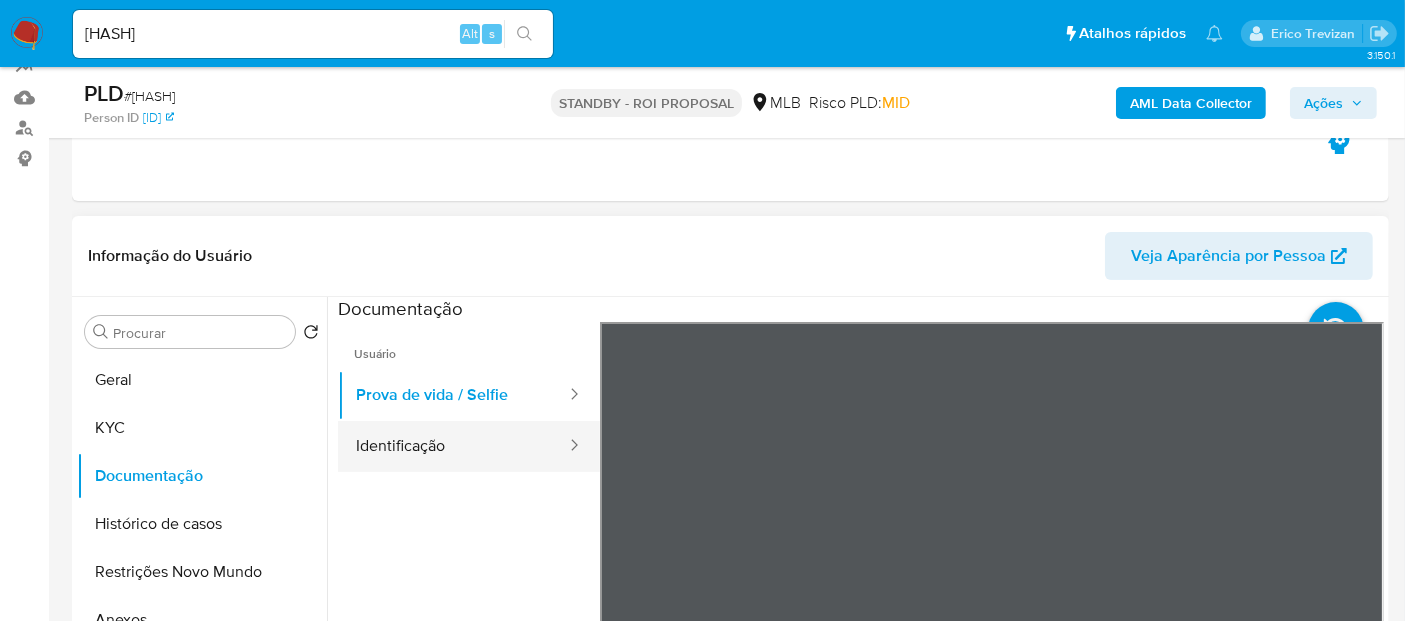 drag, startPoint x: 438, startPoint y: 439, endPoint x: 554, endPoint y: 441, distance: 116.01724 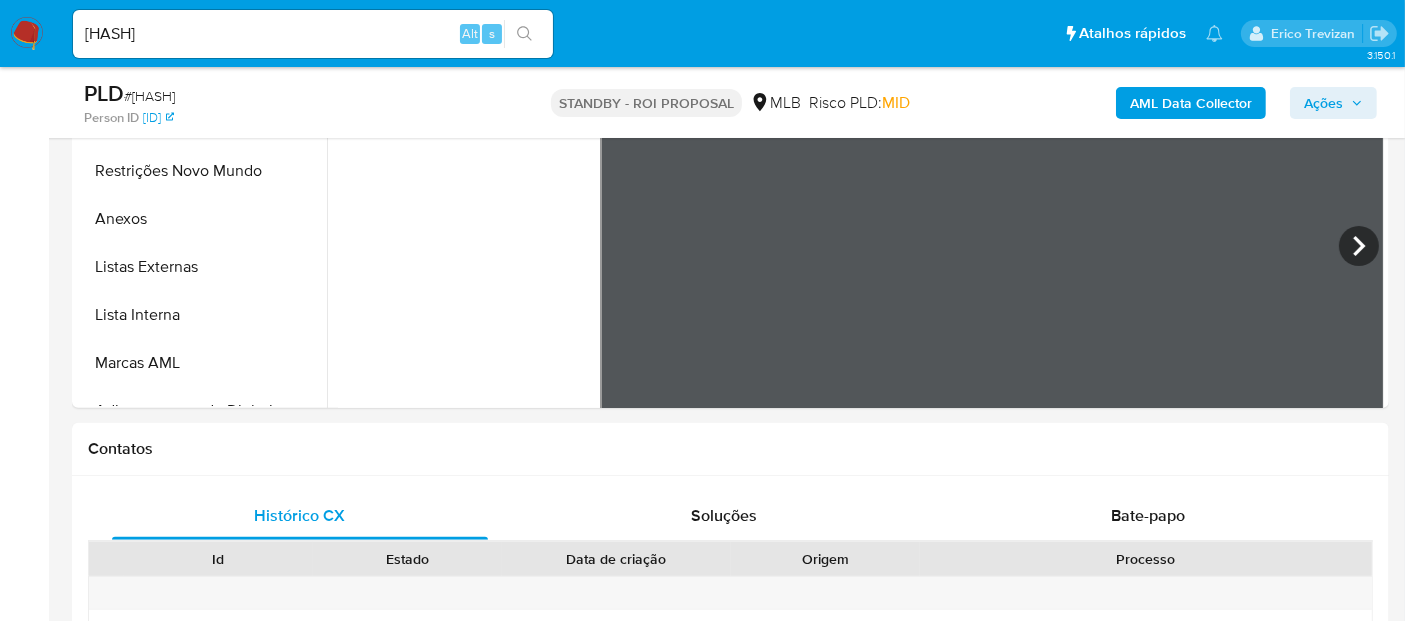 scroll, scrollTop: 610, scrollLeft: 0, axis: vertical 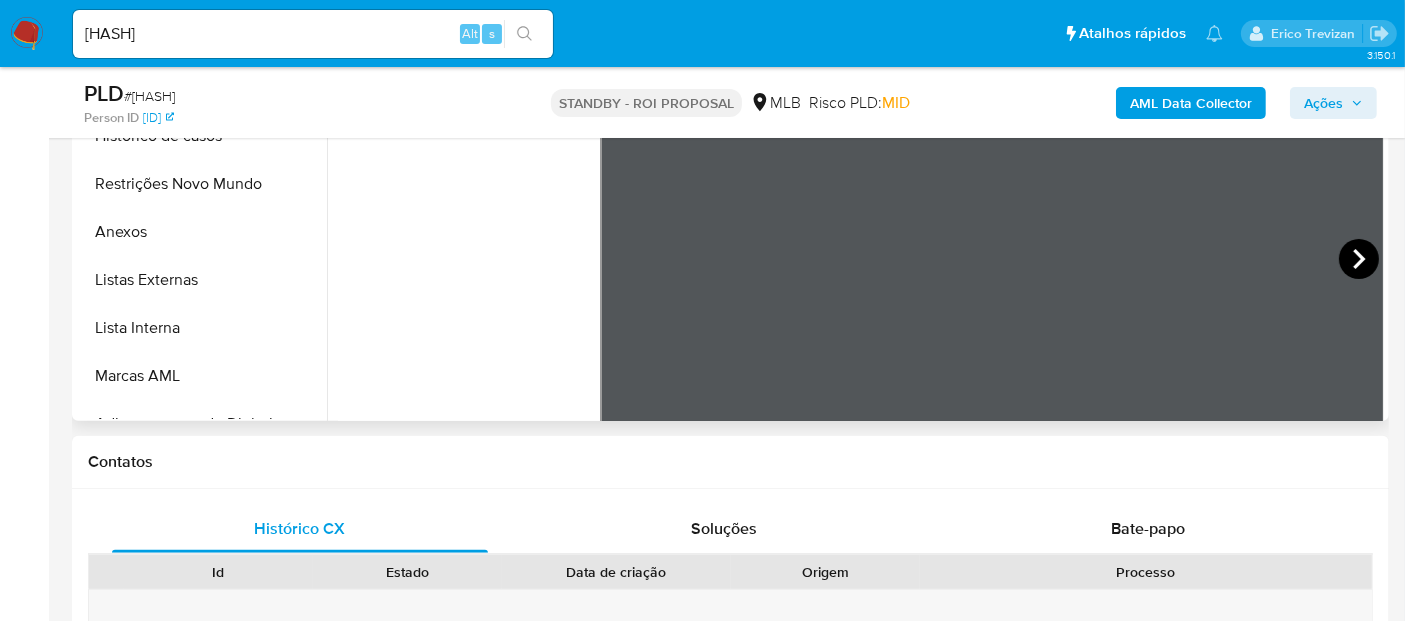click 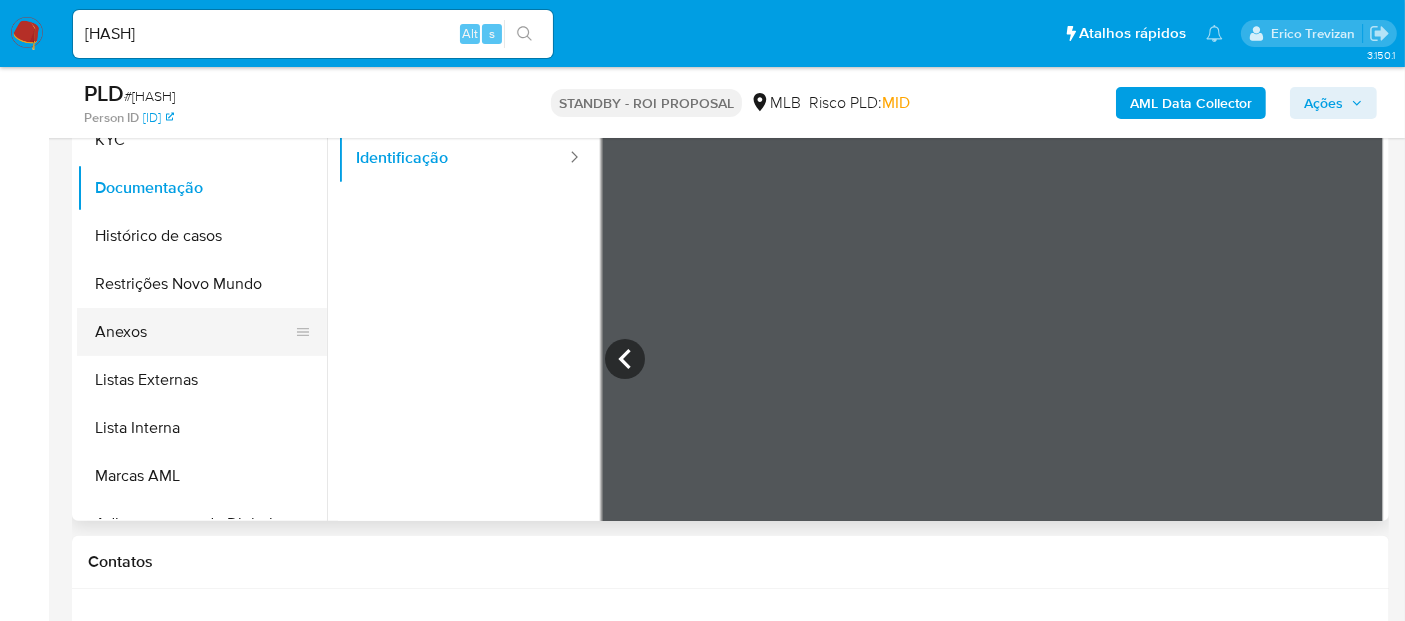 scroll, scrollTop: 388, scrollLeft: 0, axis: vertical 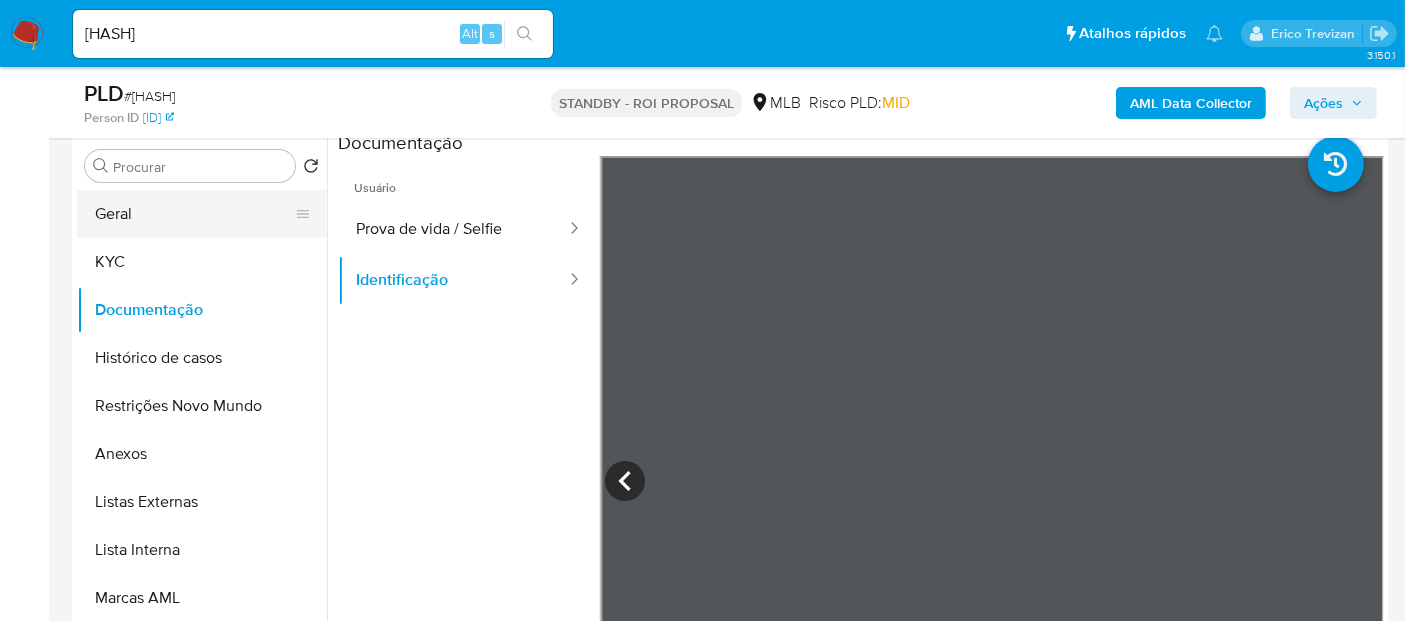 click on "Geral" at bounding box center (194, 214) 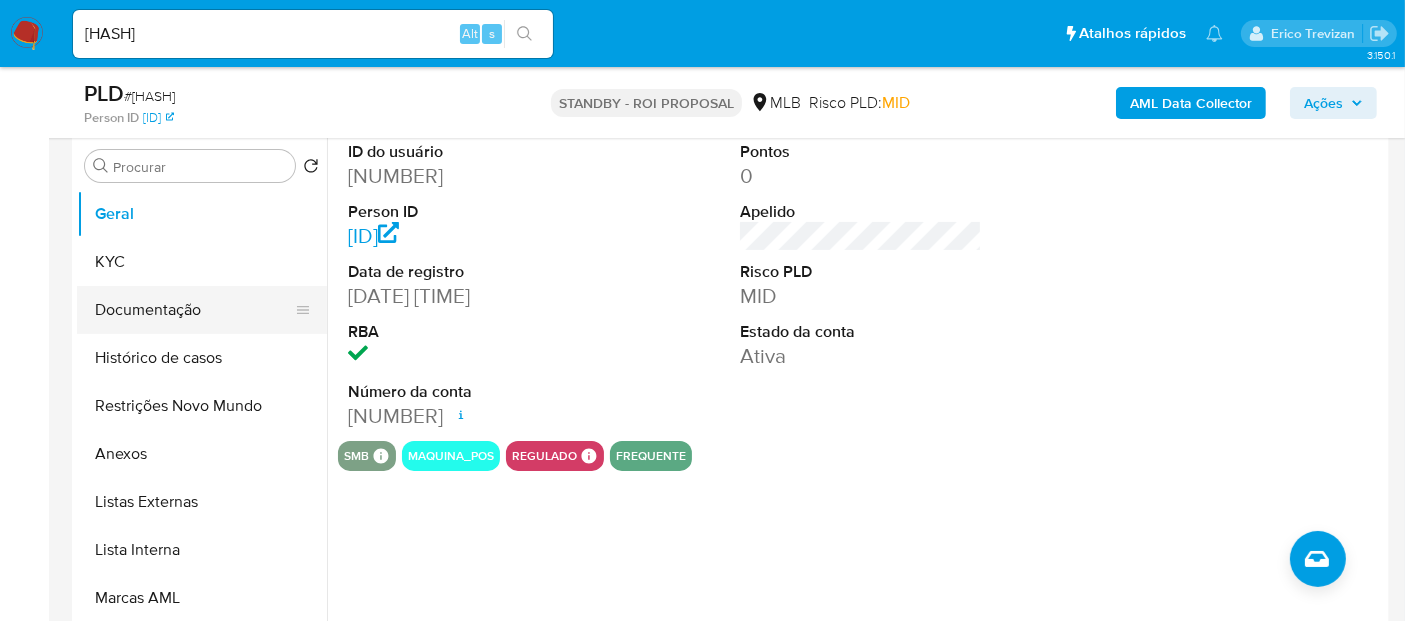 click on "Documentação" at bounding box center [194, 310] 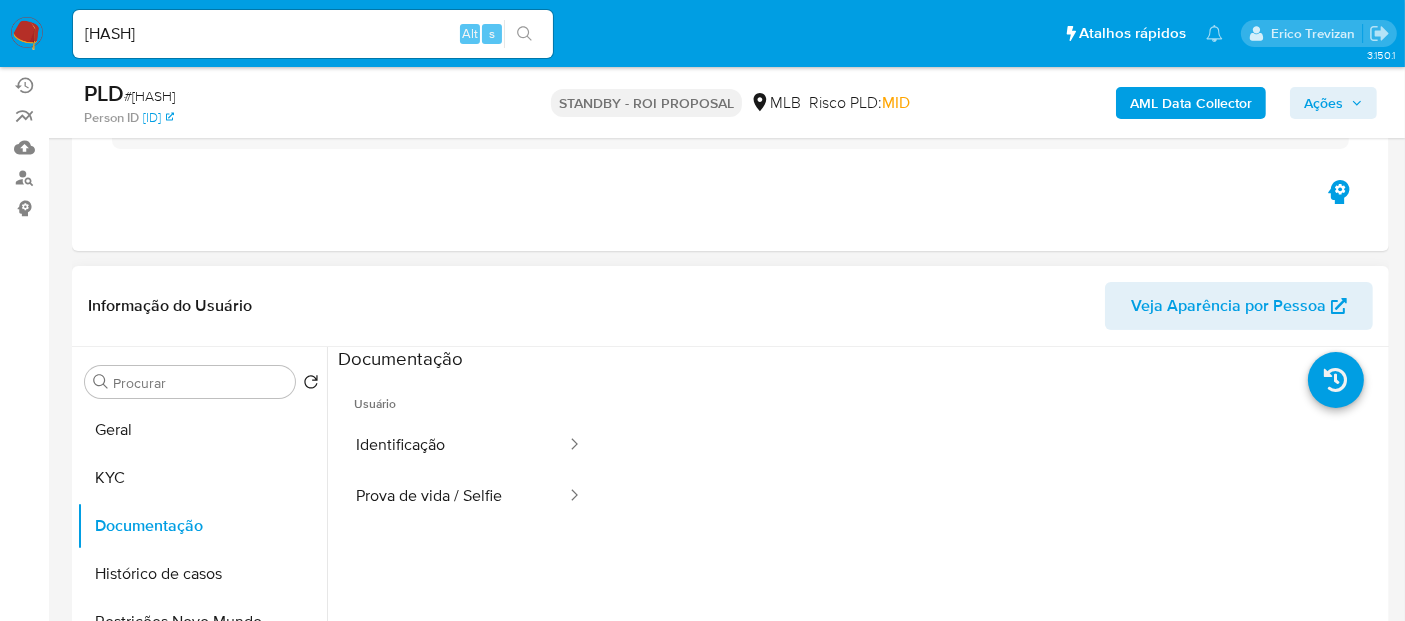scroll, scrollTop: 165, scrollLeft: 0, axis: vertical 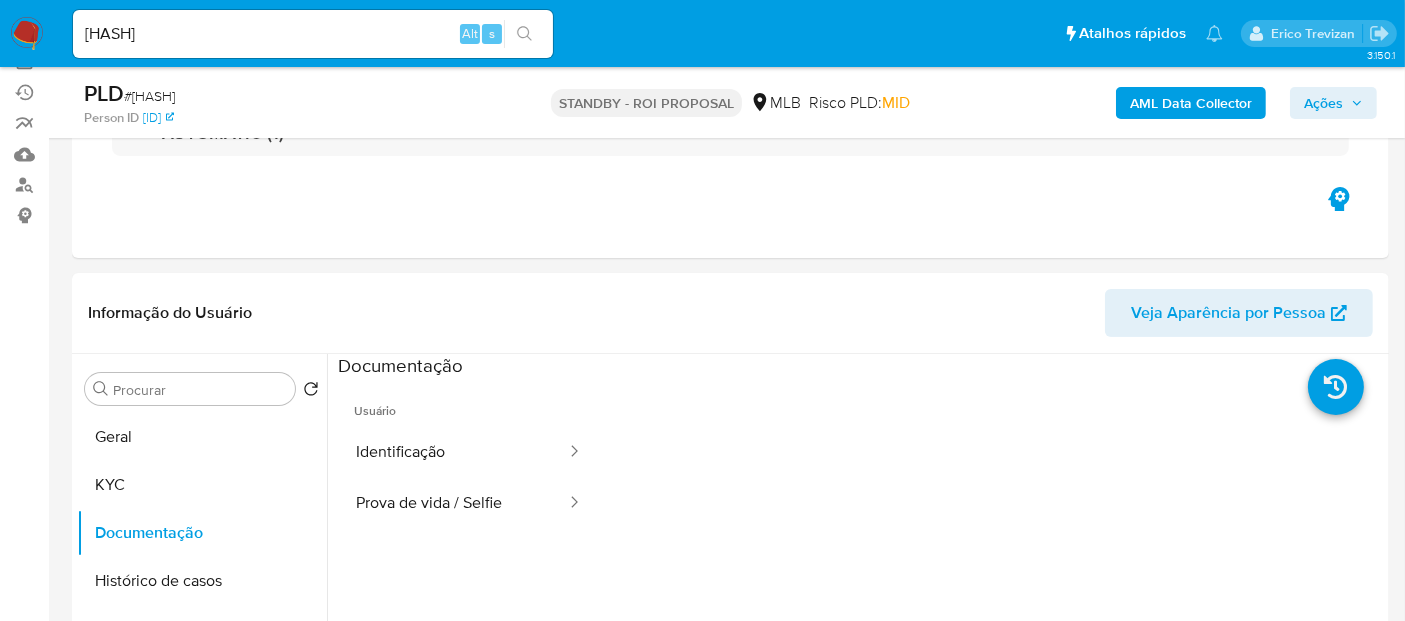 drag, startPoint x: 462, startPoint y: 442, endPoint x: 581, endPoint y: 461, distance: 120.50726 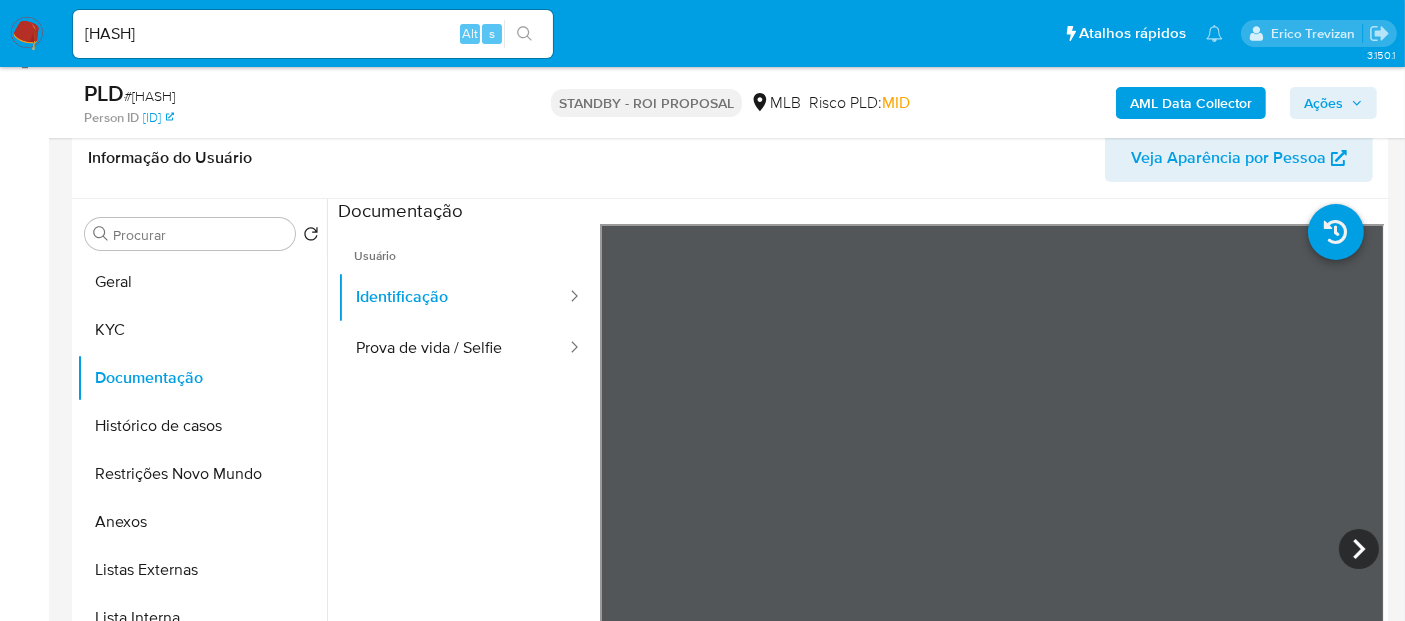 scroll, scrollTop: 351, scrollLeft: 0, axis: vertical 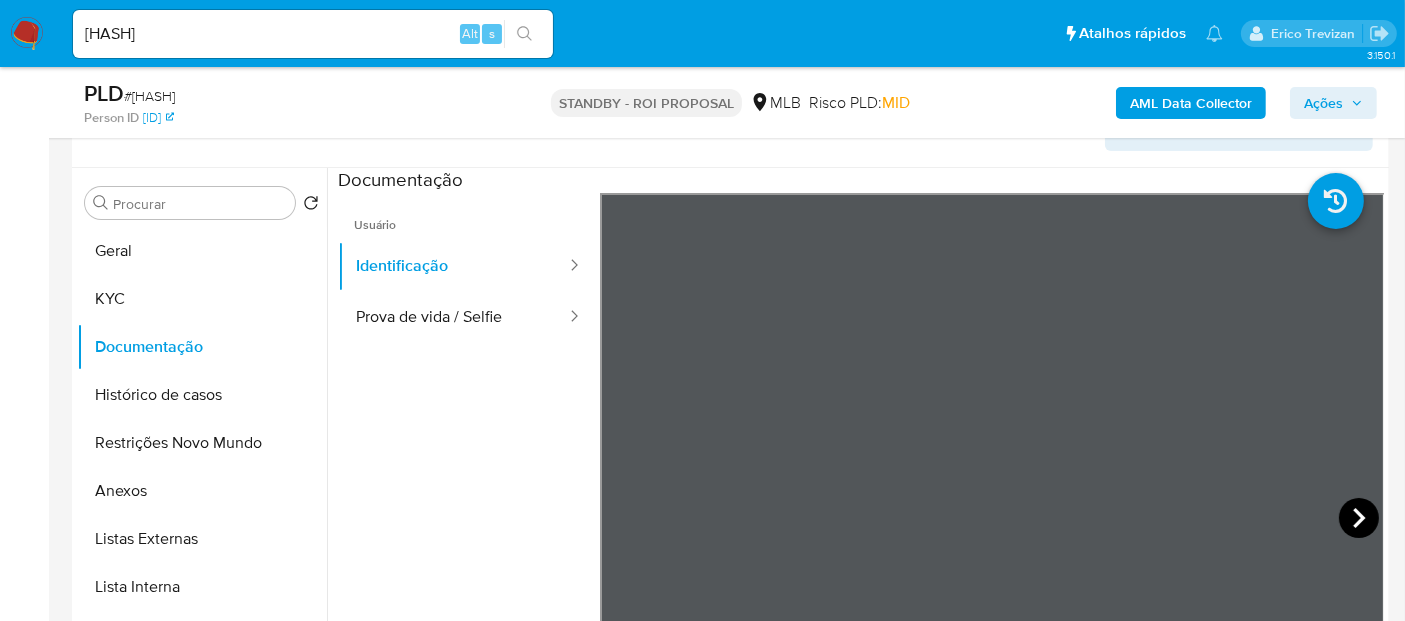 click 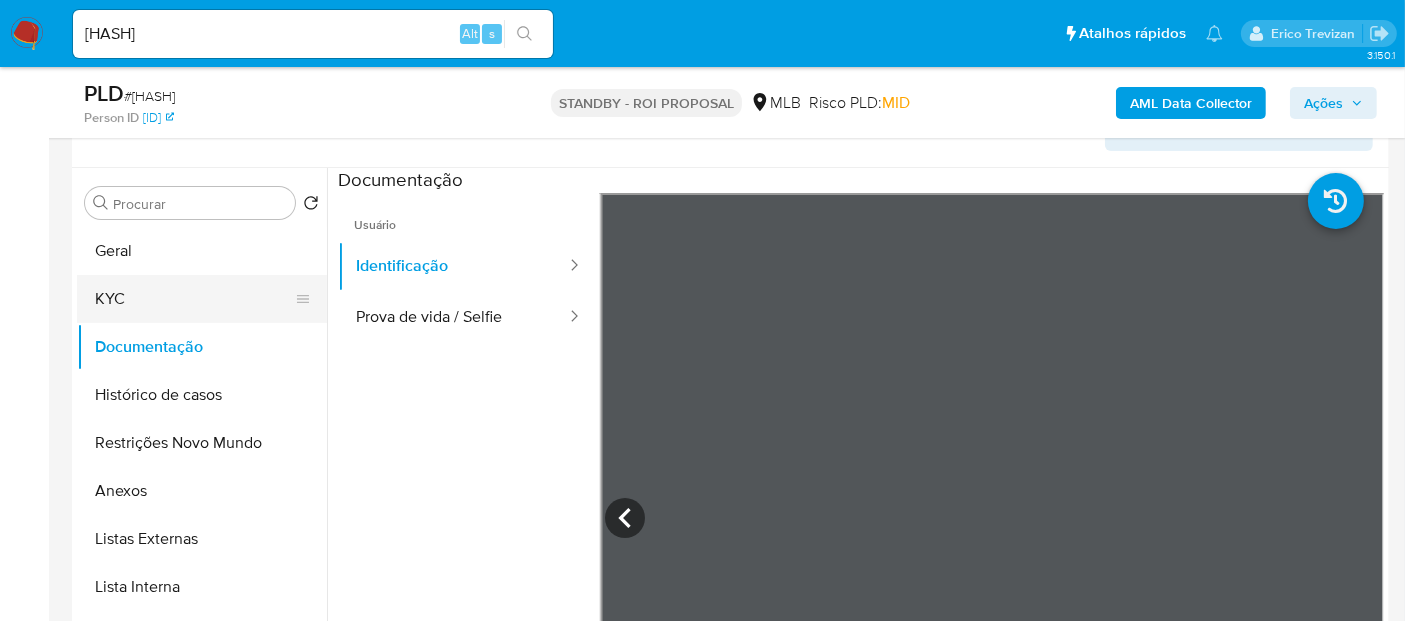 click on "KYC" at bounding box center (194, 299) 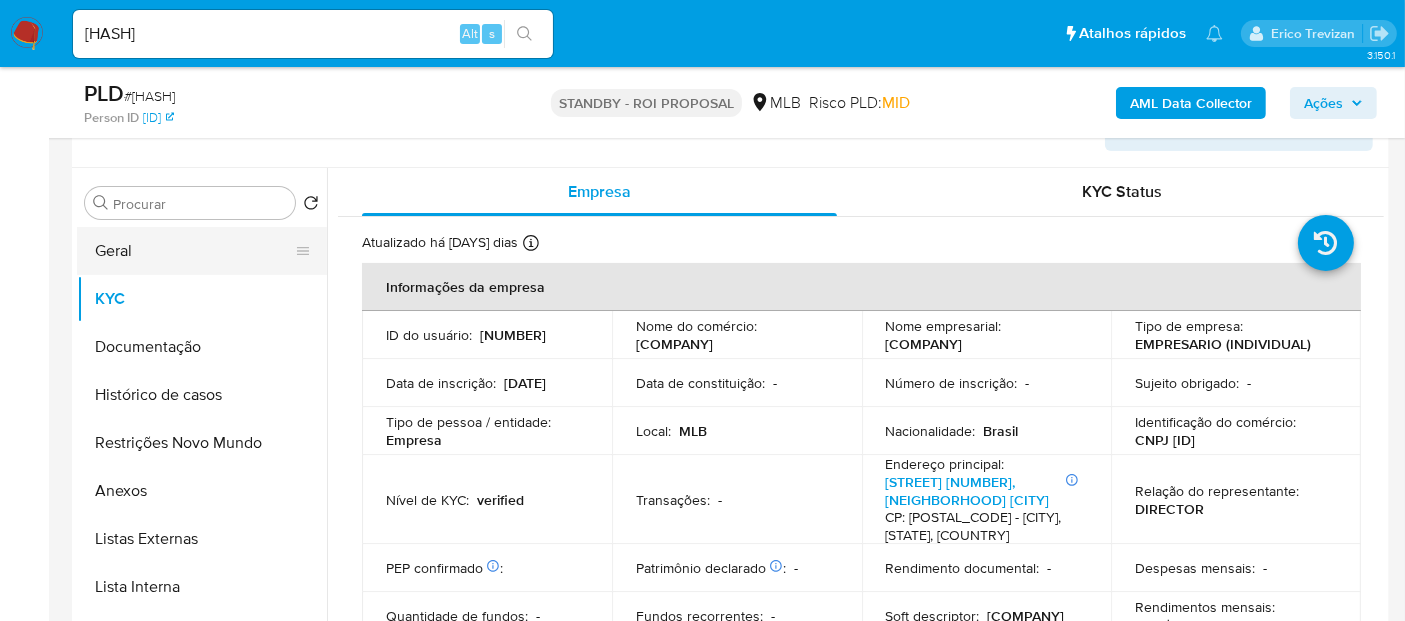 click on "Geral" at bounding box center [194, 251] 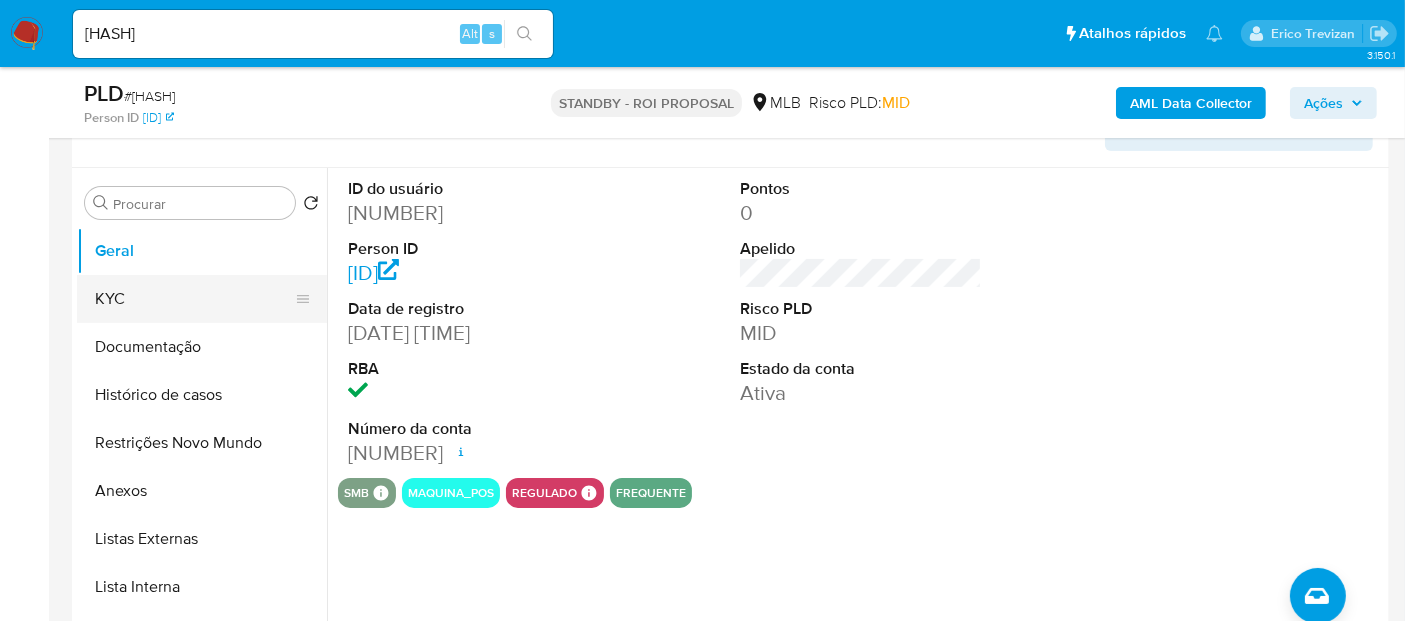 click on "KYC" at bounding box center (194, 299) 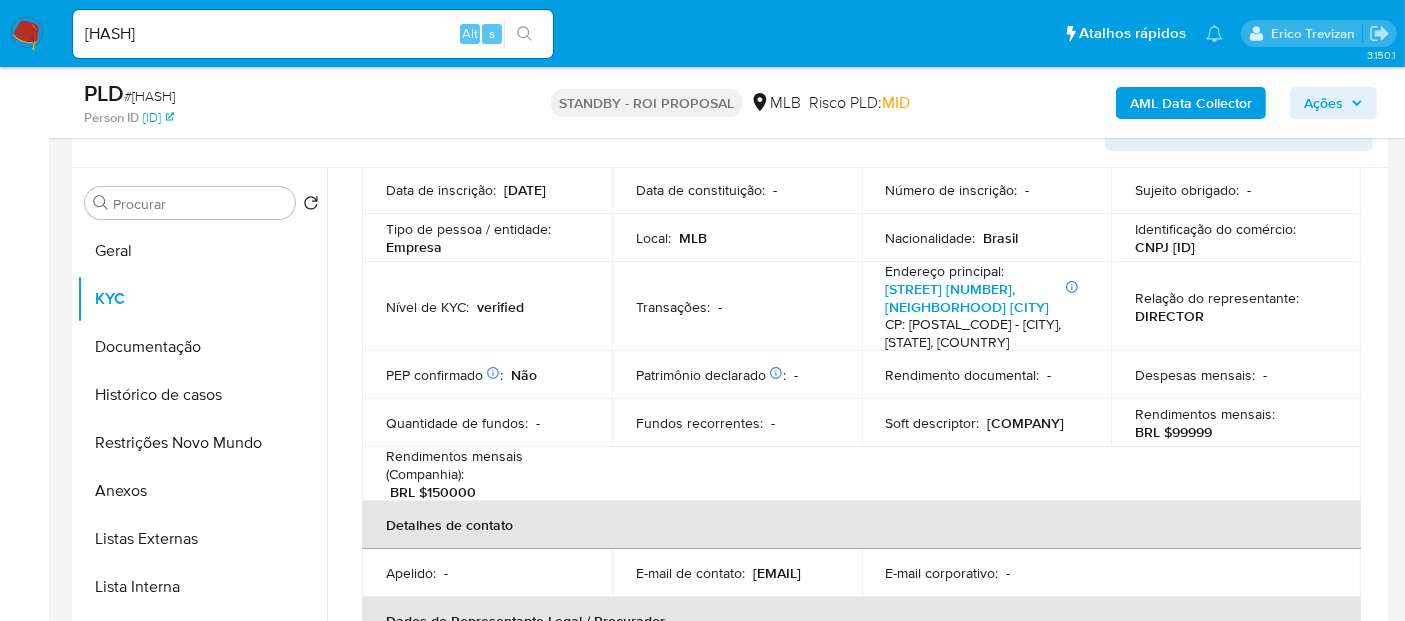 scroll, scrollTop: 222, scrollLeft: 0, axis: vertical 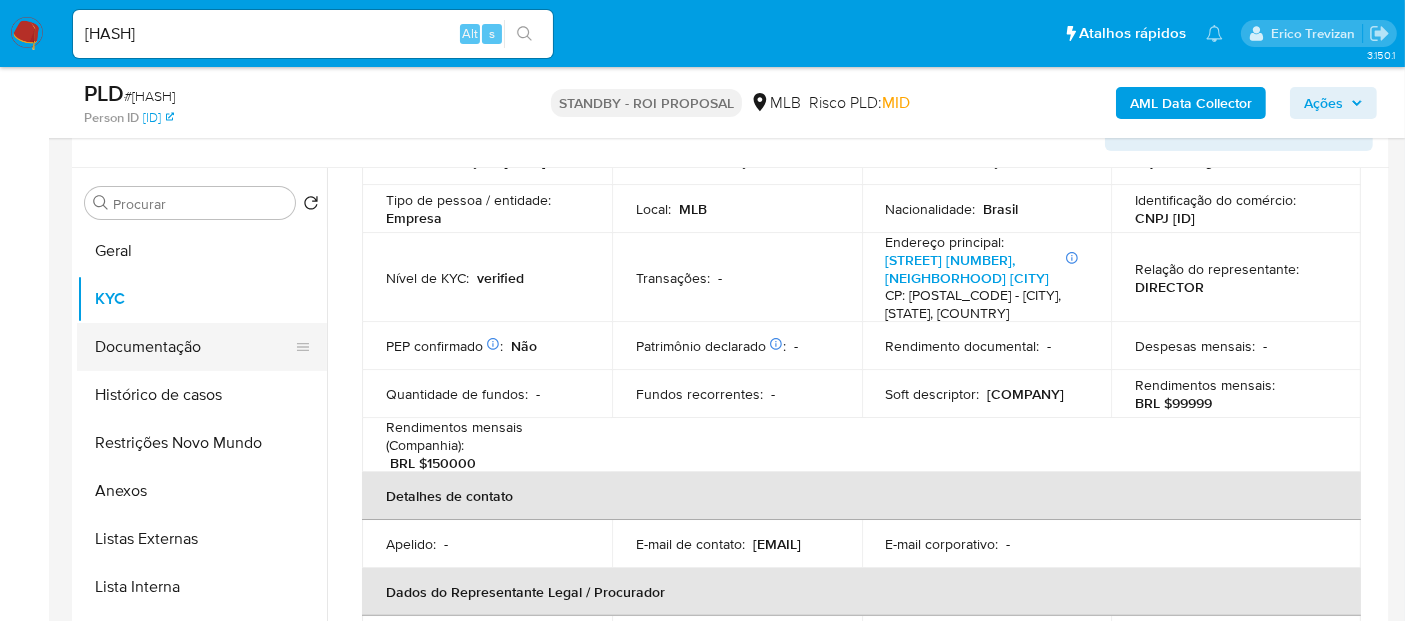 click on "Documentação" at bounding box center (194, 347) 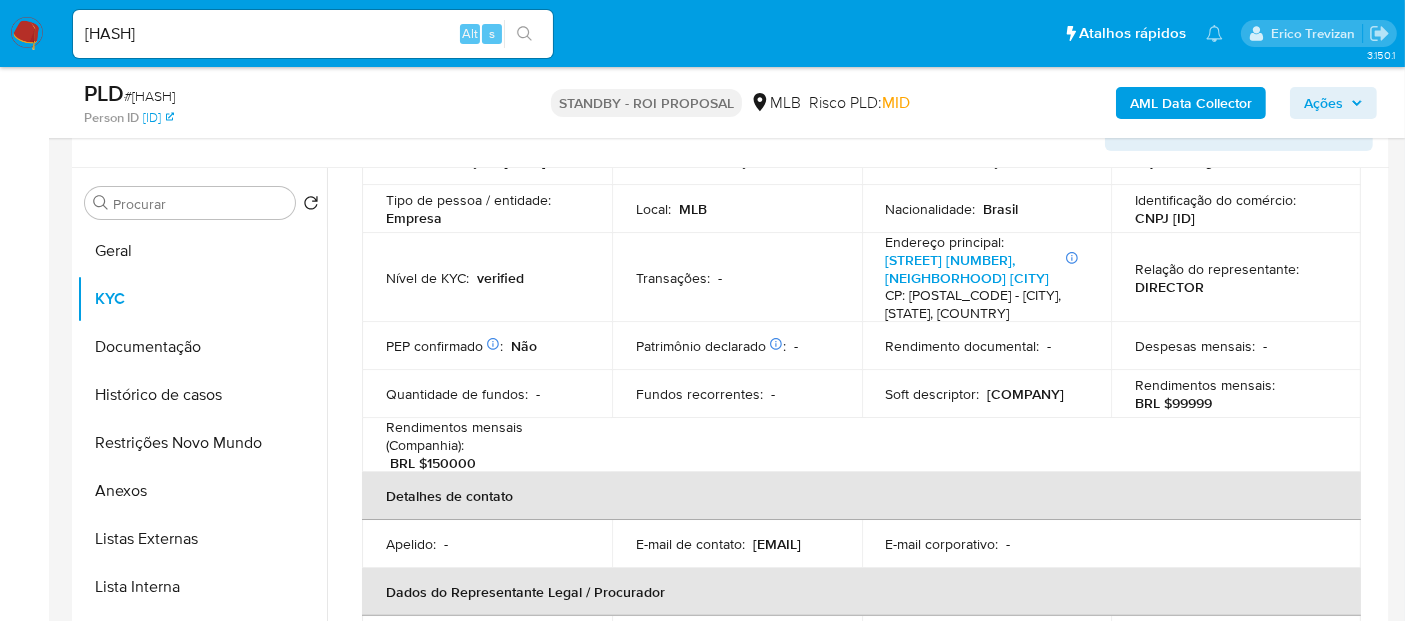 scroll, scrollTop: 0, scrollLeft: 0, axis: both 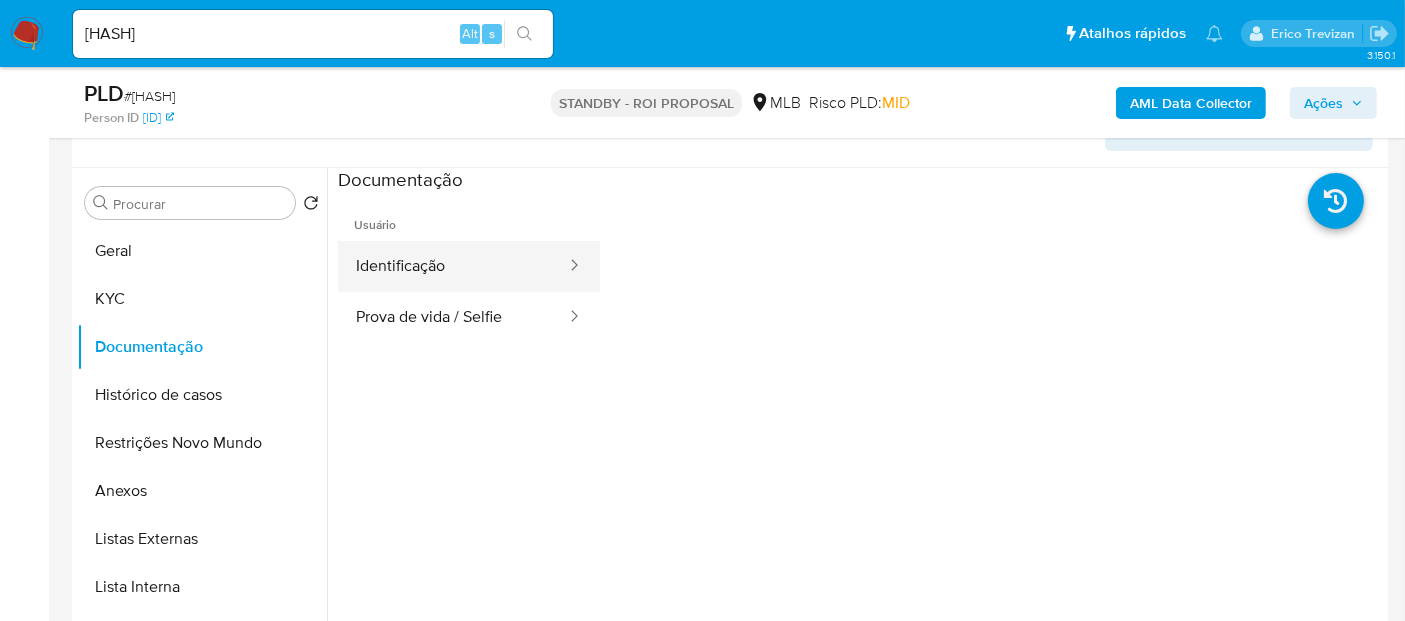 click on "Identificação" at bounding box center (453, 266) 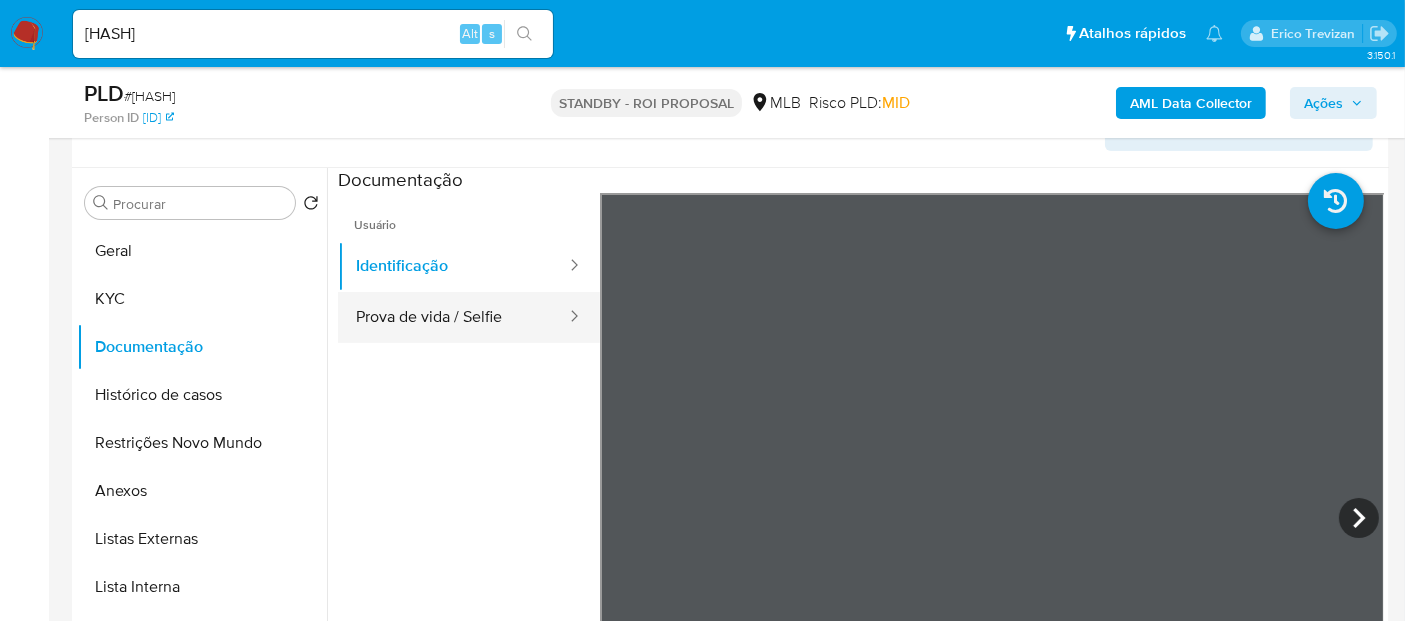 click on "Prova de vida / Selfie" at bounding box center [453, 317] 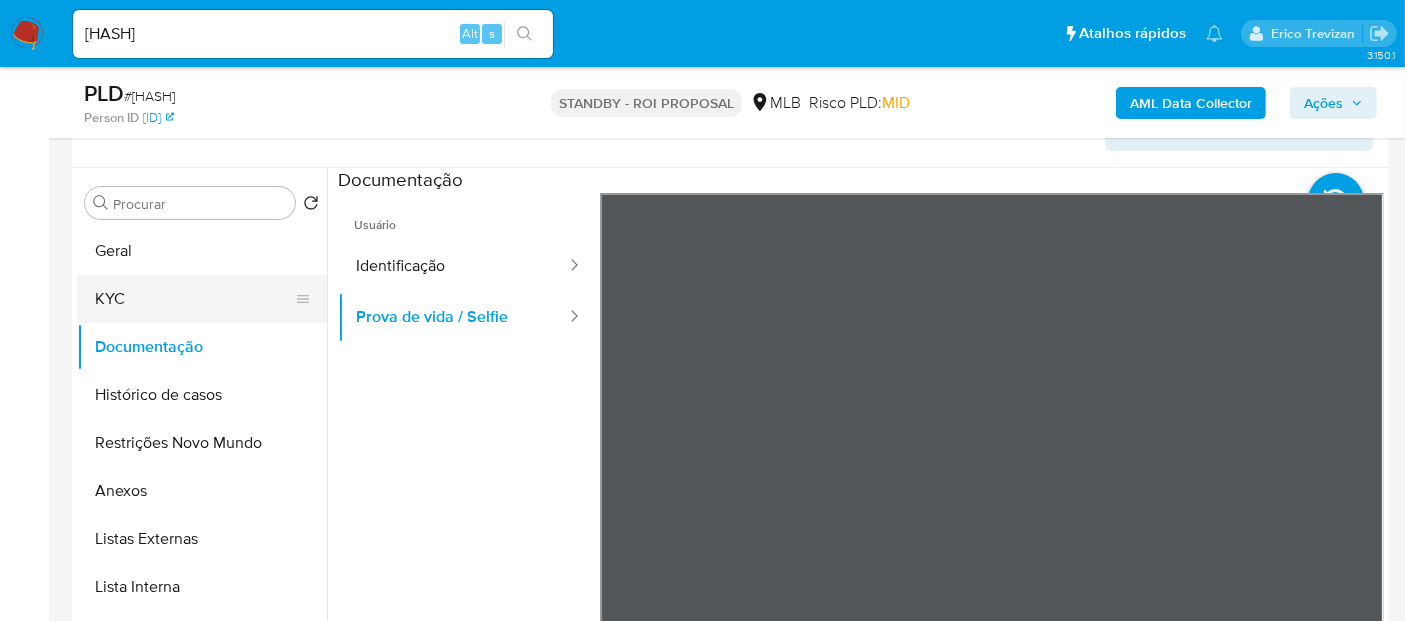 click on "KYC" at bounding box center (194, 299) 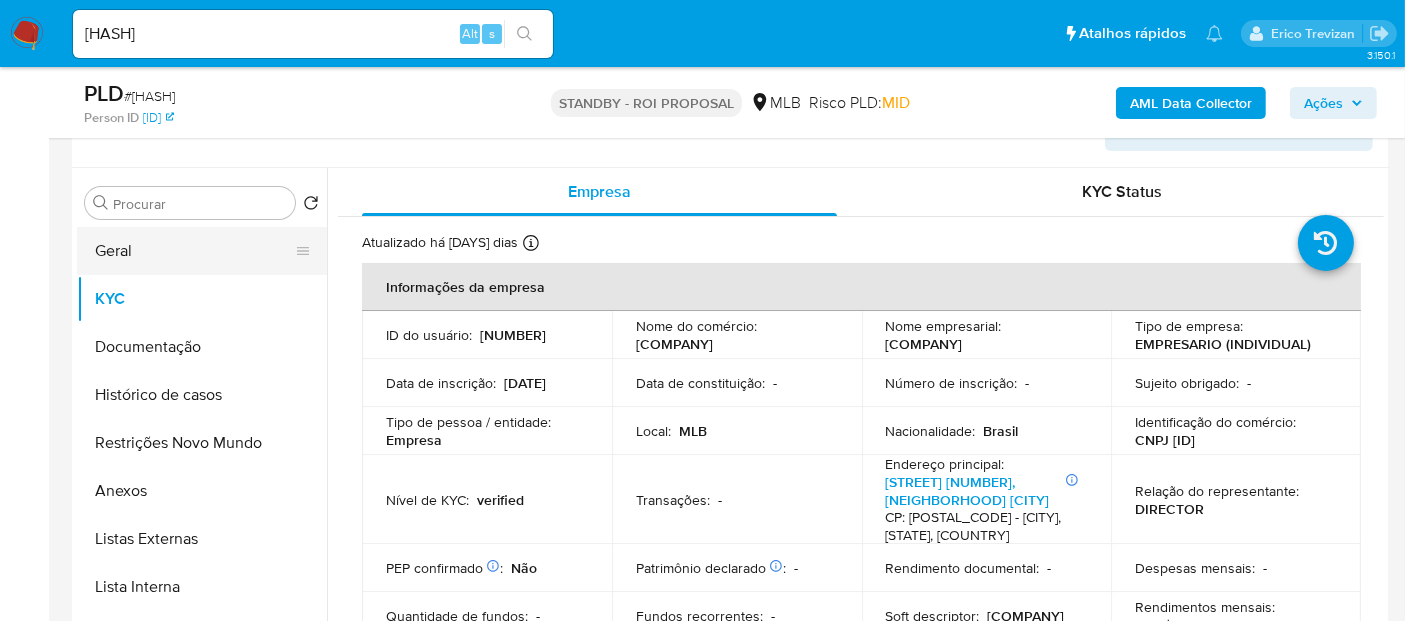 click on "Geral" at bounding box center [194, 251] 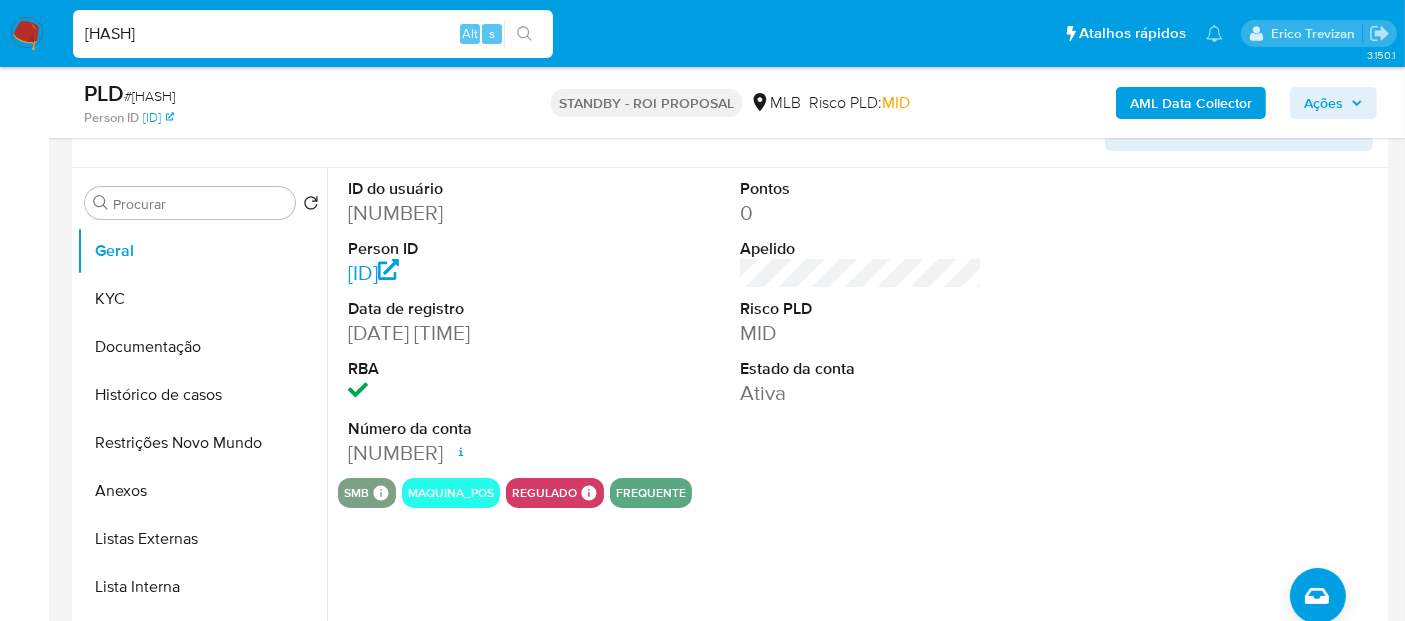 drag, startPoint x: 318, startPoint y: 32, endPoint x: 0, endPoint y: 64, distance: 319.60602 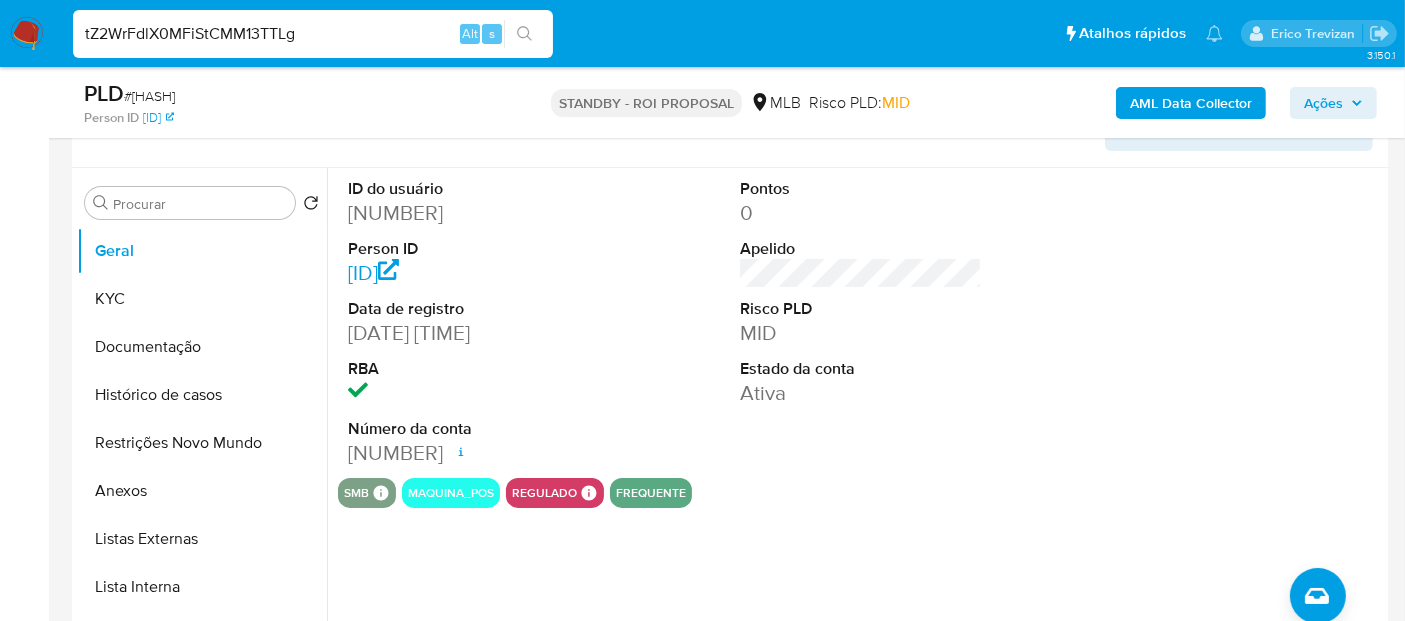 type on "tZ2WrFdlX0MFiStCMM13TTLg" 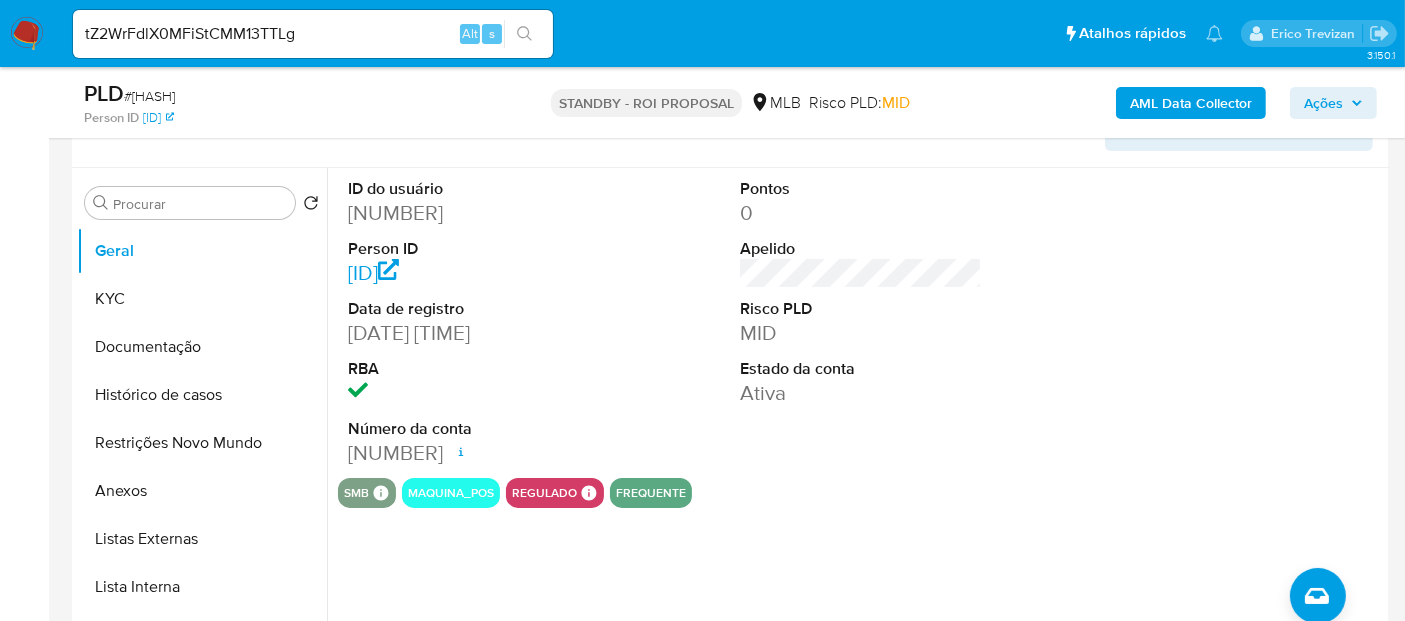 click at bounding box center [524, 34] 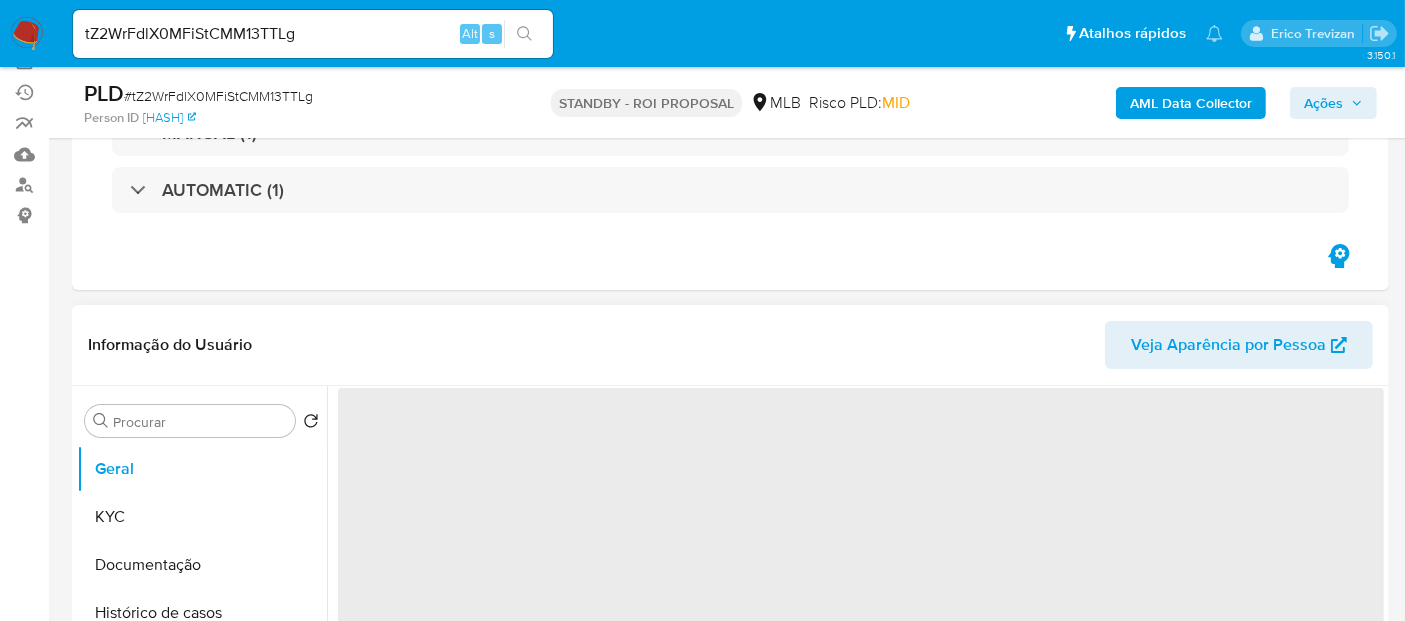 scroll, scrollTop: 222, scrollLeft: 0, axis: vertical 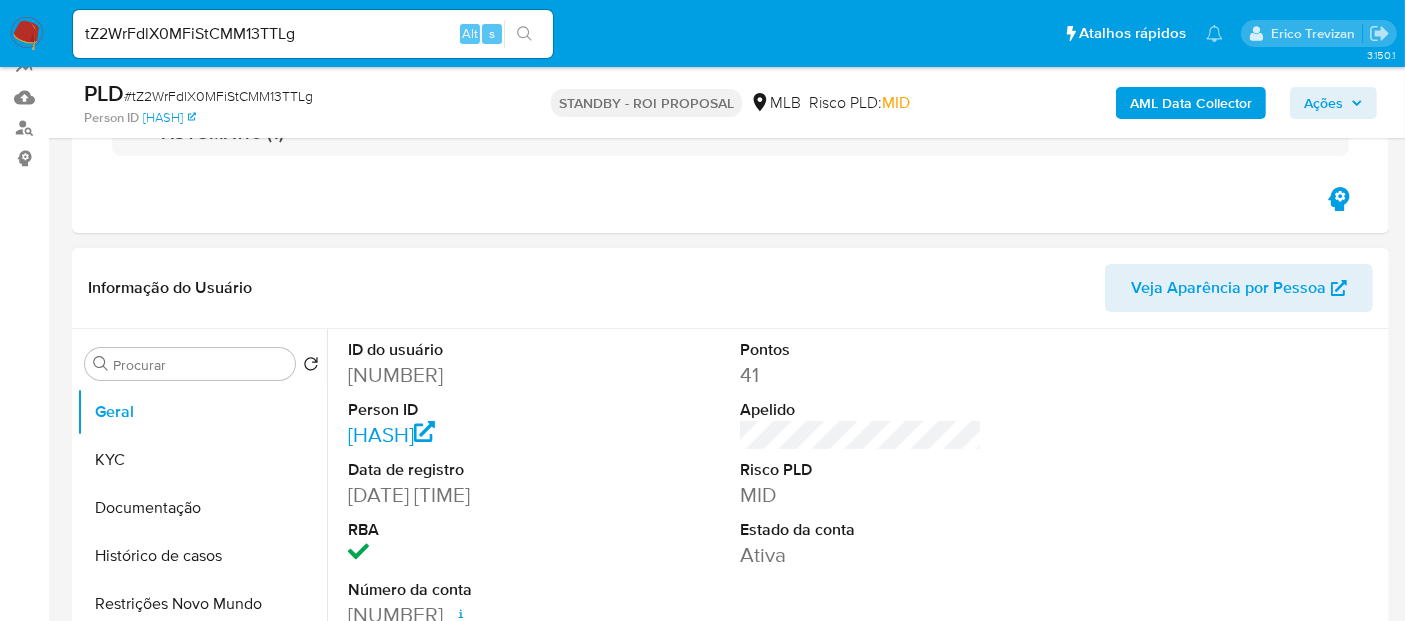 select on "10" 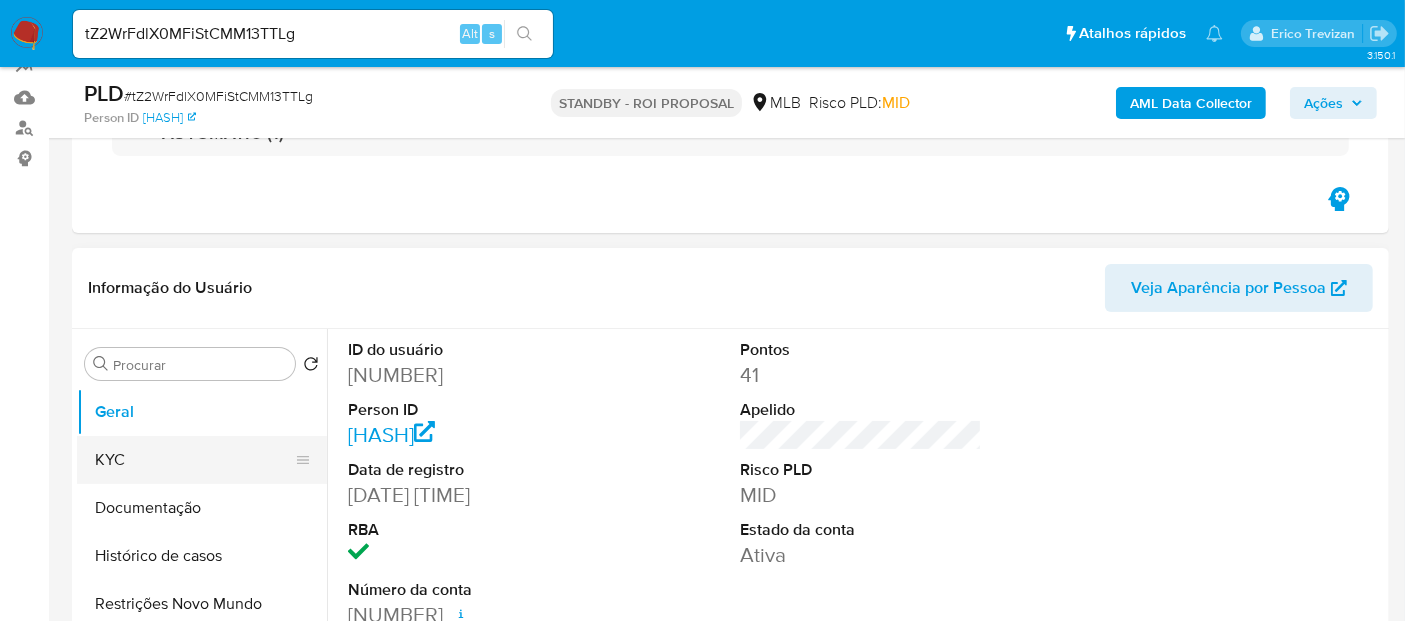 drag, startPoint x: 111, startPoint y: 461, endPoint x: 279, endPoint y: 450, distance: 168.35974 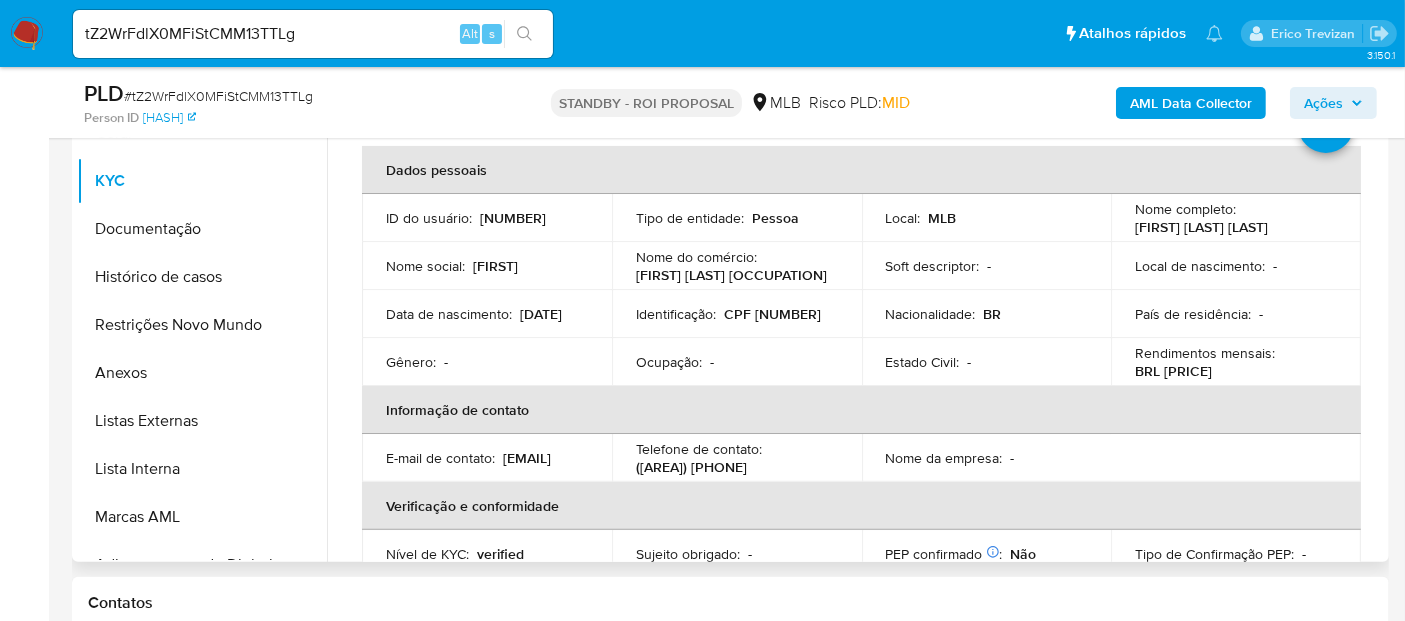 scroll, scrollTop: 555, scrollLeft: 0, axis: vertical 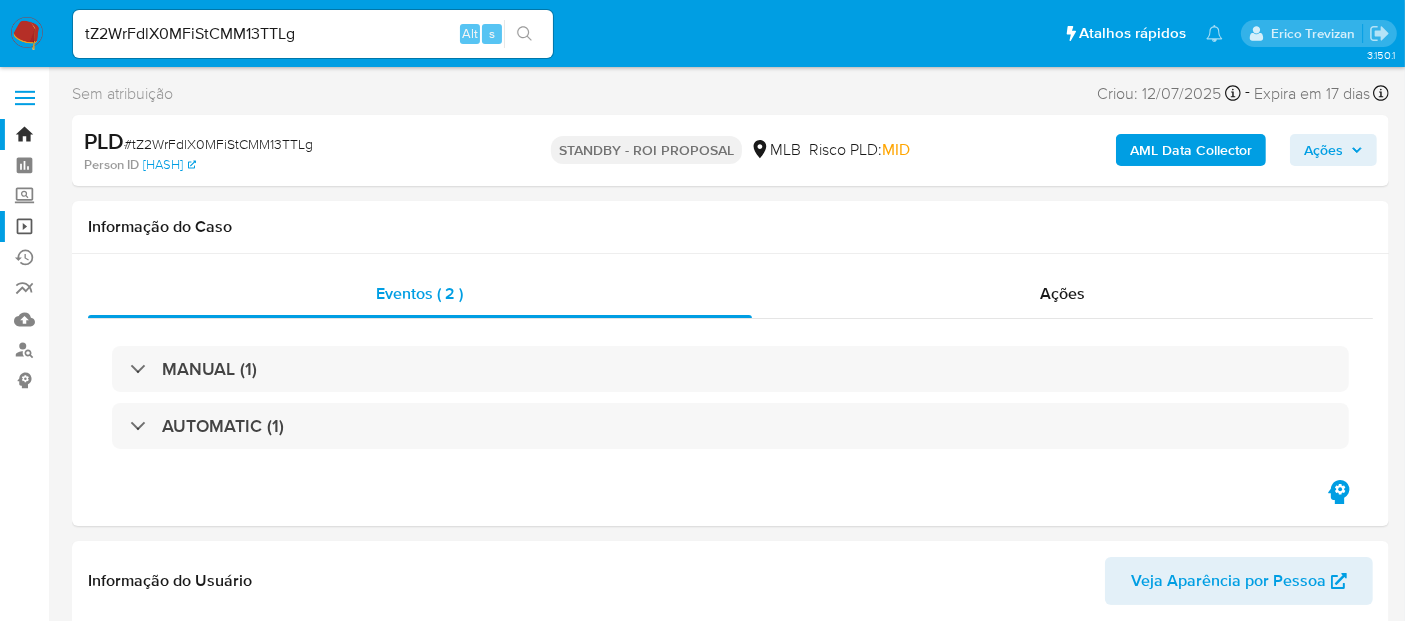 click on "Operações em massa" at bounding box center [119, 226] 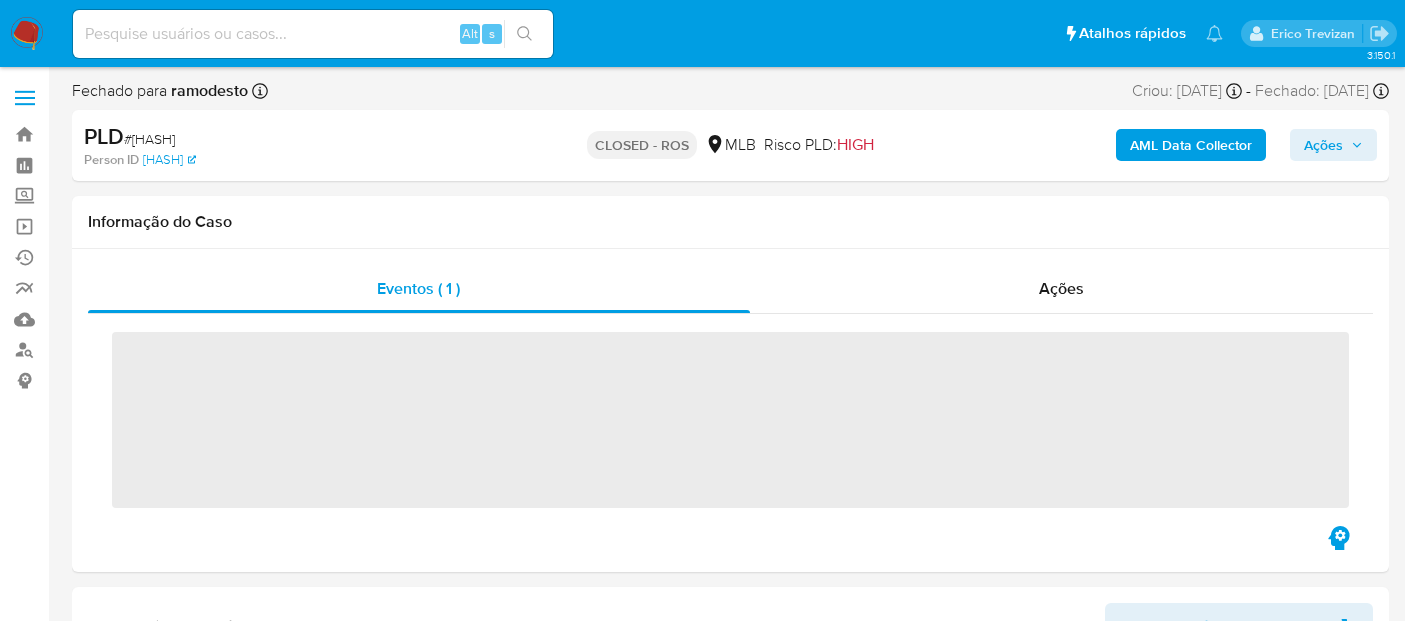 scroll, scrollTop: 0, scrollLeft: 0, axis: both 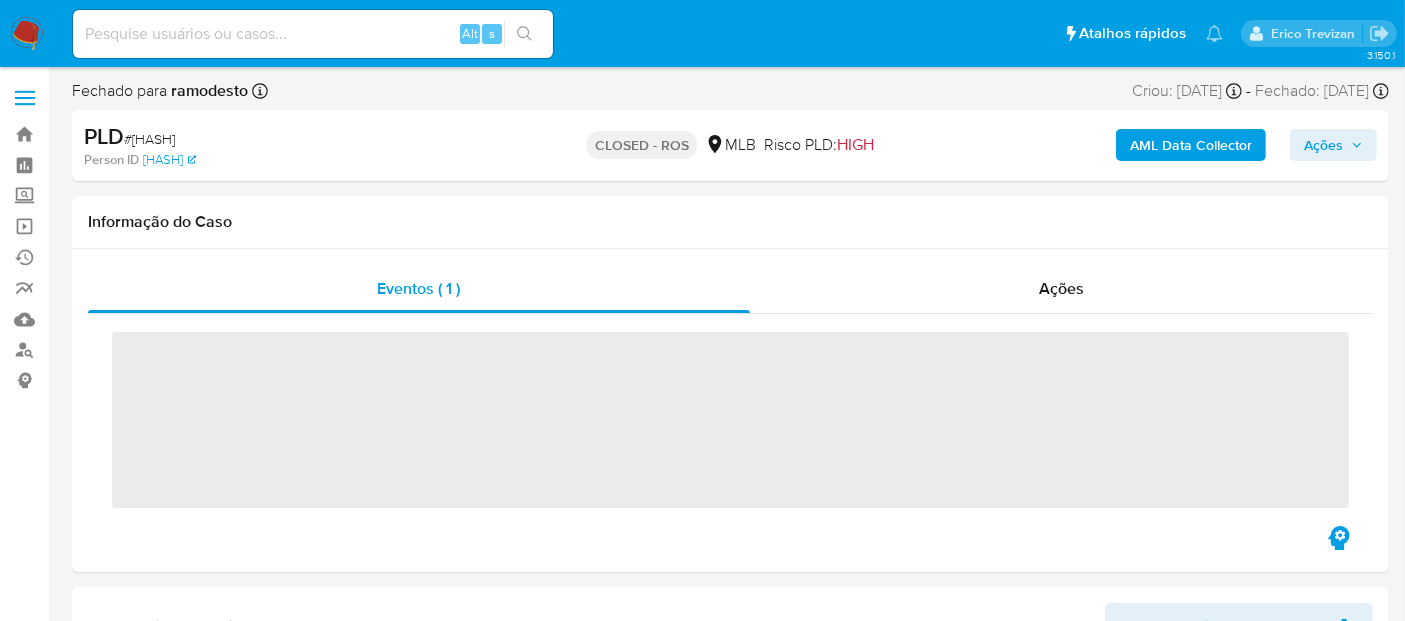 click on "Ações" at bounding box center (1061, 288) 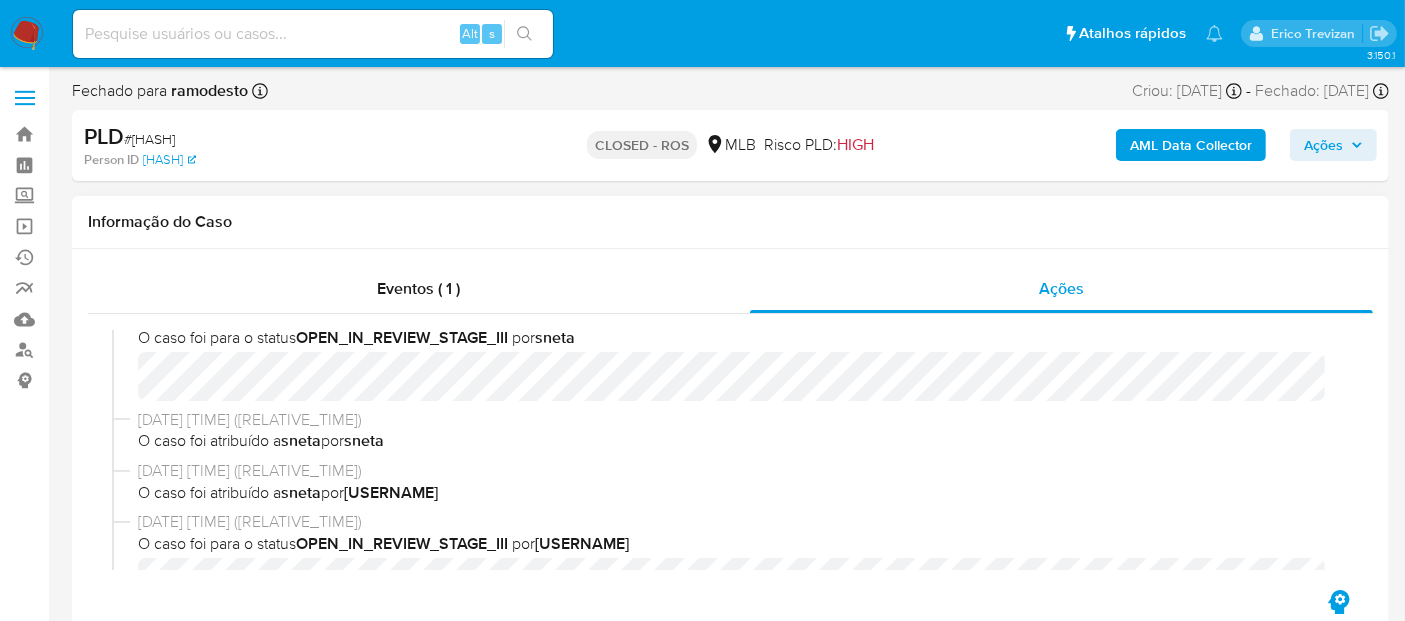 select on "10" 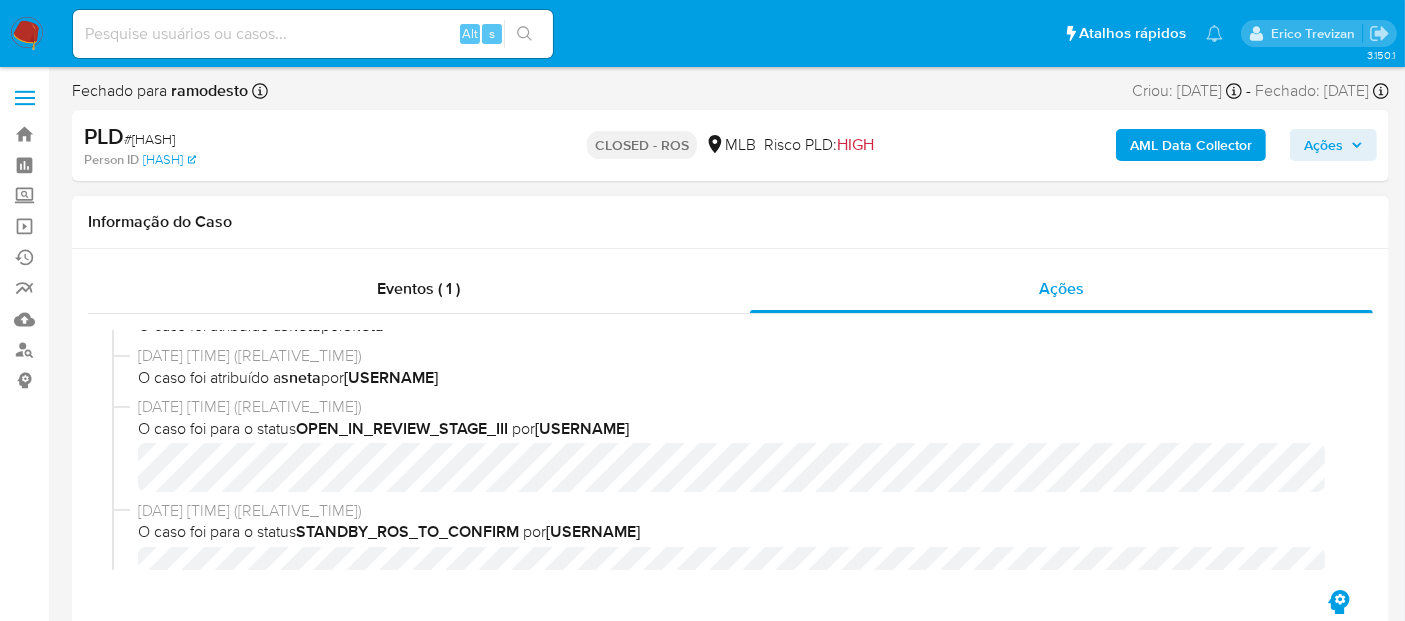 scroll, scrollTop: 333, scrollLeft: 0, axis: vertical 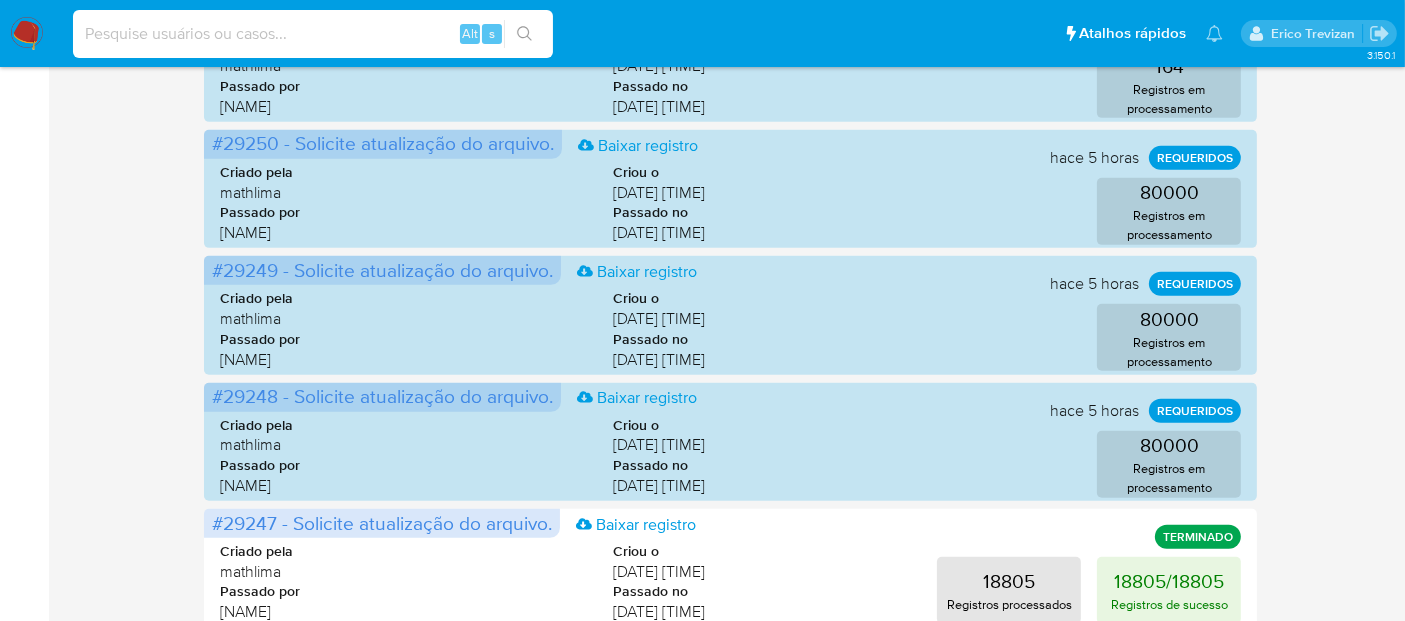 click at bounding box center [313, 34] 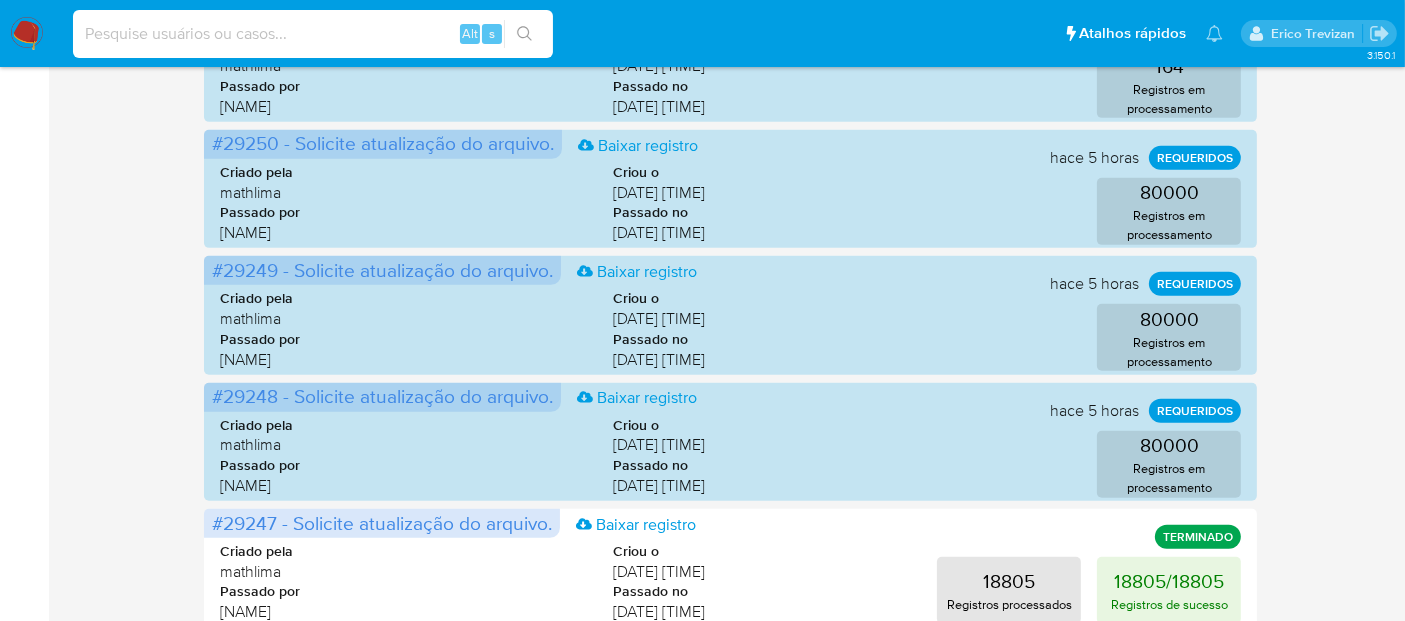 paste on "muUrmLRCG9GN09ycmRXkwBn3" 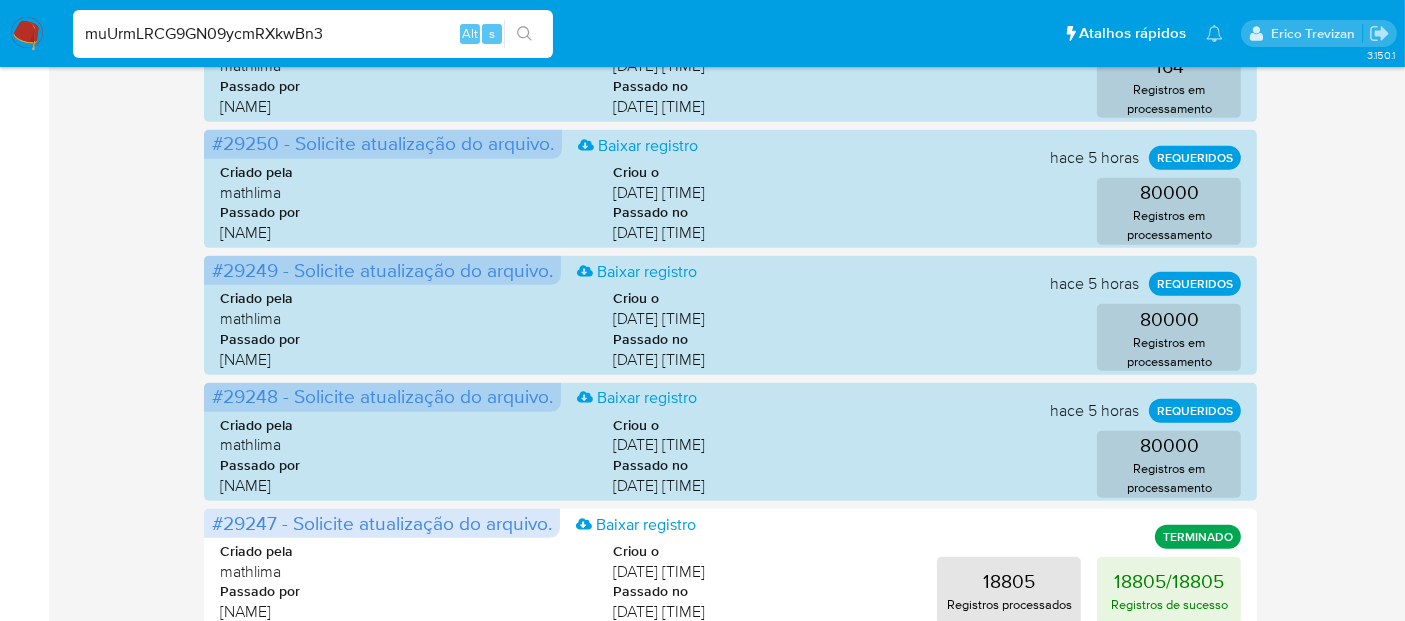 type on "muUrmLRCG9GN09ycmRXkwBn3" 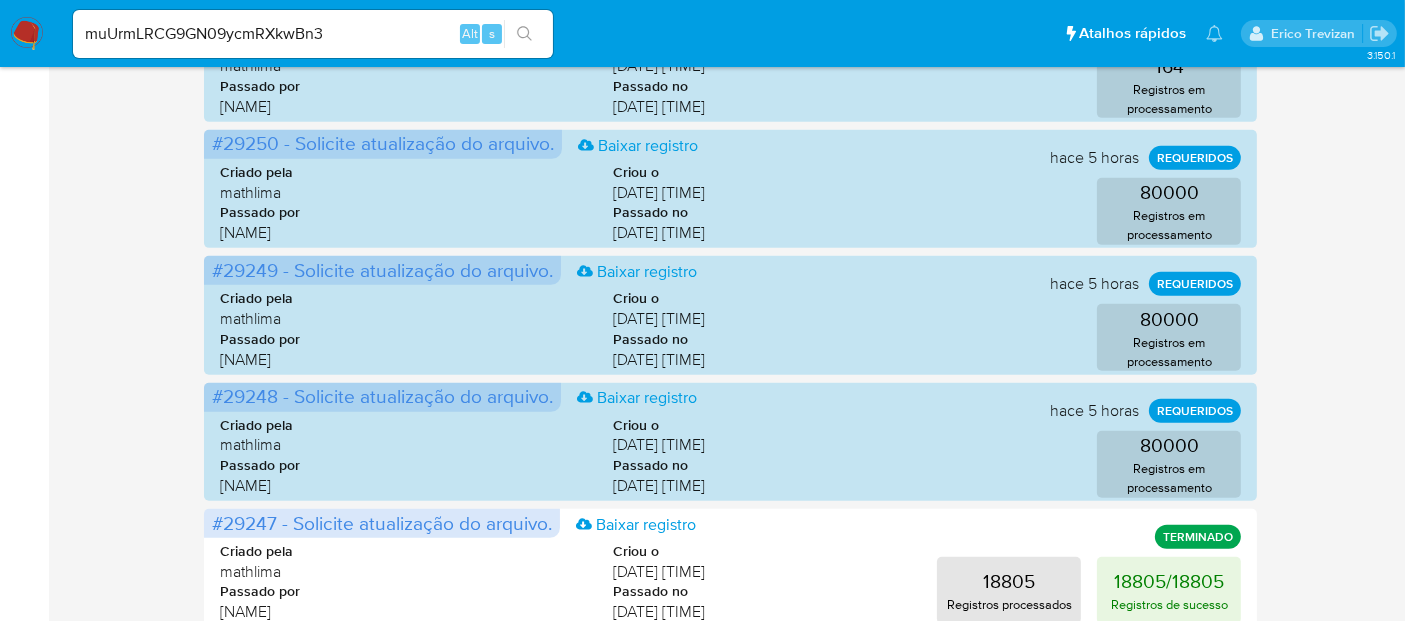 click 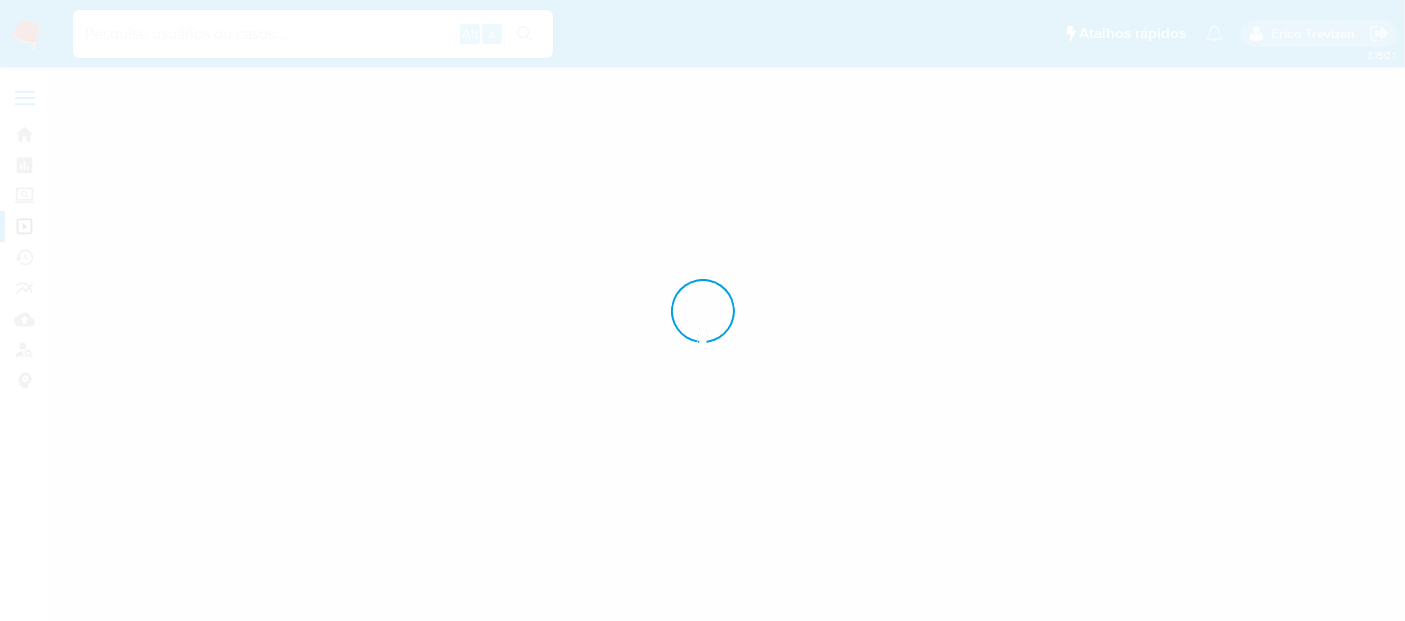 scroll, scrollTop: 0, scrollLeft: 0, axis: both 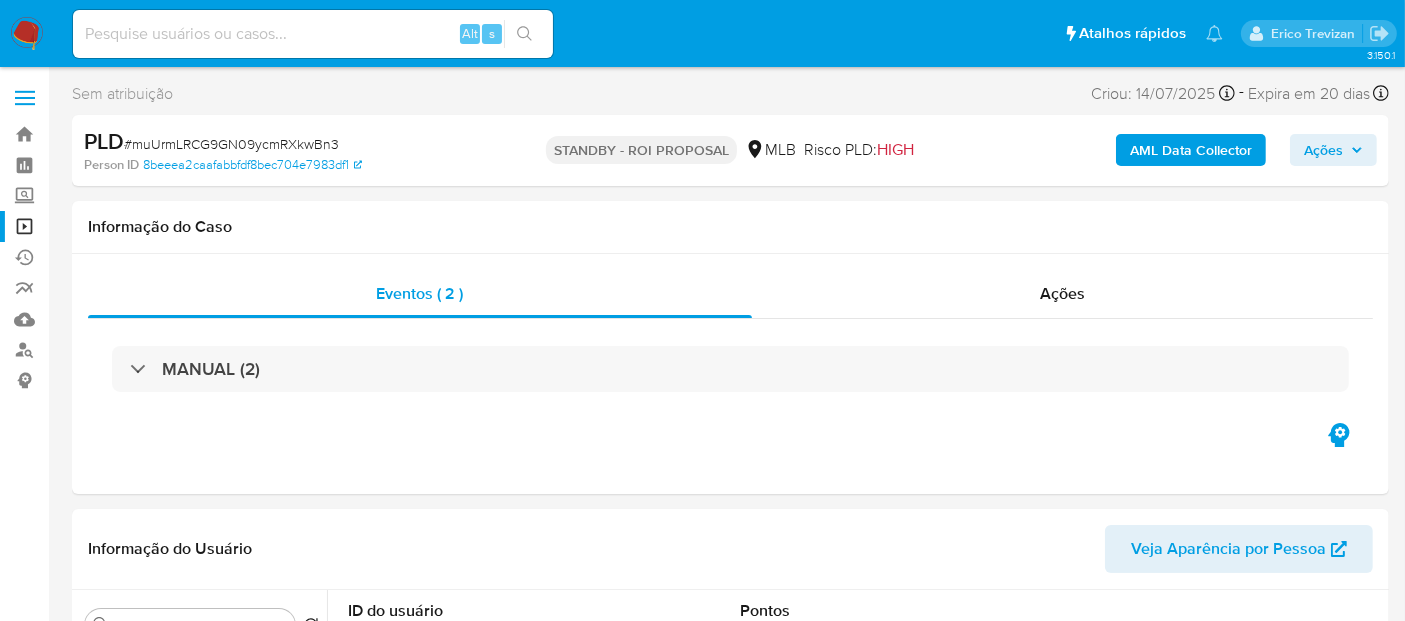 select on "10" 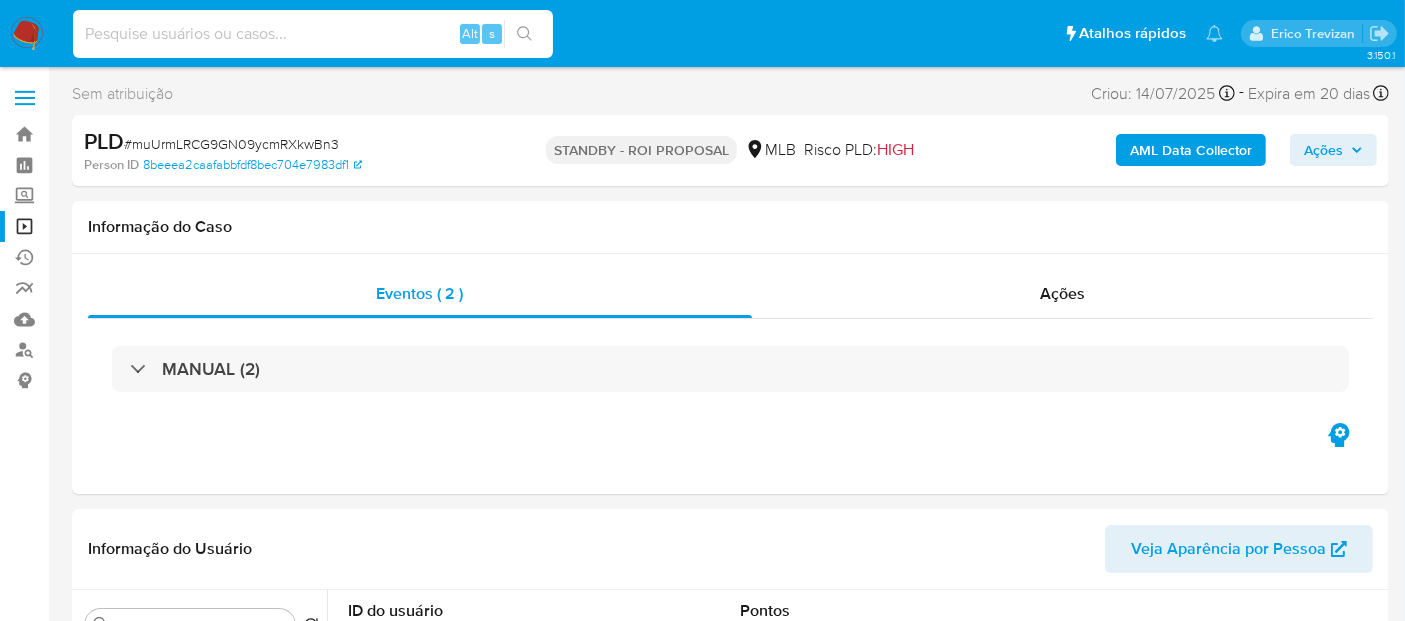 click at bounding box center [313, 34] 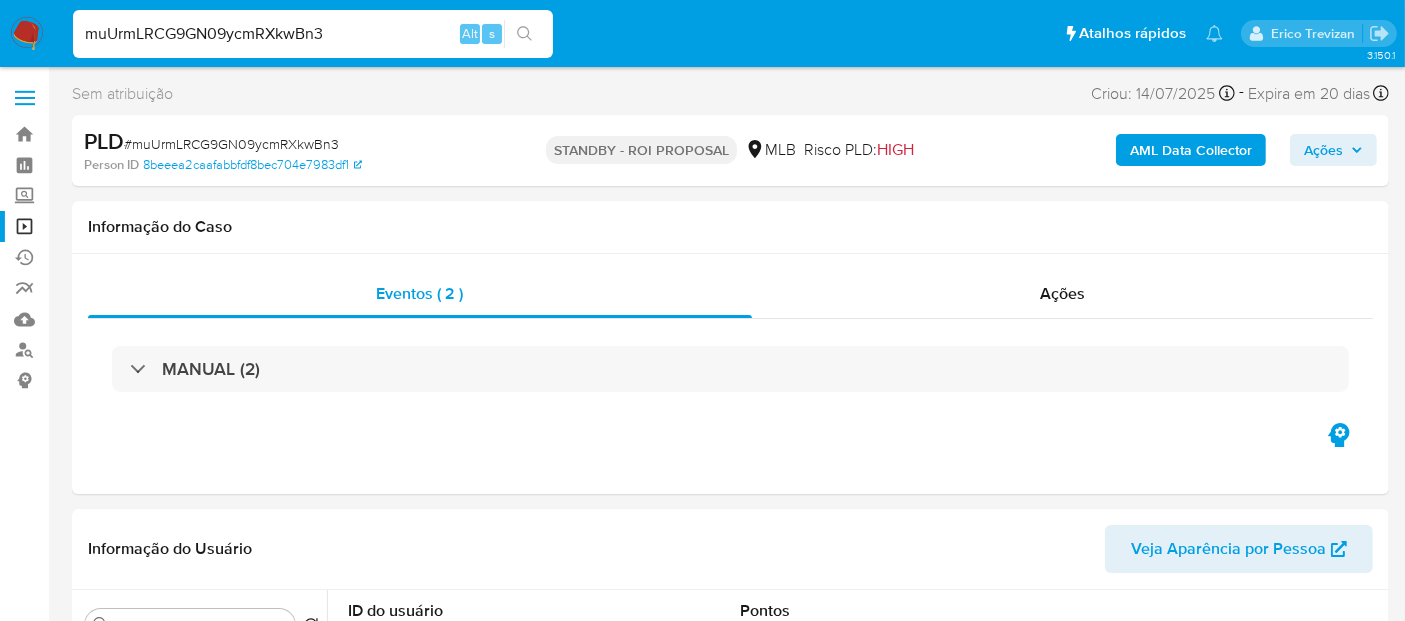 click 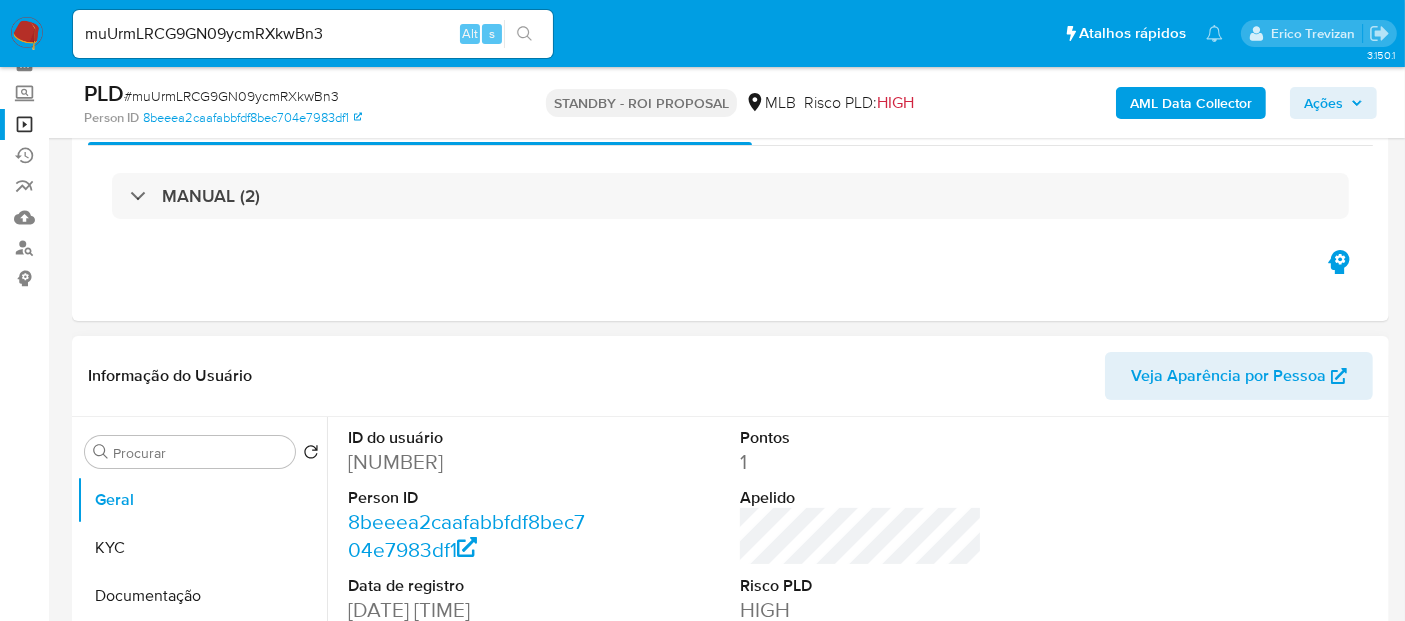 scroll, scrollTop: 222, scrollLeft: 0, axis: vertical 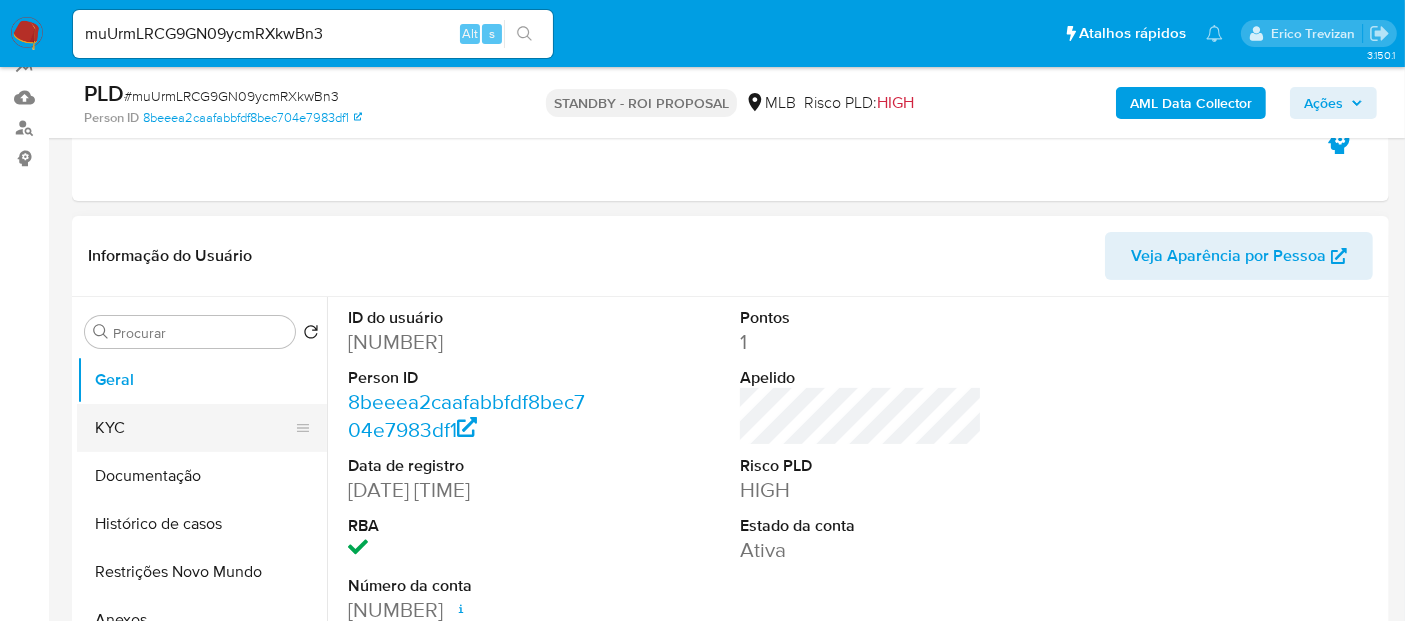 click on "KYC" at bounding box center (194, 428) 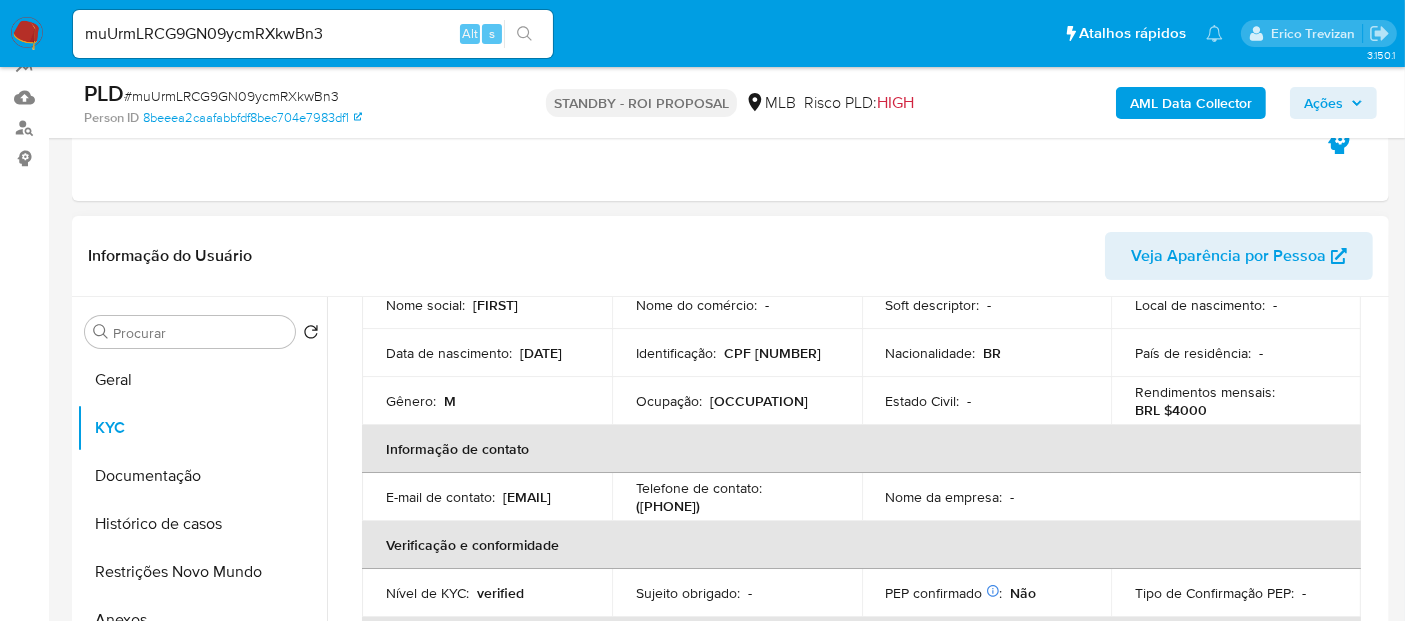 scroll, scrollTop: 222, scrollLeft: 0, axis: vertical 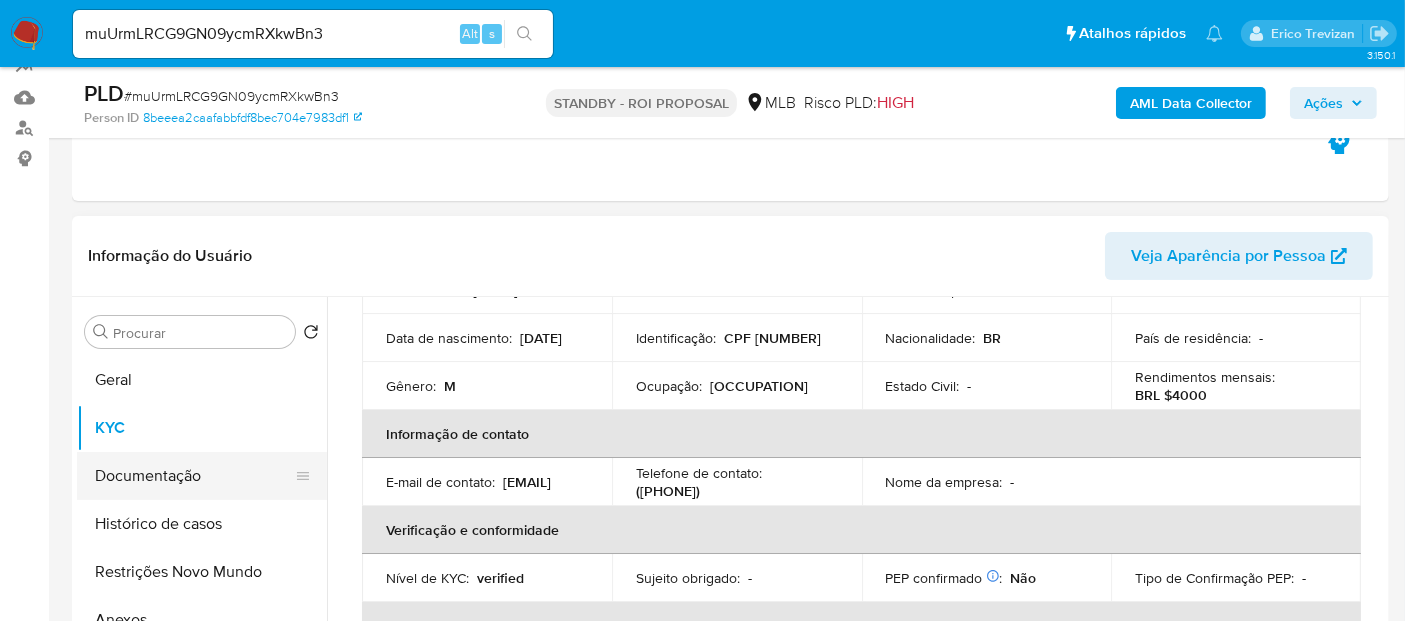 click on "Documentação" at bounding box center (194, 476) 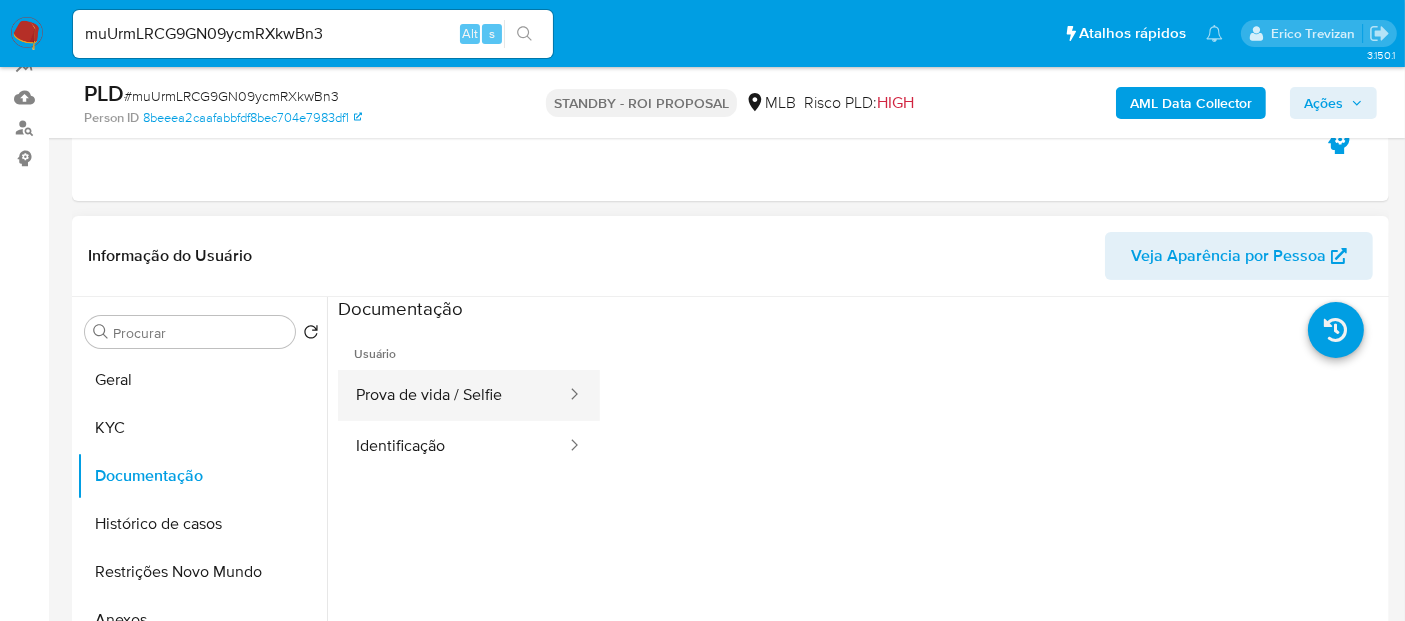 click on "Prova de vida / Selfie" at bounding box center [453, 395] 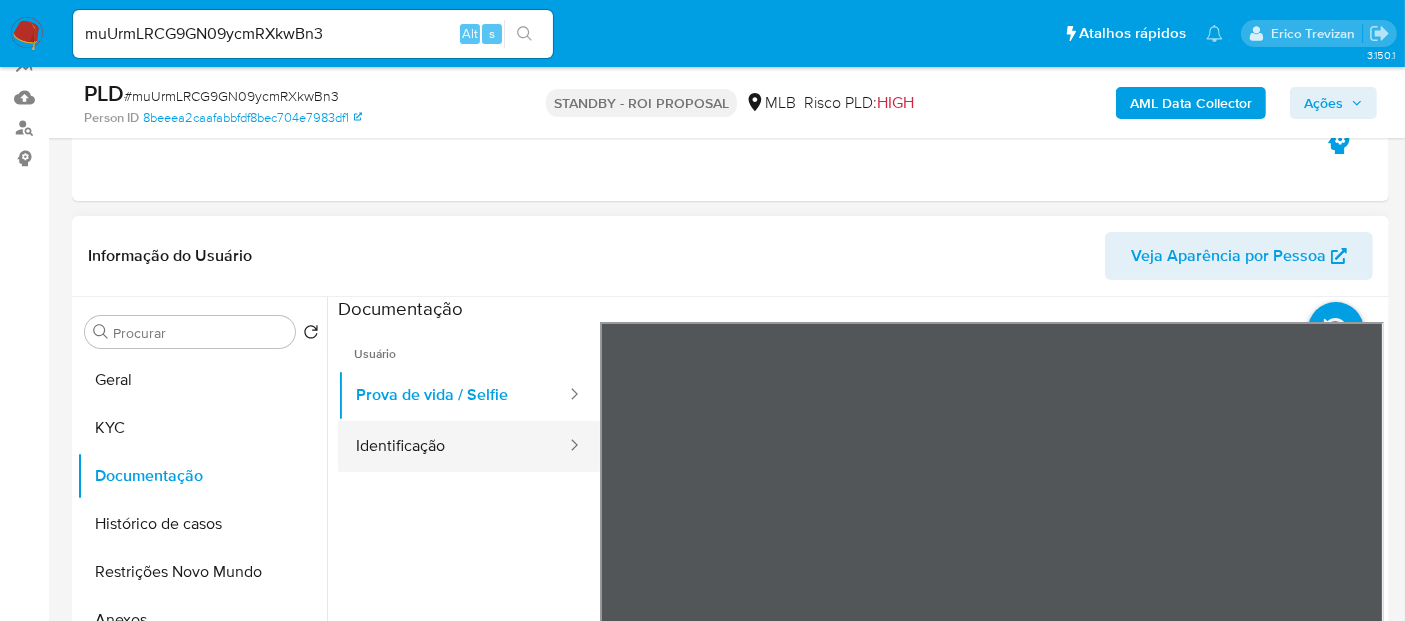 drag, startPoint x: 402, startPoint y: 444, endPoint x: 519, endPoint y: 442, distance: 117.01709 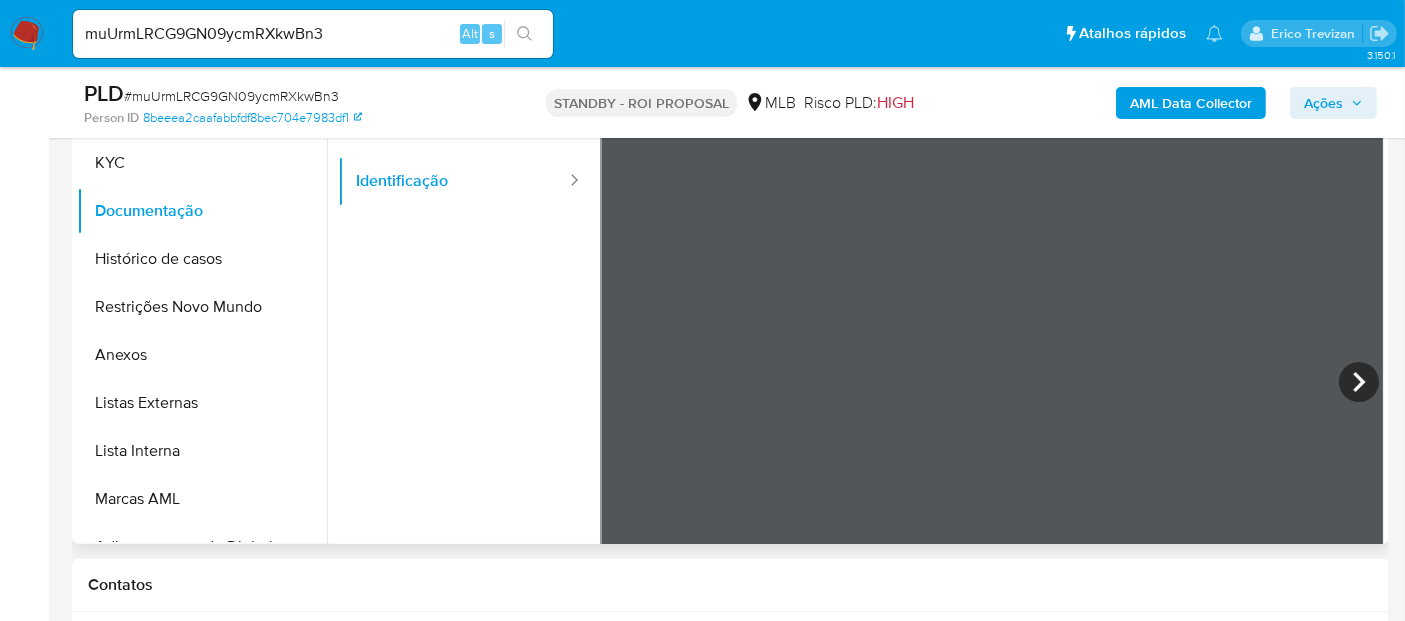 scroll, scrollTop: 491, scrollLeft: 0, axis: vertical 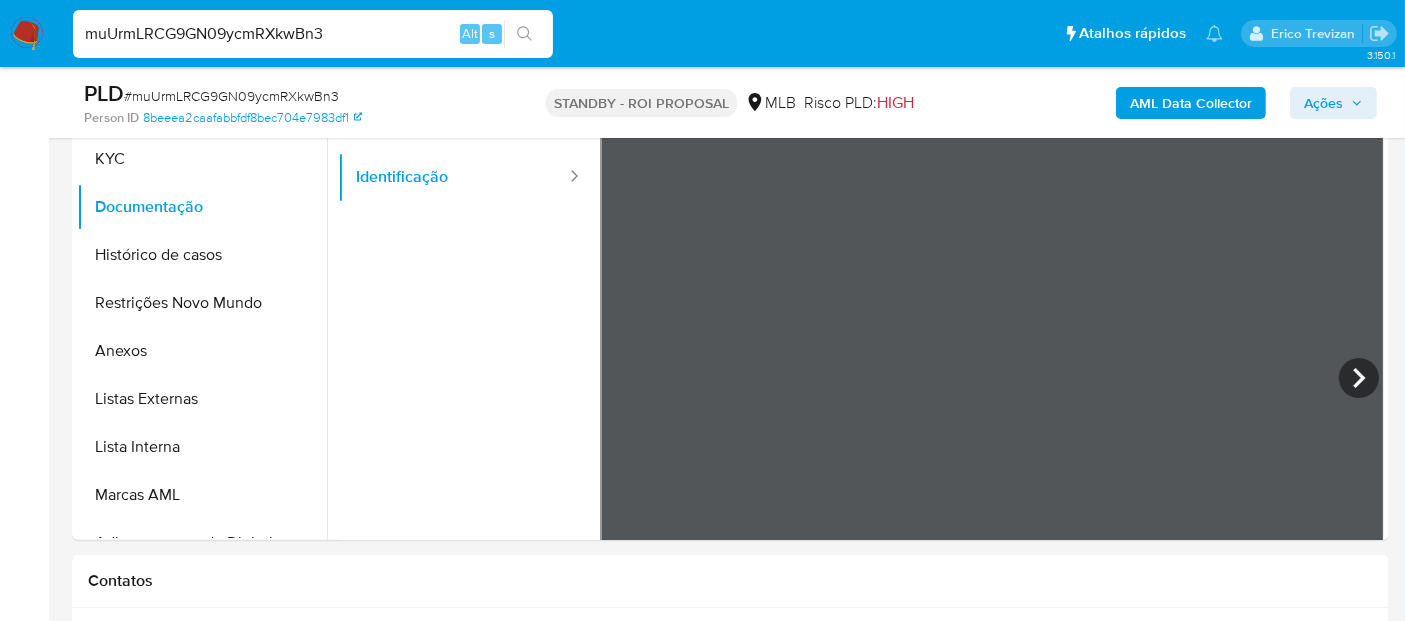 drag, startPoint x: 360, startPoint y: 33, endPoint x: 0, endPoint y: 75, distance: 362.4417 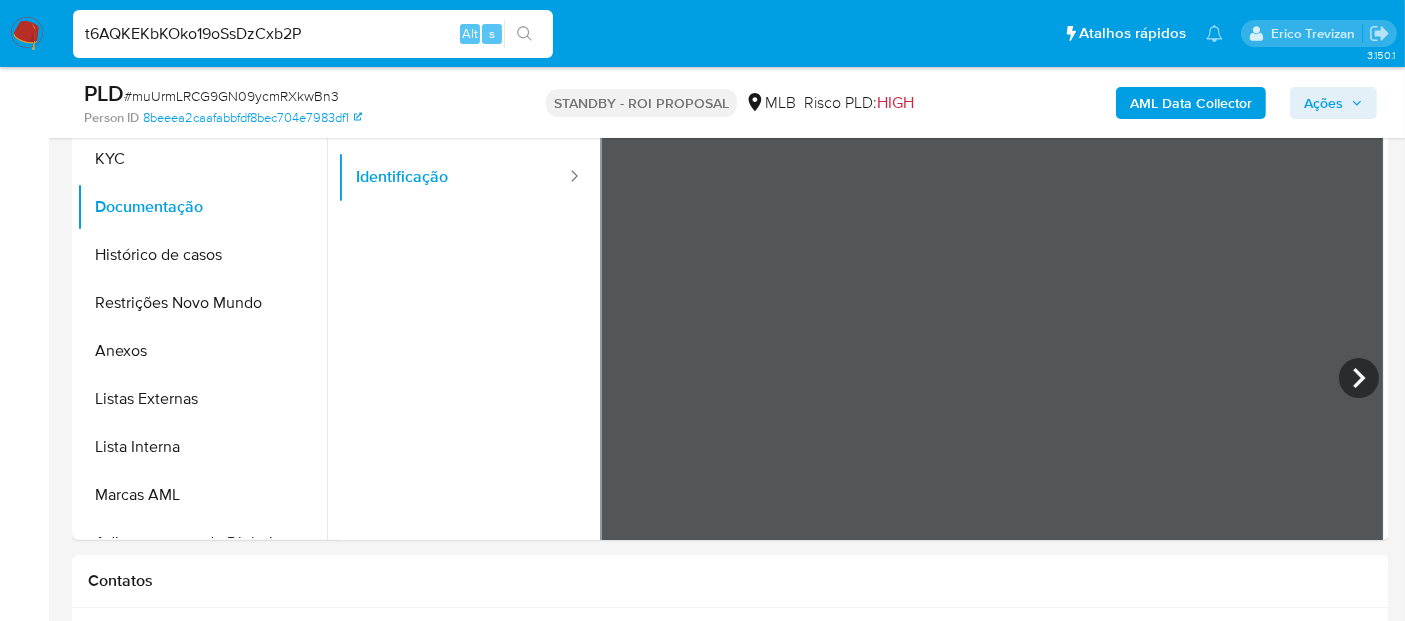 type on "t6AQKEKbKOko19oSsDzCxb2P" 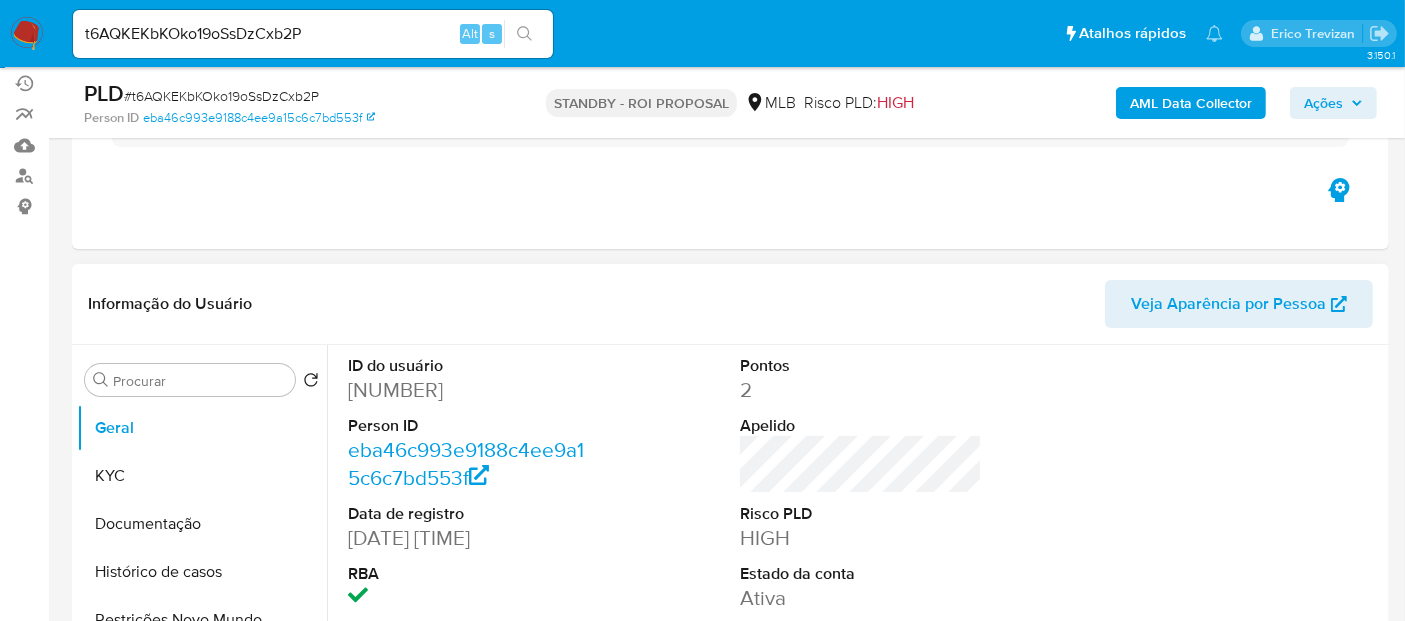 scroll, scrollTop: 222, scrollLeft: 0, axis: vertical 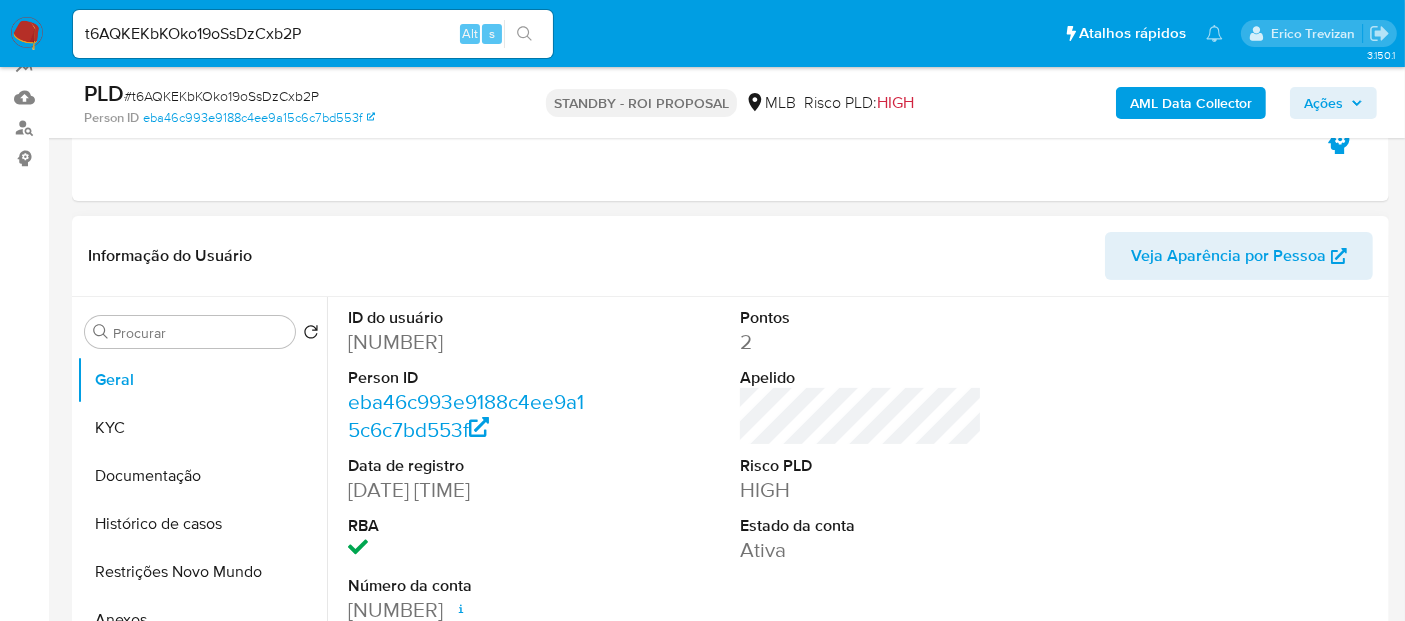 select on "10" 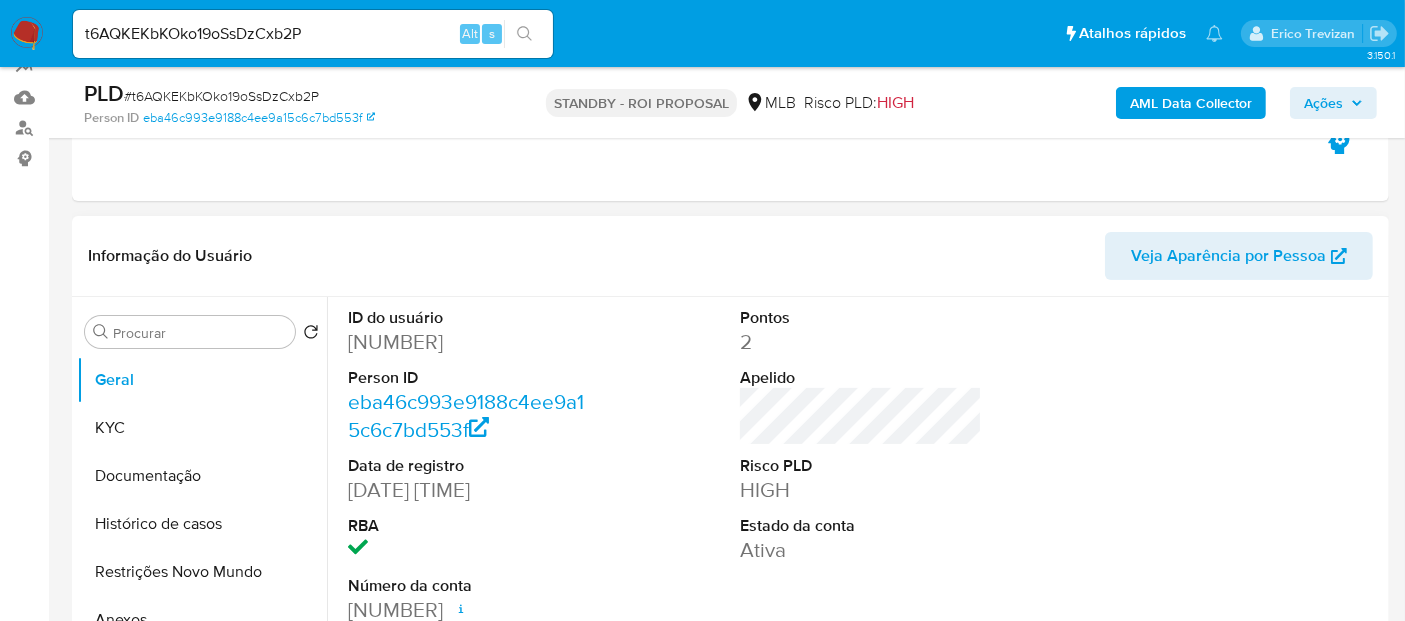 scroll, scrollTop: 0, scrollLeft: 0, axis: both 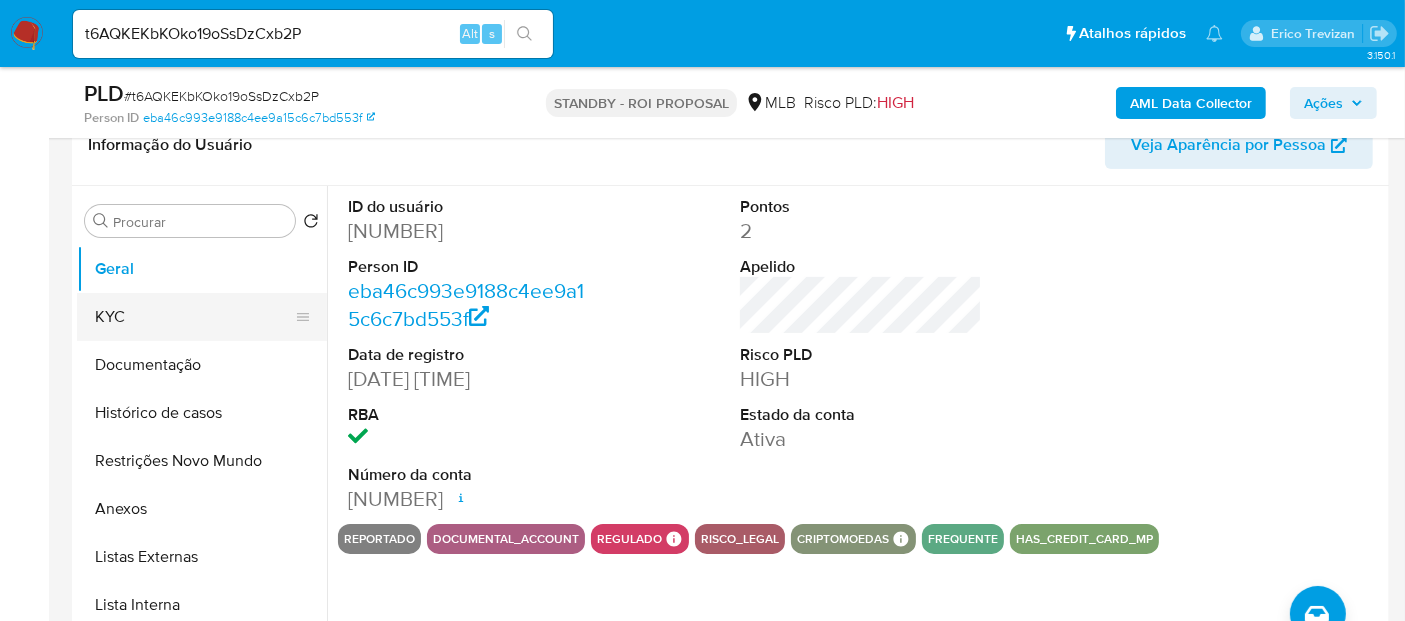 click on "KYC" at bounding box center (194, 317) 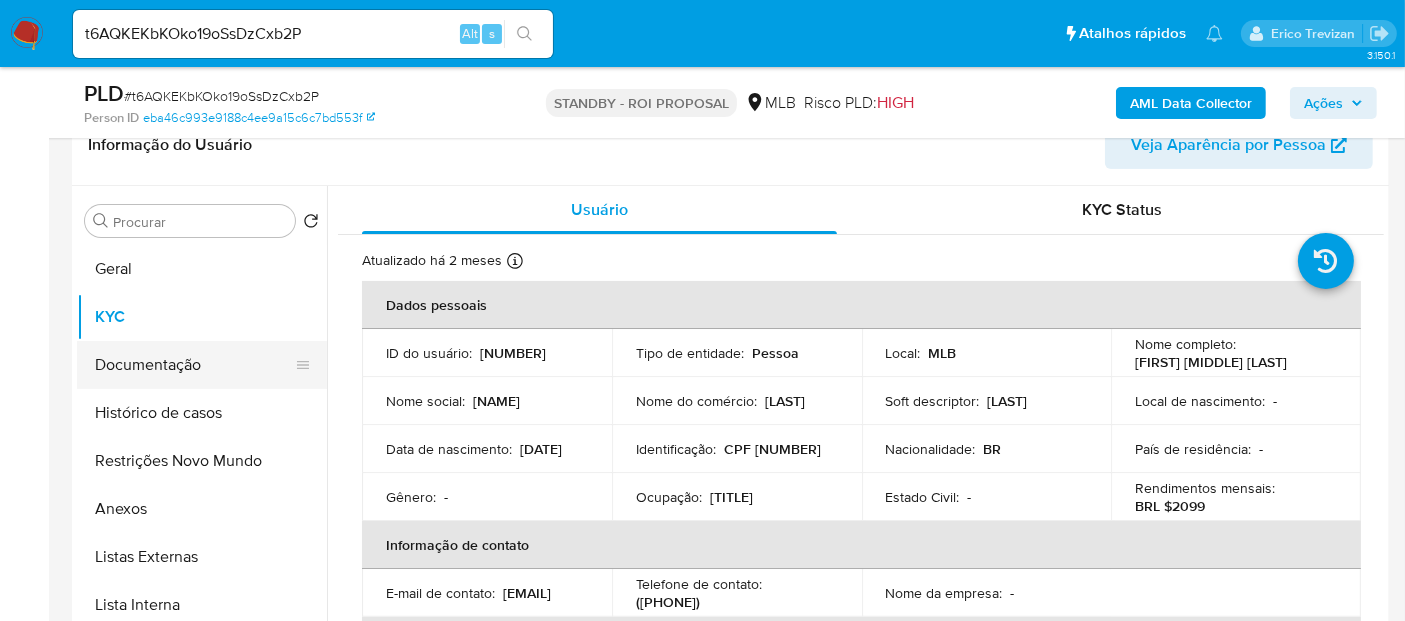 click on "Documentação" at bounding box center (194, 365) 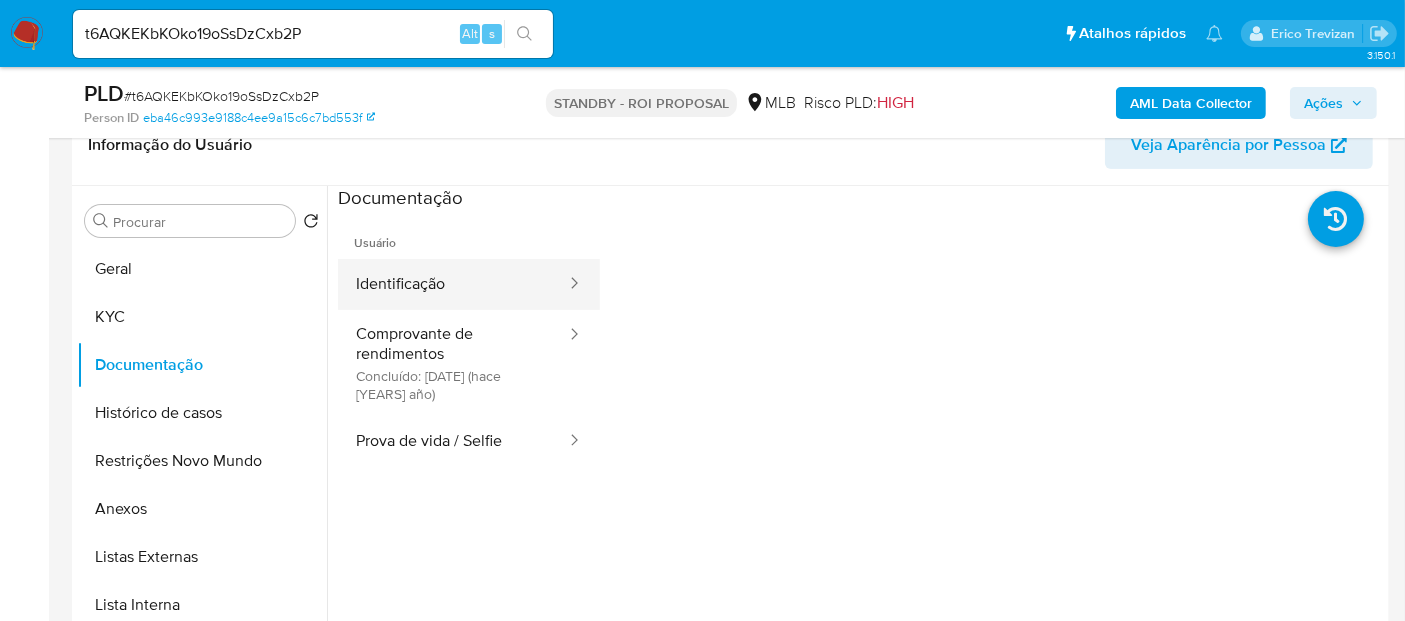 drag, startPoint x: 427, startPoint y: 286, endPoint x: 569, endPoint y: 294, distance: 142.22517 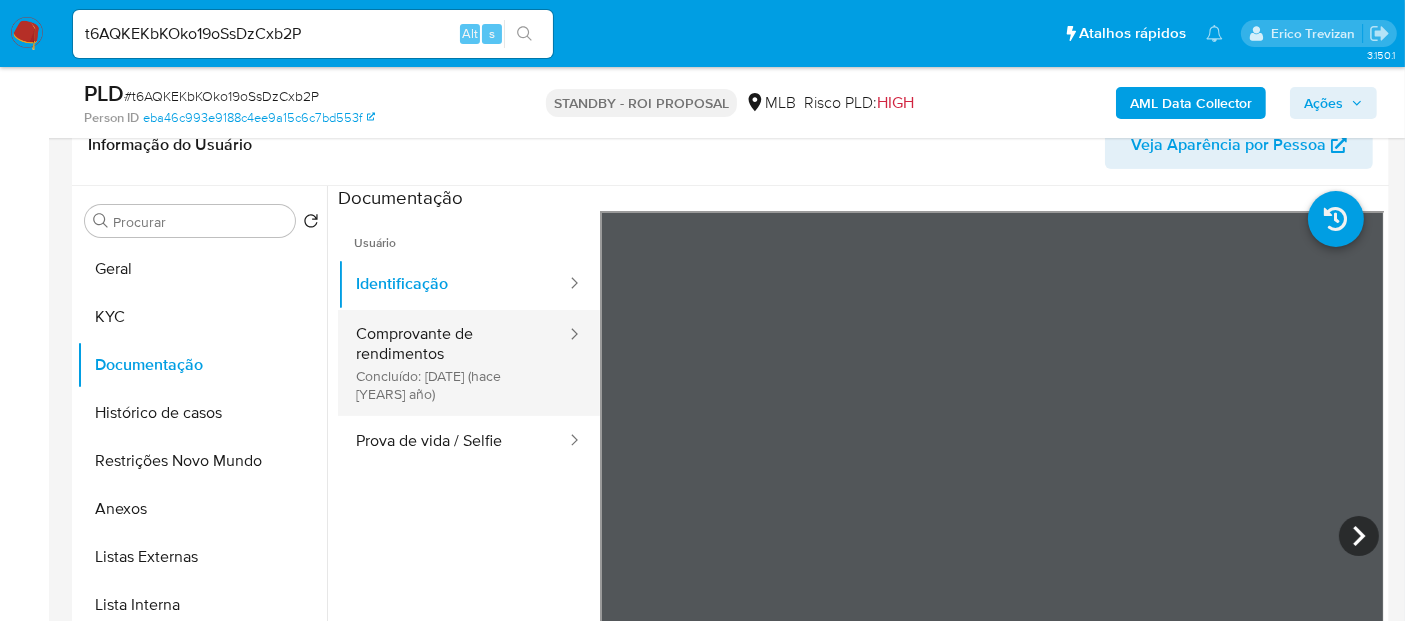 click on "Comprovante de rendimentos Concluído: 12/03/2024 (hace un año)" at bounding box center (453, 363) 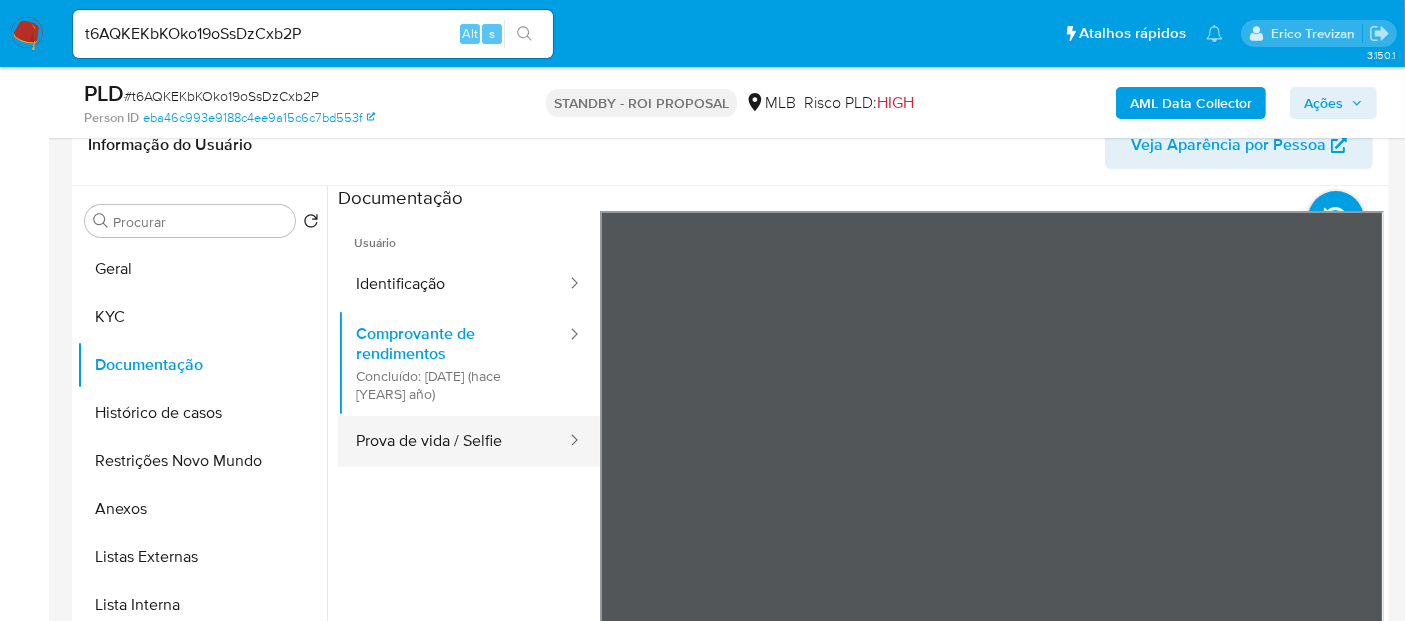 click on "Prova de vida / Selfie" at bounding box center (453, 441) 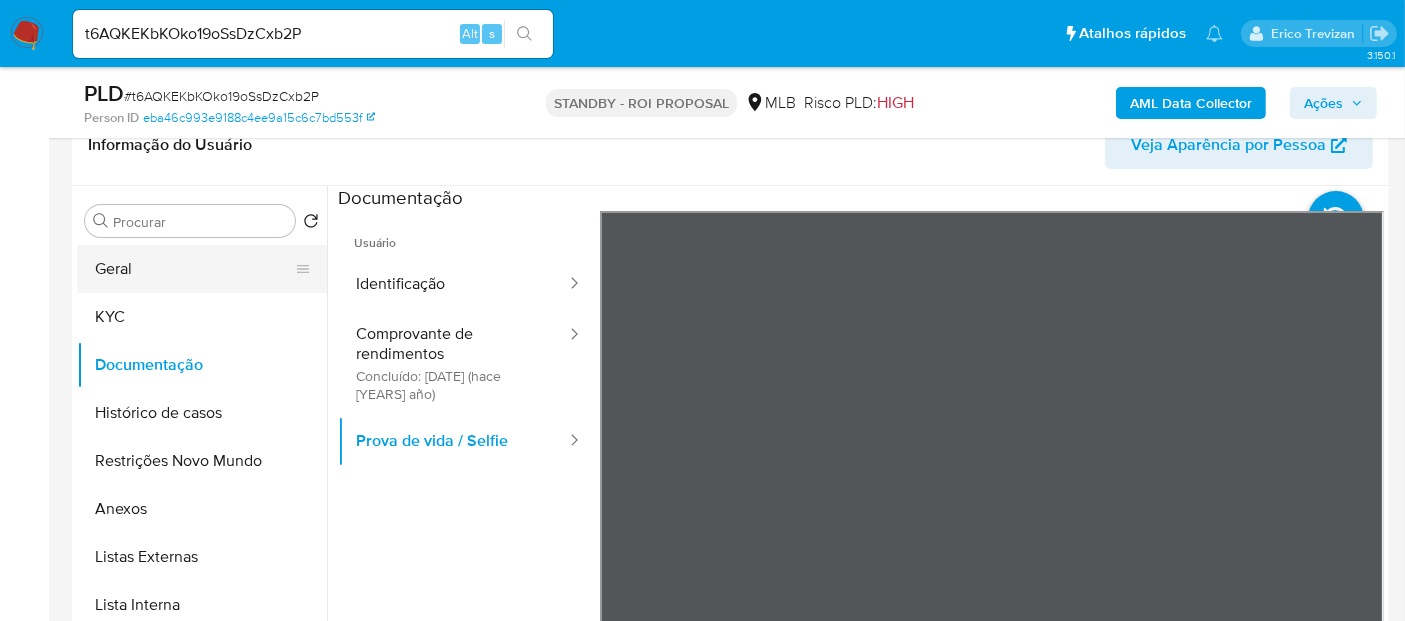 click on "Geral" at bounding box center (194, 269) 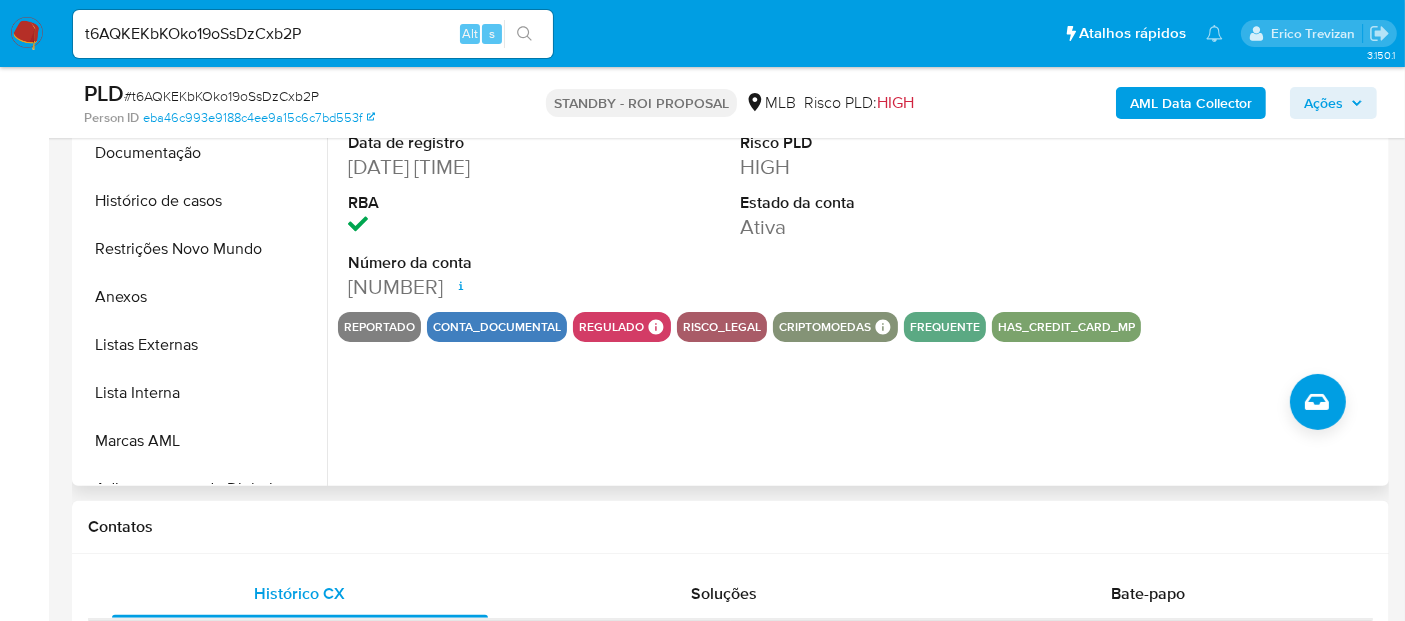 scroll, scrollTop: 555, scrollLeft: 0, axis: vertical 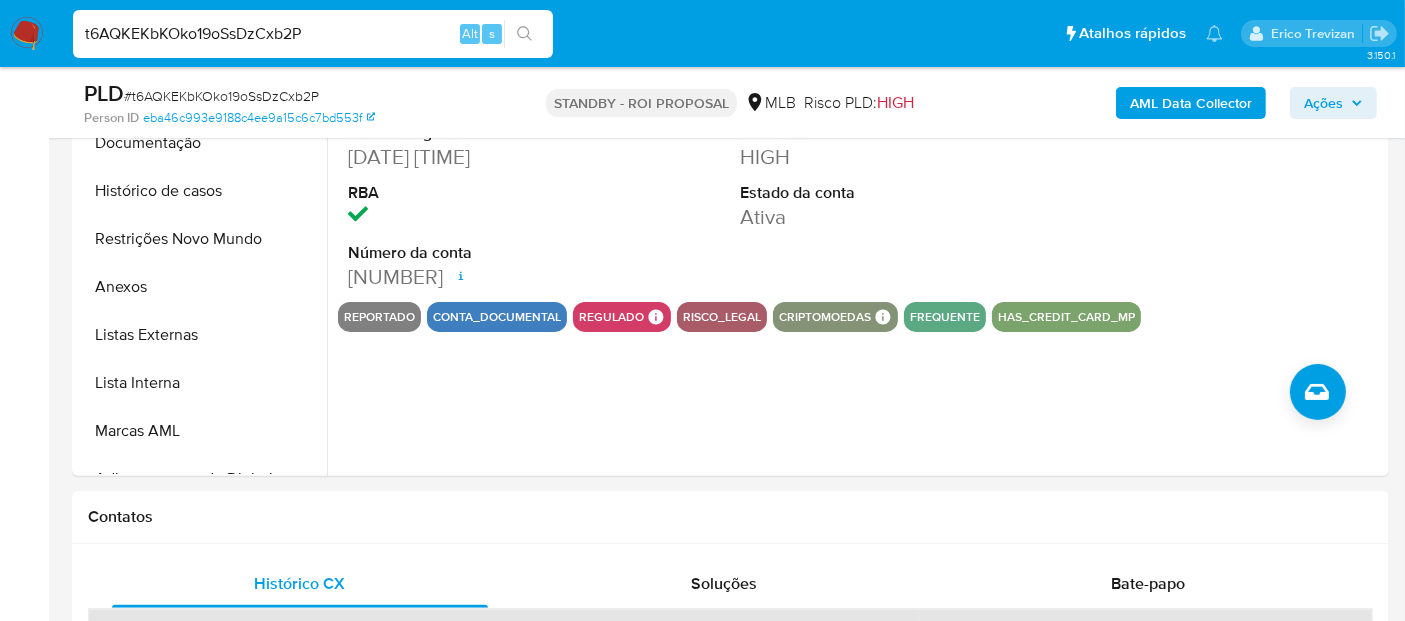 drag, startPoint x: 350, startPoint y: 29, endPoint x: 8, endPoint y: 57, distance: 343.1443 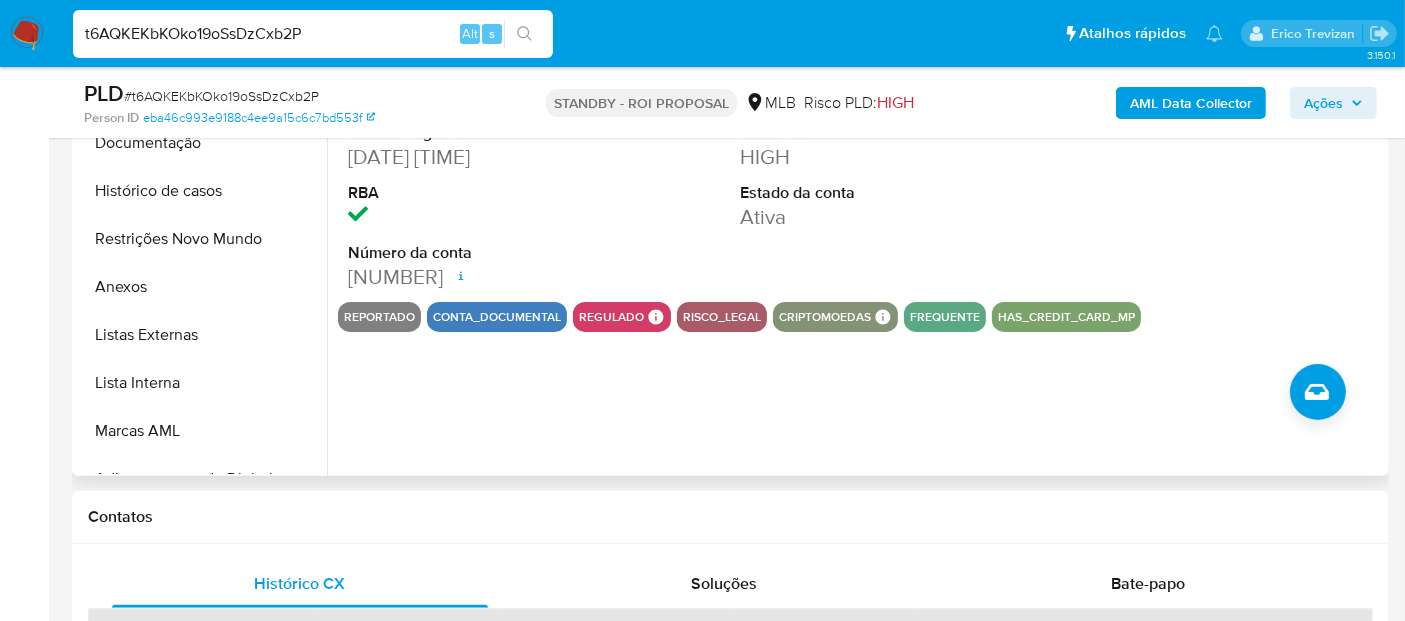 paste on "M8jR2AT1CzG7G5xt7xYnQLDN" 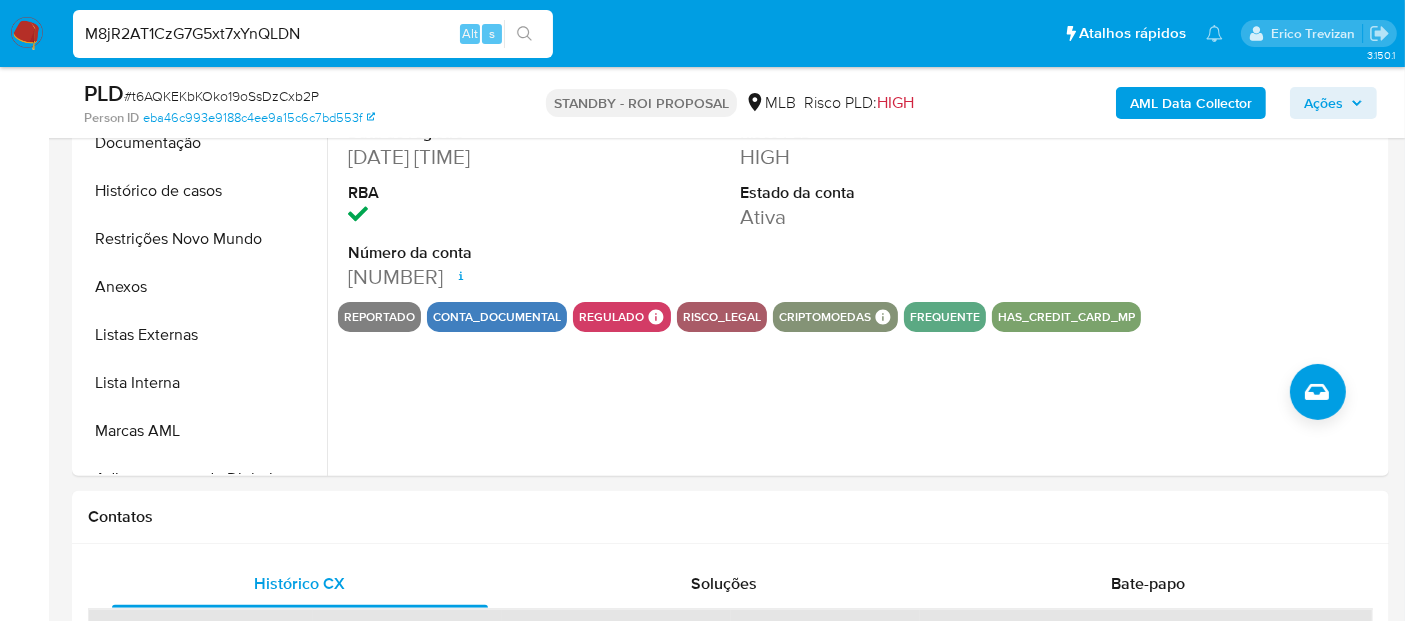 type on "M8jR2AT1CzG7G5xt7xYnQLDN" 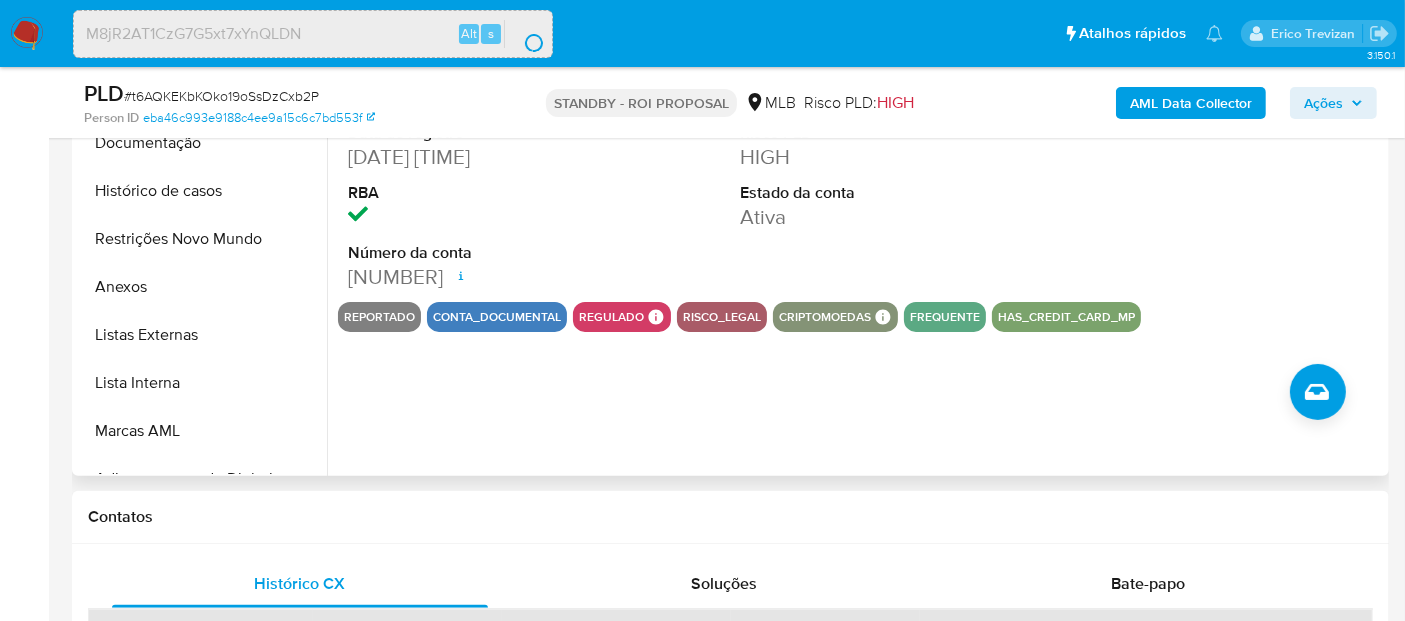 scroll, scrollTop: 0, scrollLeft: 0, axis: both 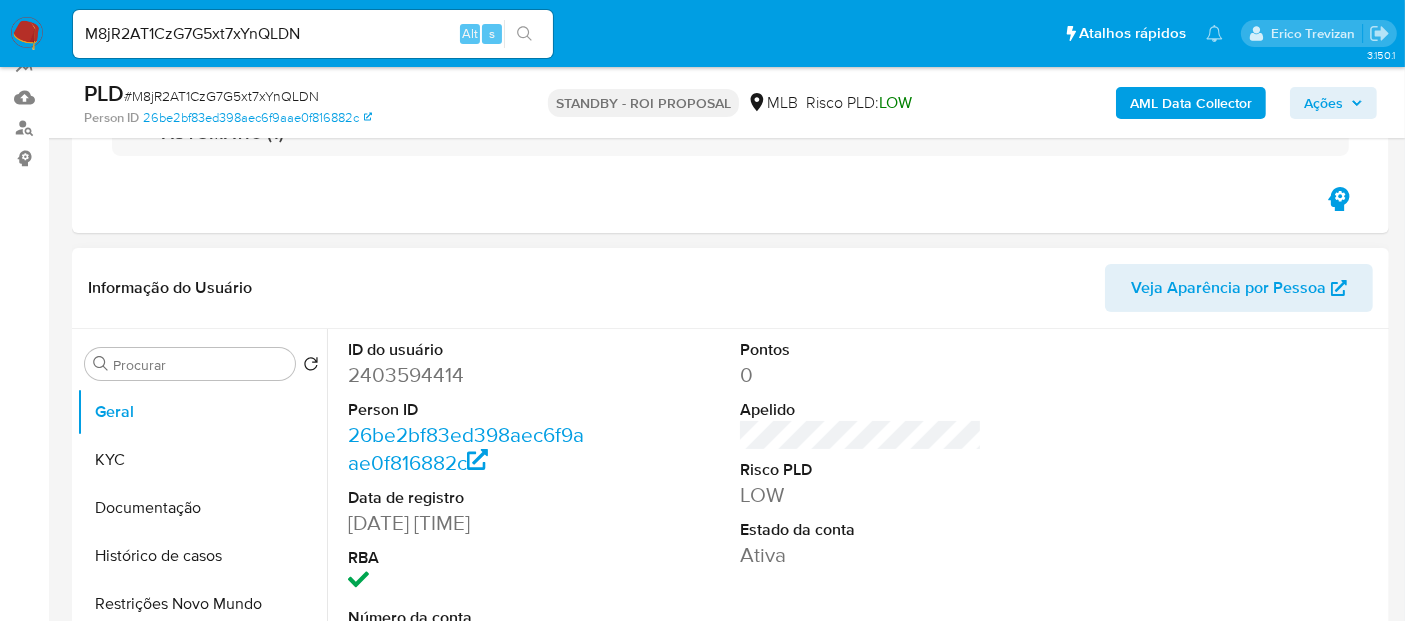 select on "10" 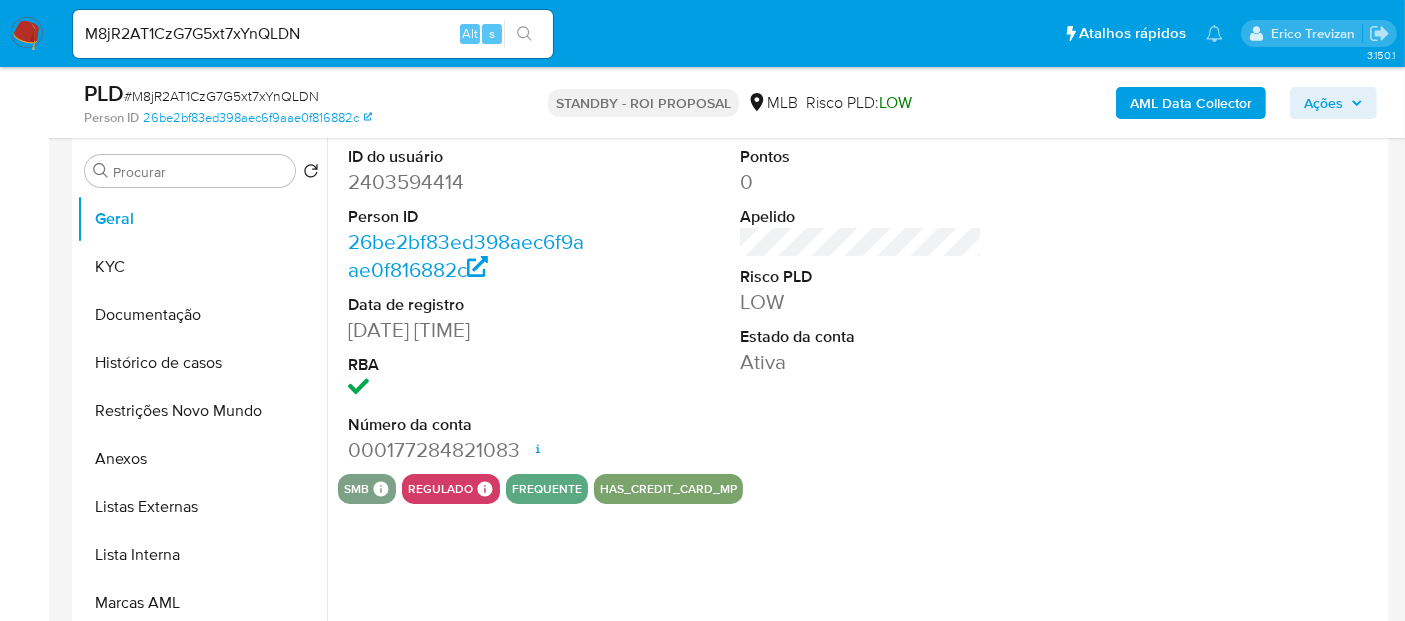 scroll, scrollTop: 444, scrollLeft: 0, axis: vertical 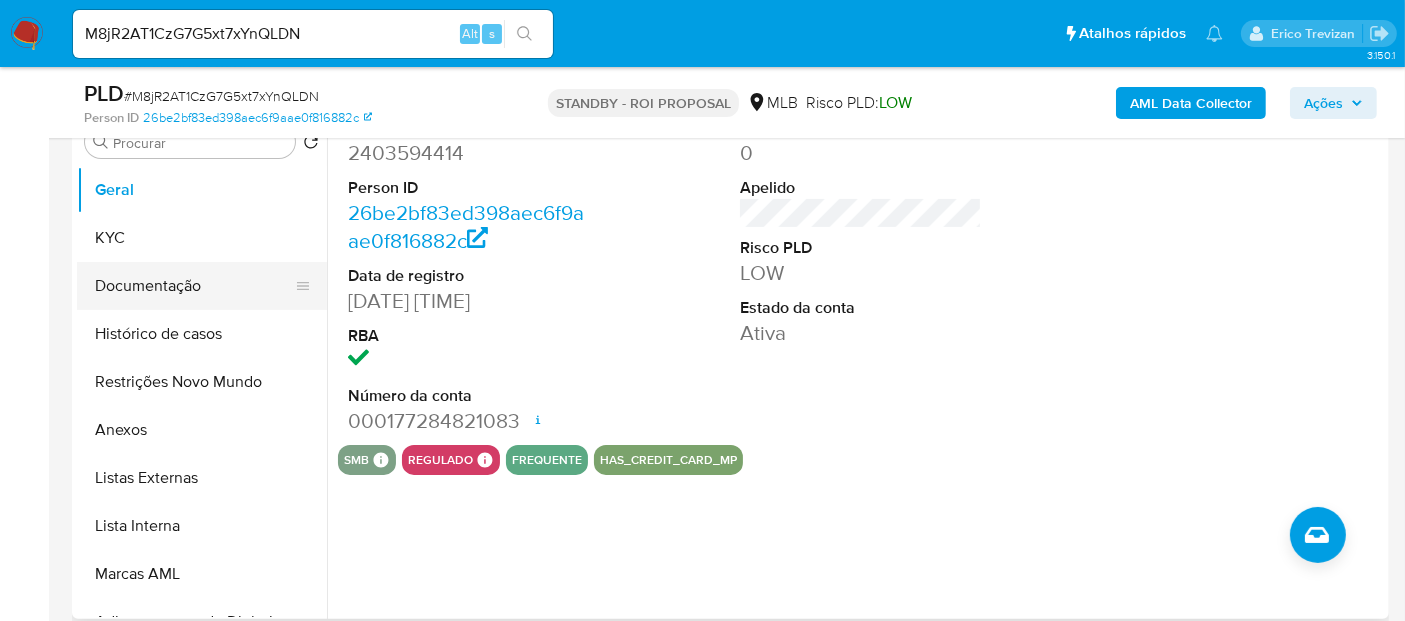 click on "Documentação" at bounding box center (194, 286) 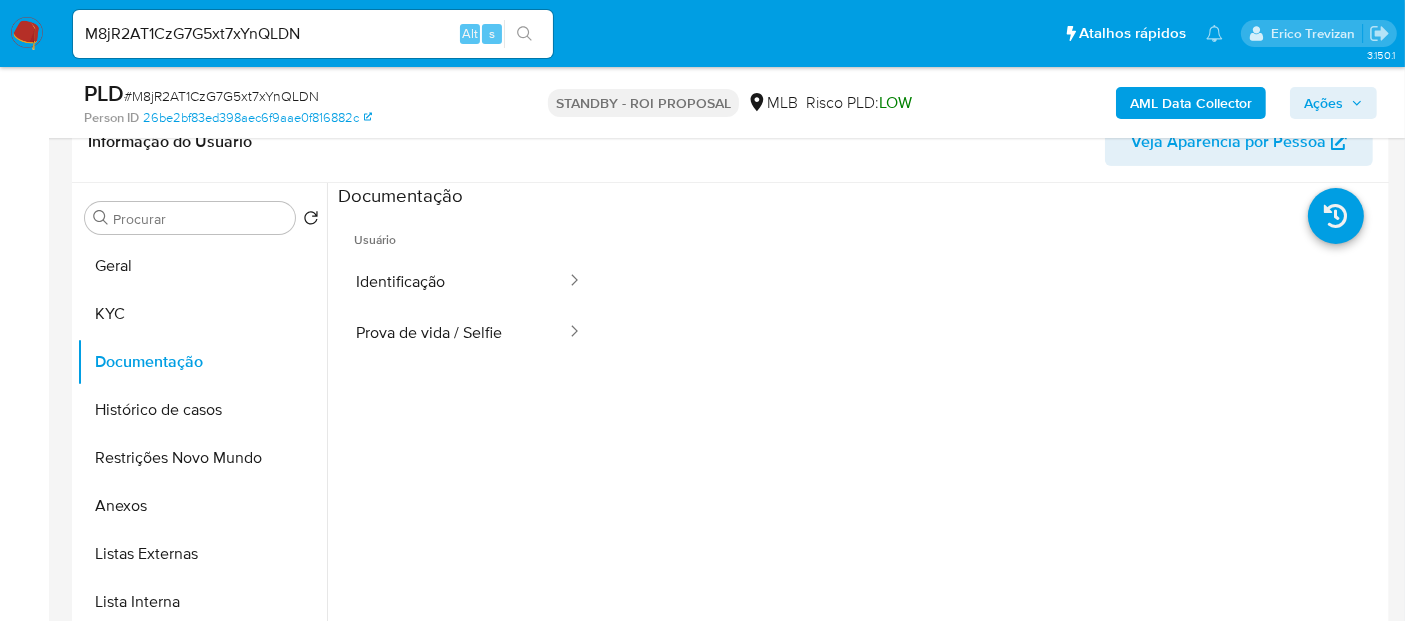 scroll, scrollTop: 333, scrollLeft: 0, axis: vertical 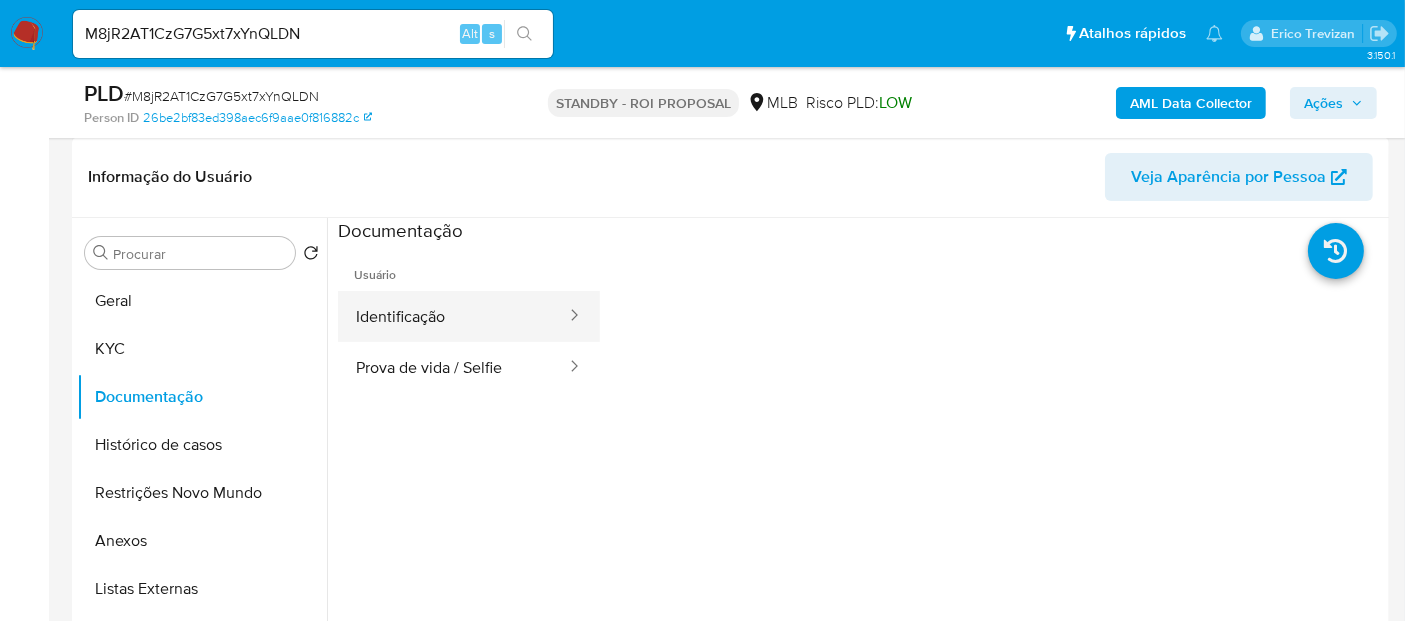 click on "Identificação" at bounding box center [453, 316] 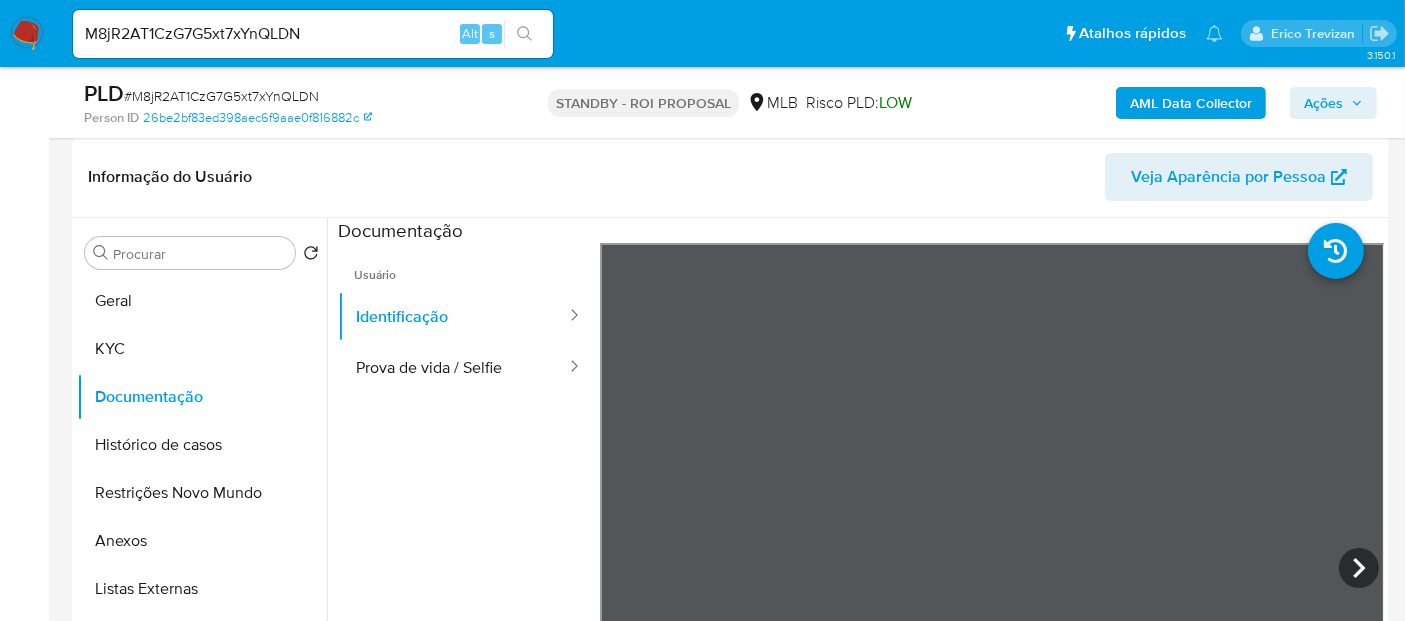 drag, startPoint x: 400, startPoint y: 364, endPoint x: 585, endPoint y: 380, distance: 185.6906 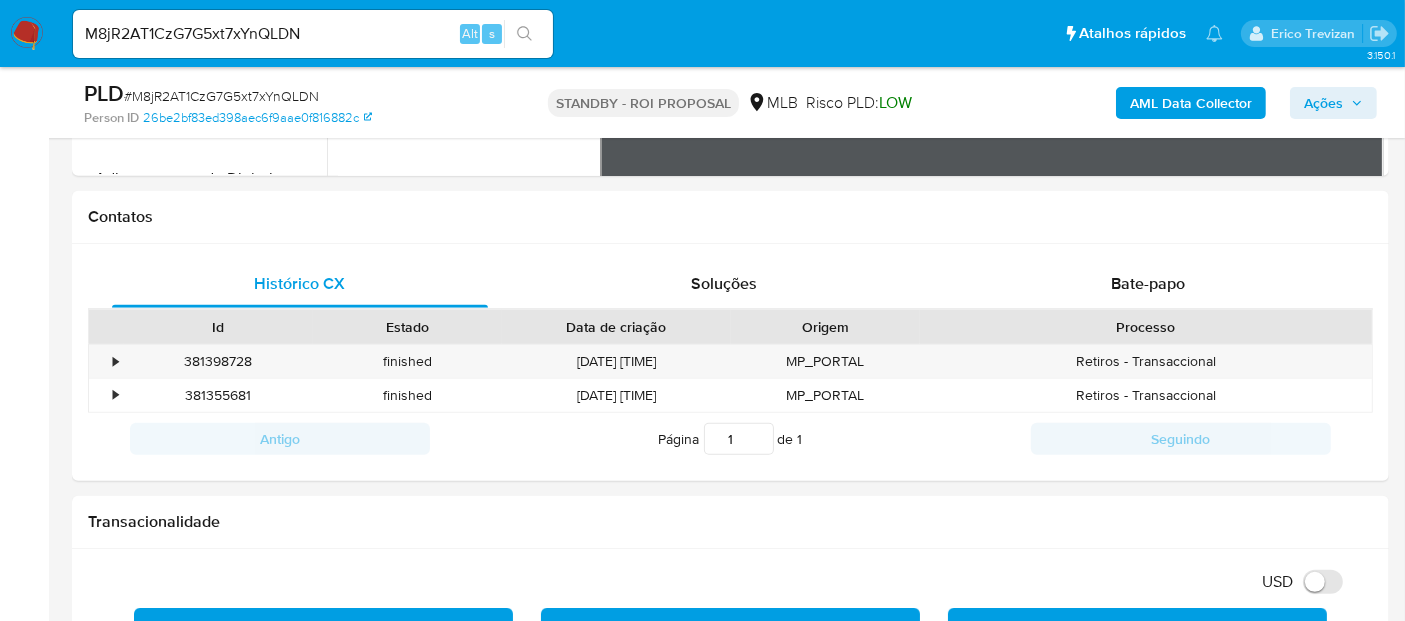 scroll, scrollTop: 874, scrollLeft: 0, axis: vertical 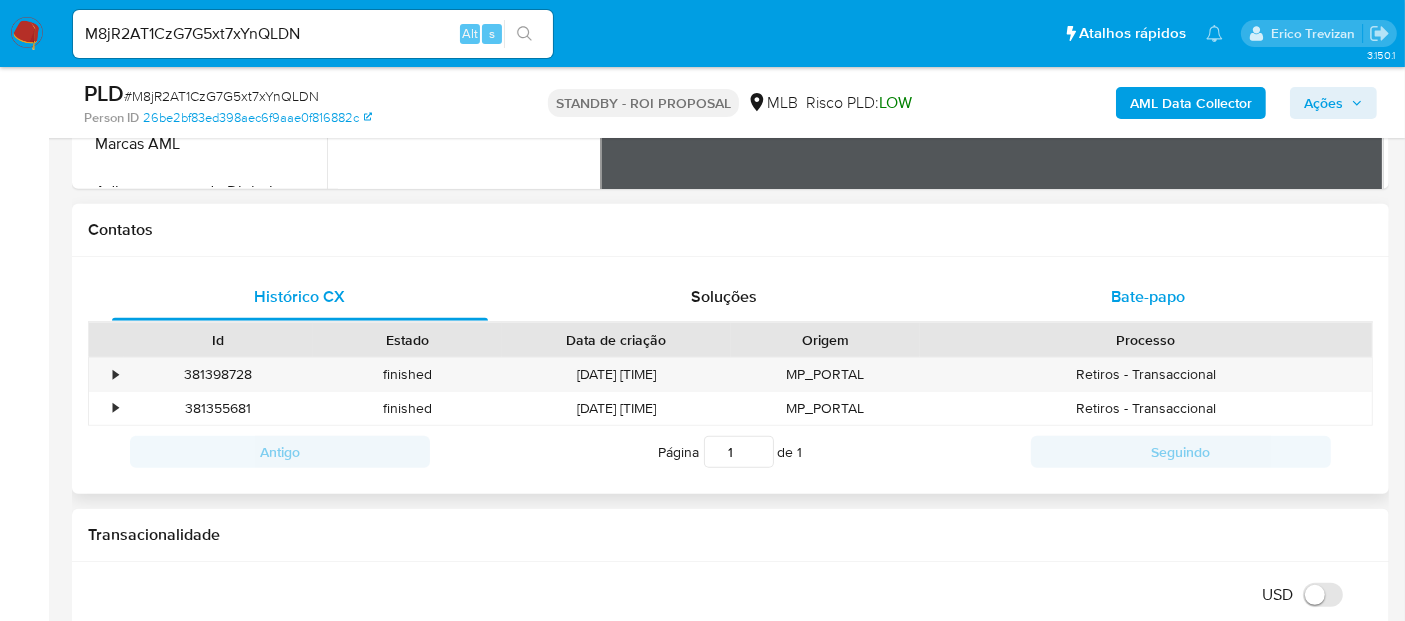 click on "Bate-papo" at bounding box center [1148, 296] 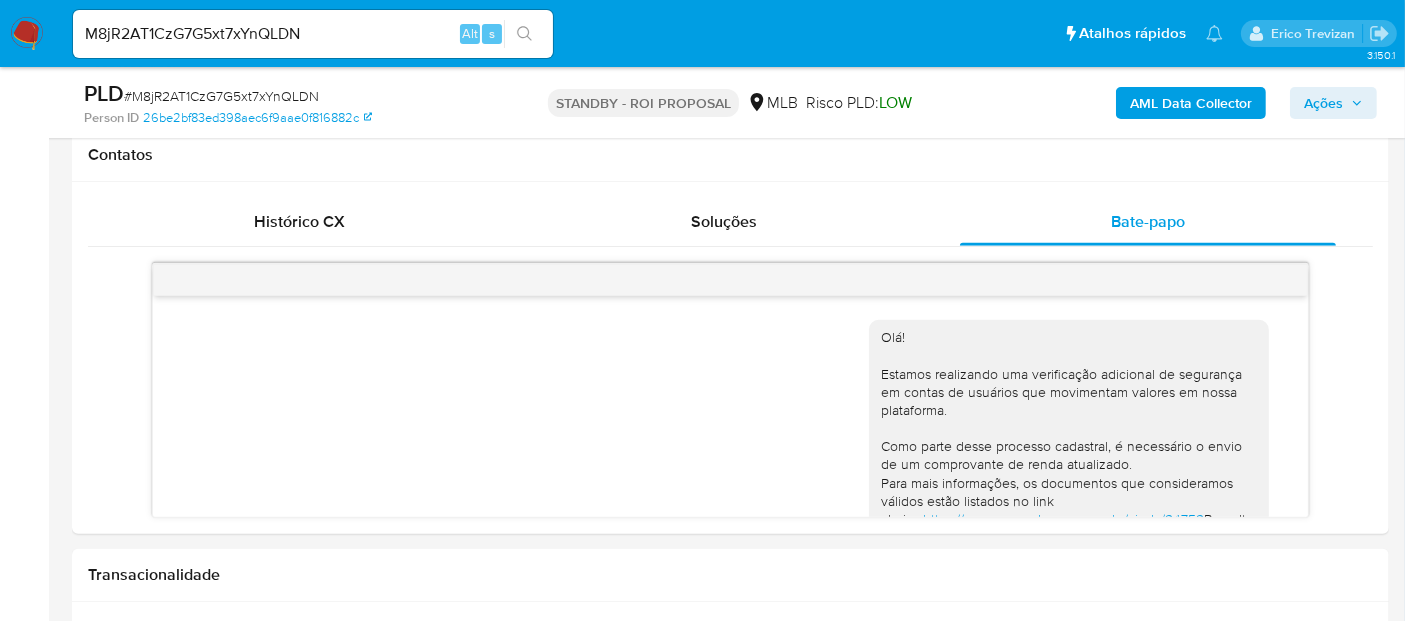 scroll, scrollTop: 1093, scrollLeft: 0, axis: vertical 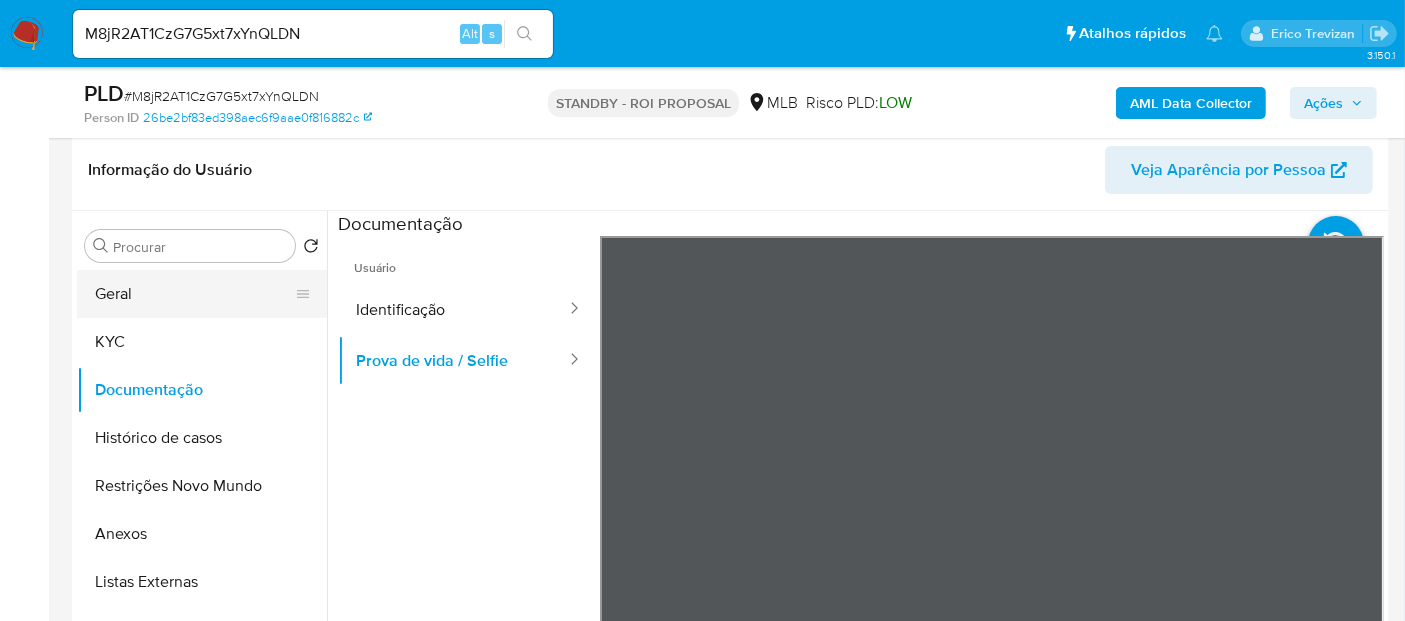 click on "Geral" at bounding box center [194, 294] 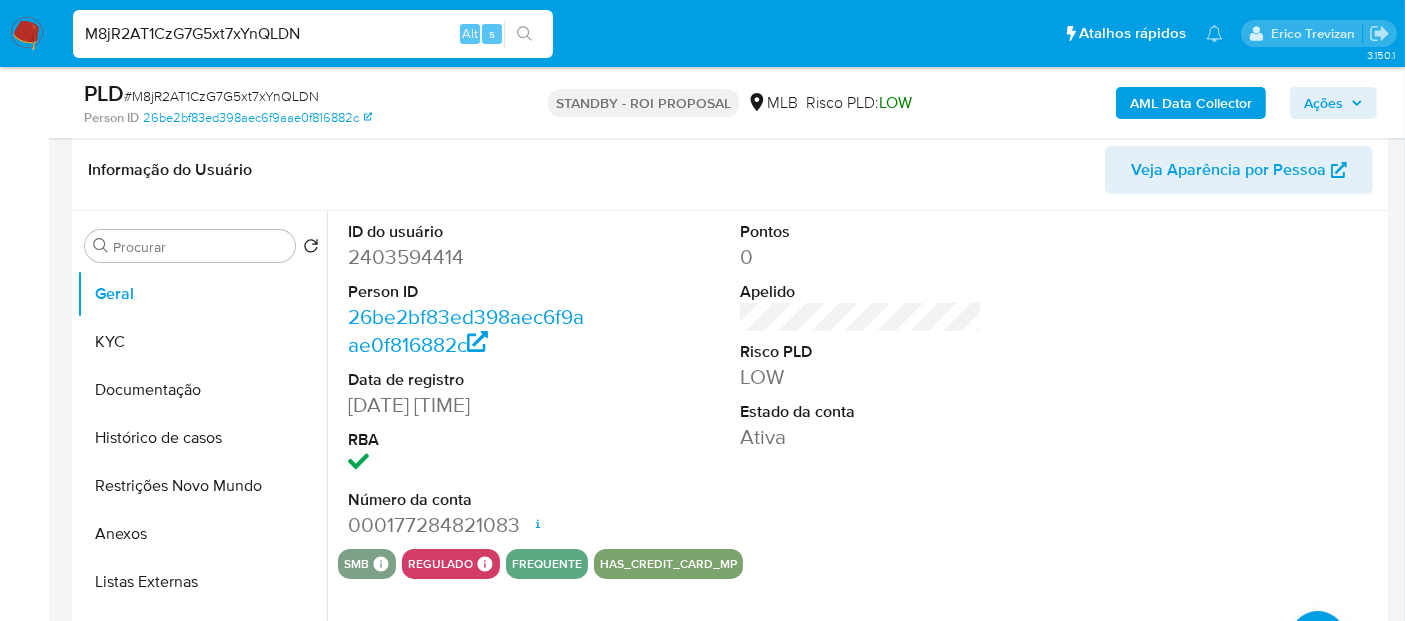 drag, startPoint x: 326, startPoint y: 33, endPoint x: 0, endPoint y: 38, distance: 326.03833 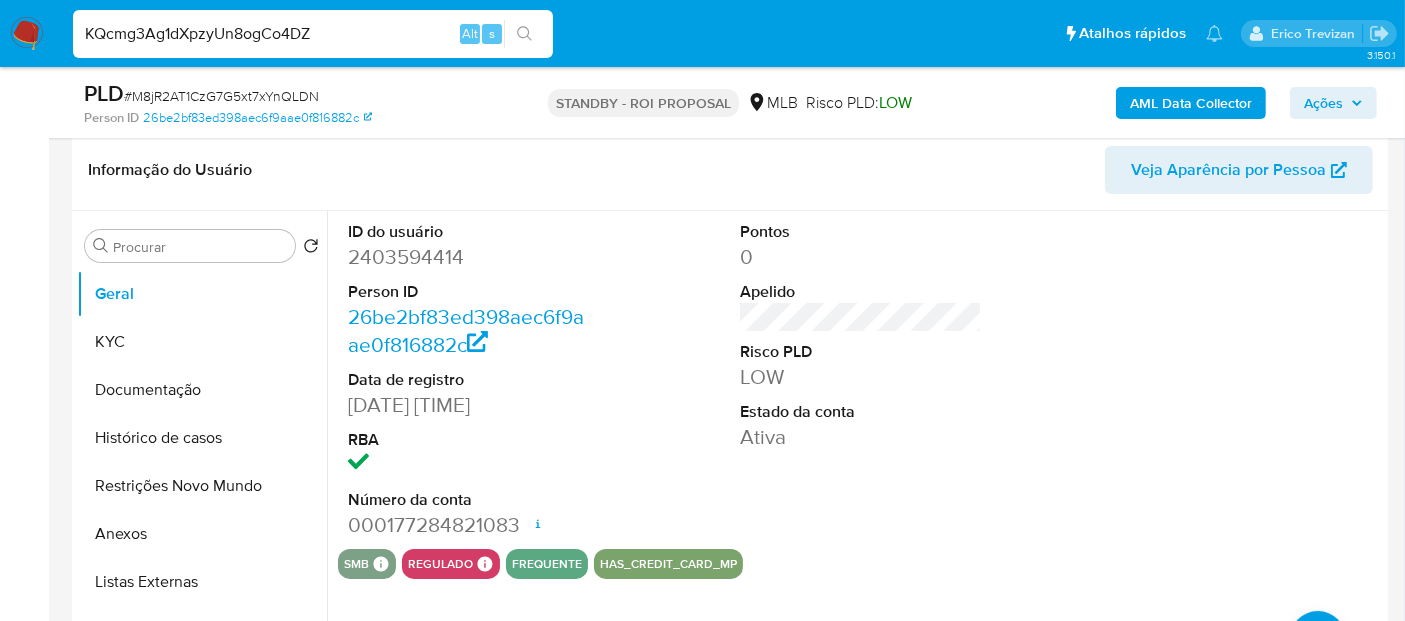 type on "KQcmg3Ag1dXpzyUn8ogCo4DZ" 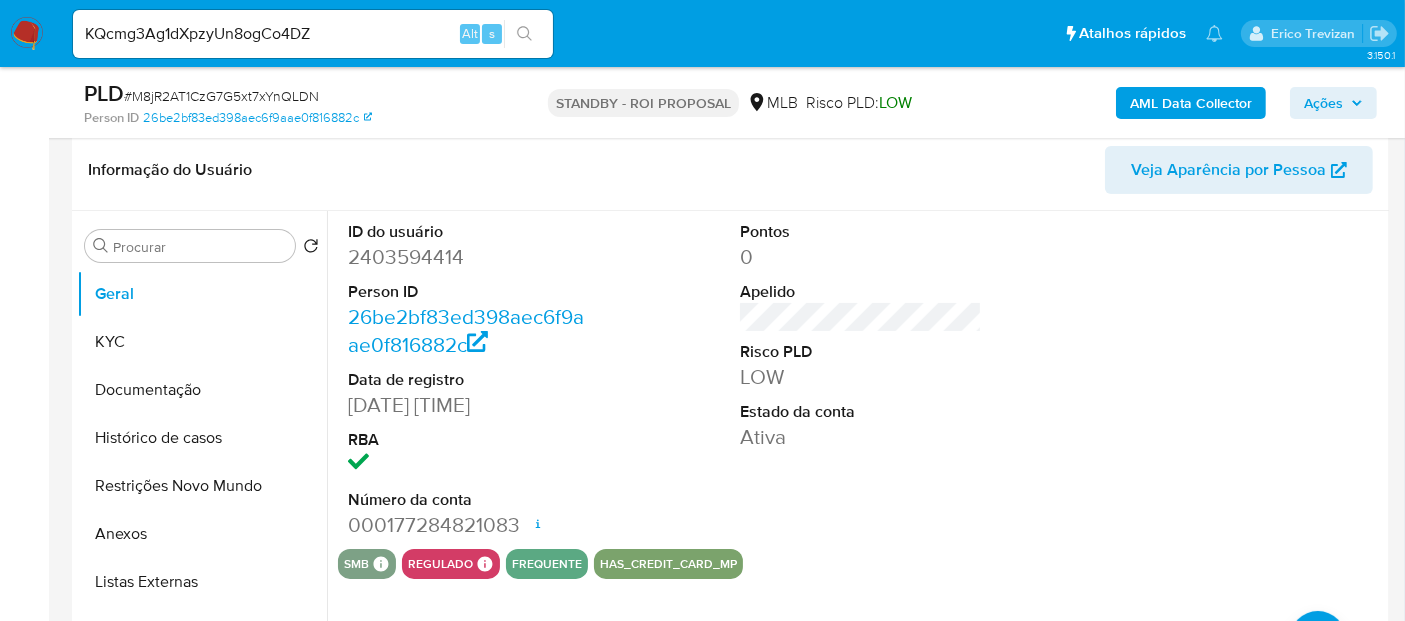 click 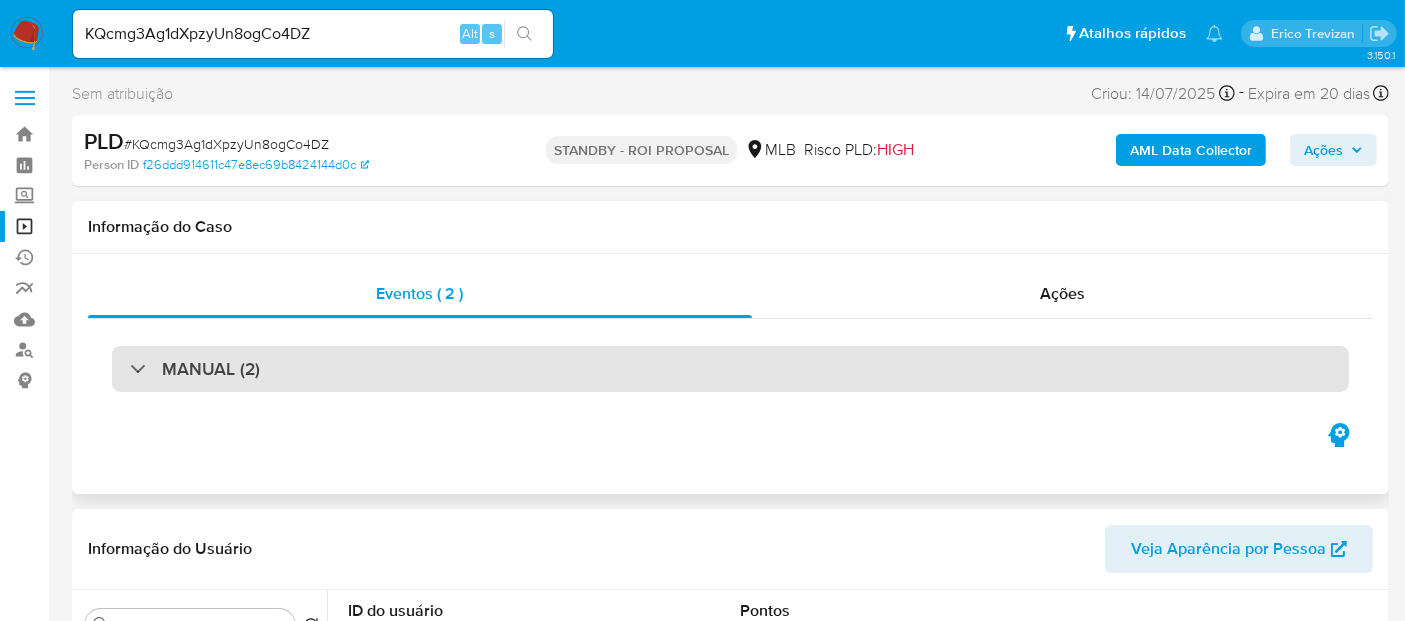 select on "10" 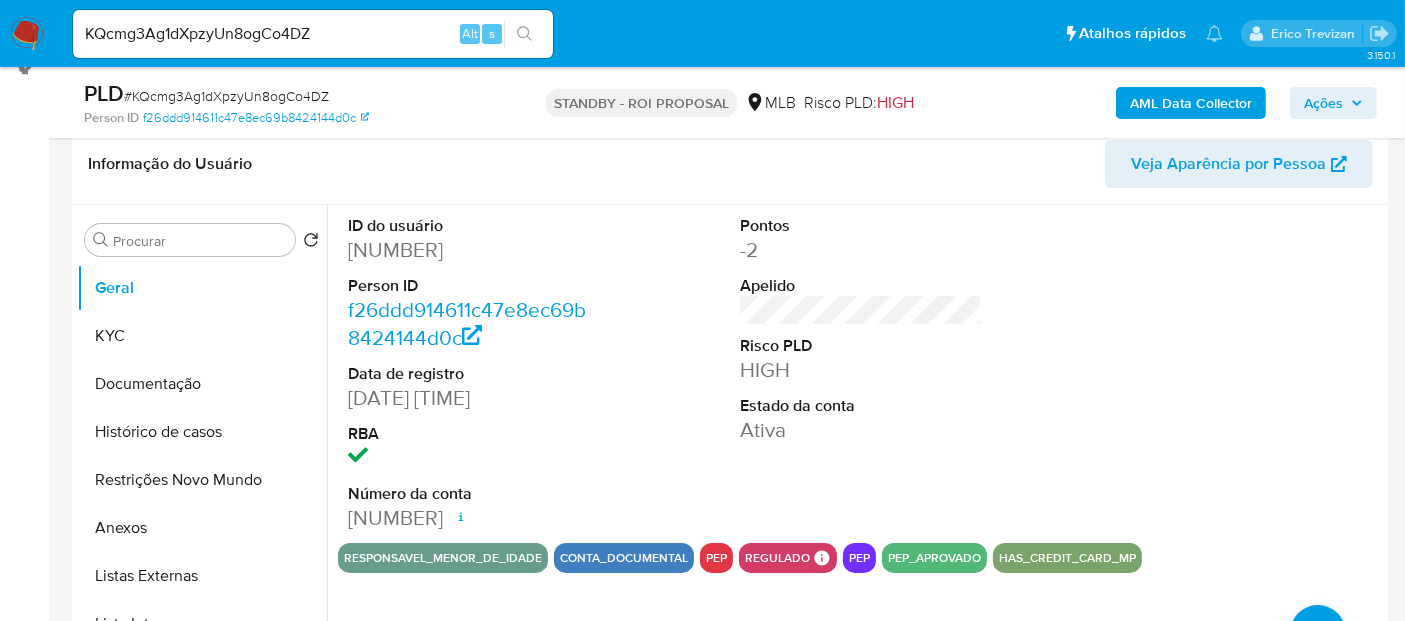 scroll, scrollTop: 333, scrollLeft: 0, axis: vertical 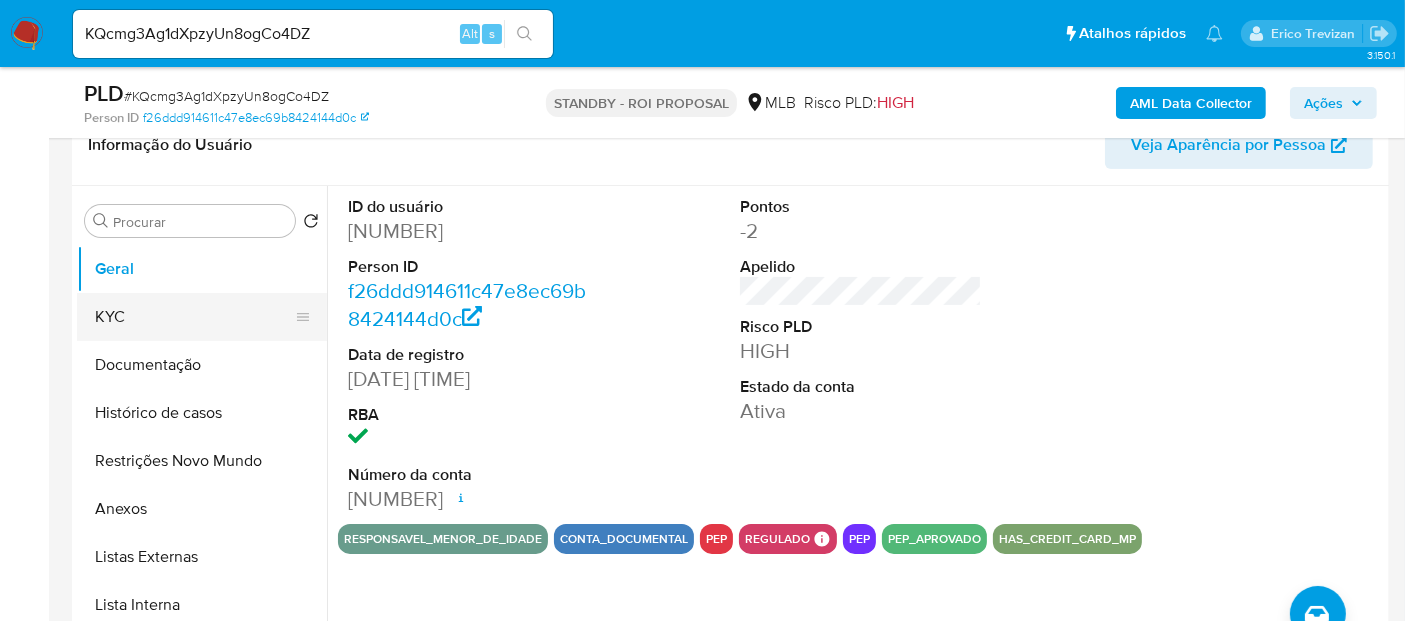 drag, startPoint x: 92, startPoint y: 315, endPoint x: 205, endPoint y: 315, distance: 113 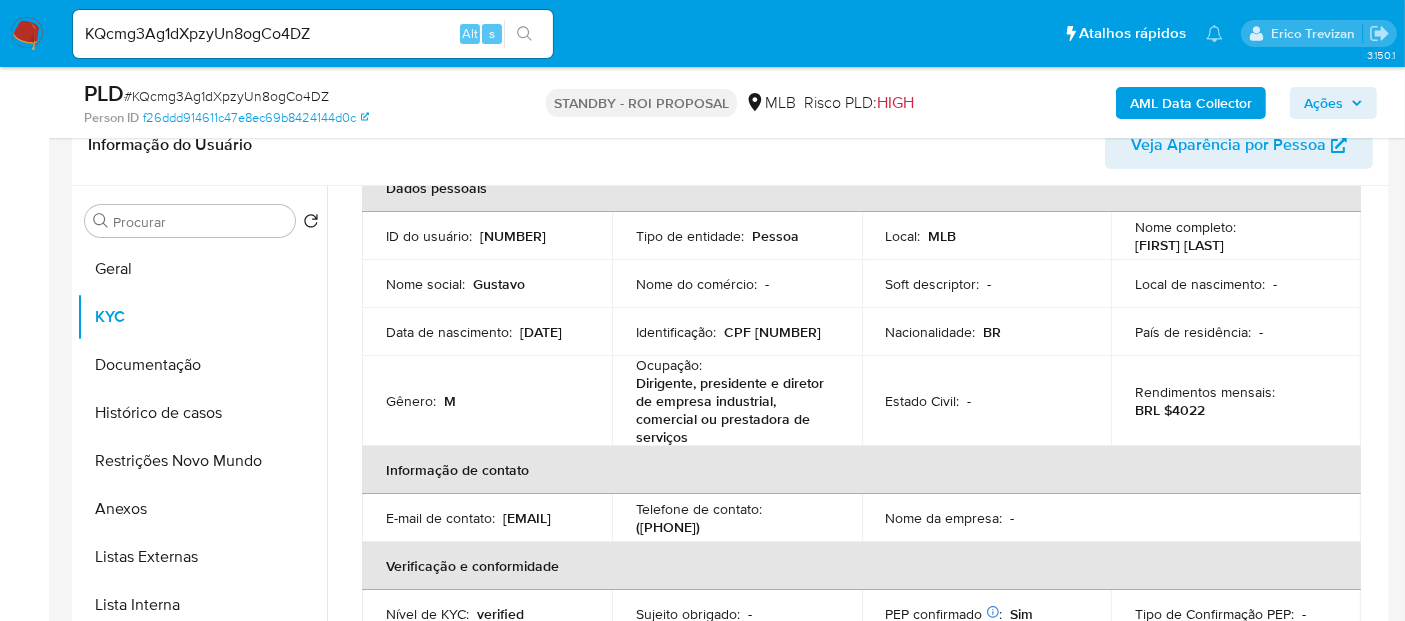 scroll, scrollTop: 111, scrollLeft: 0, axis: vertical 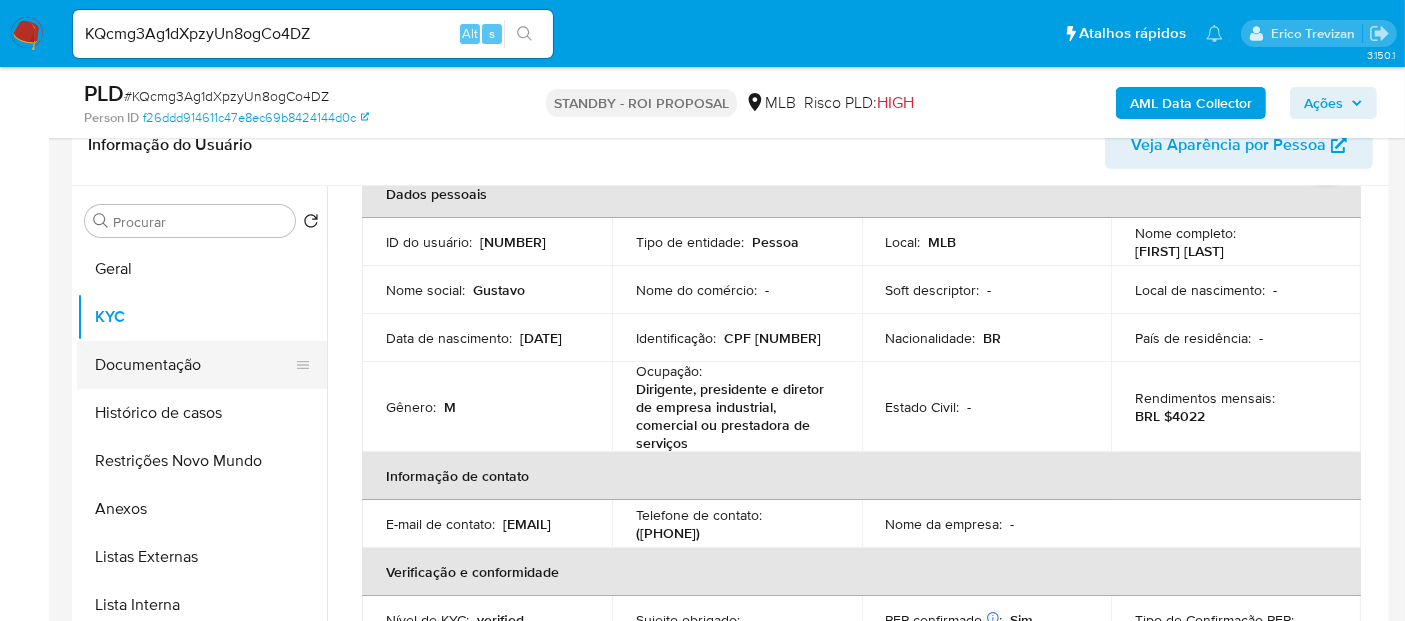 click on "Documentação" at bounding box center (194, 365) 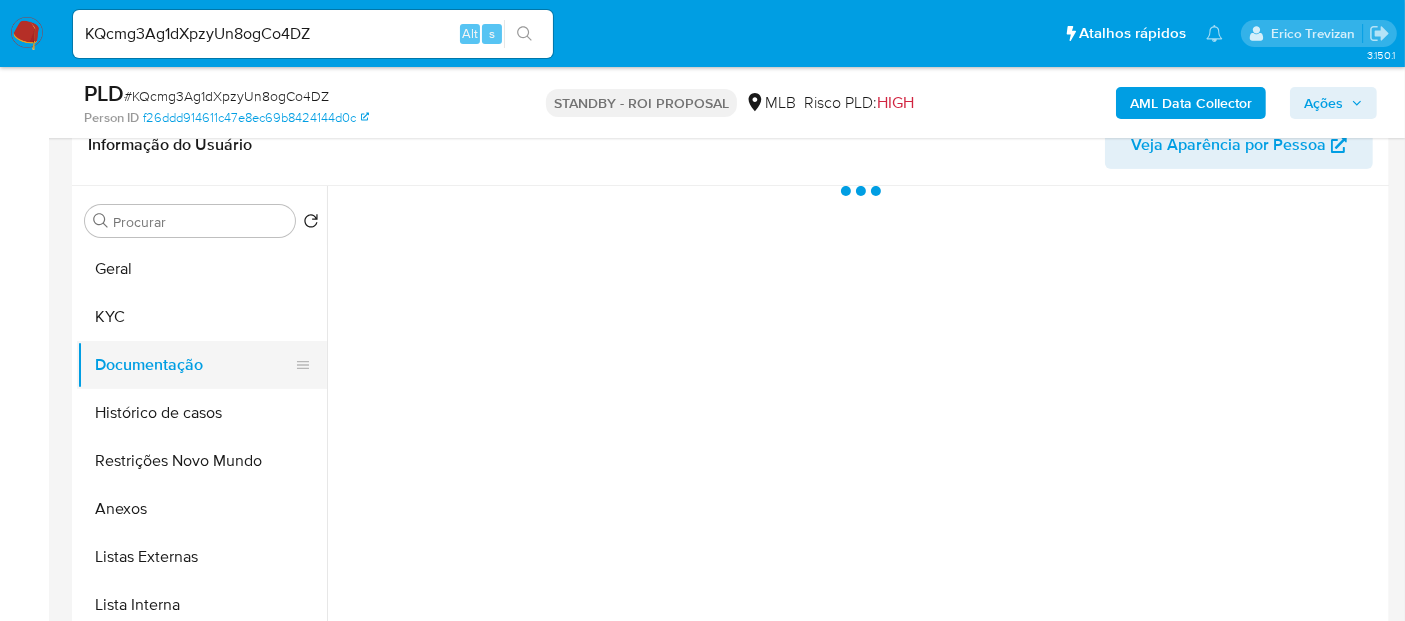 scroll, scrollTop: 0, scrollLeft: 0, axis: both 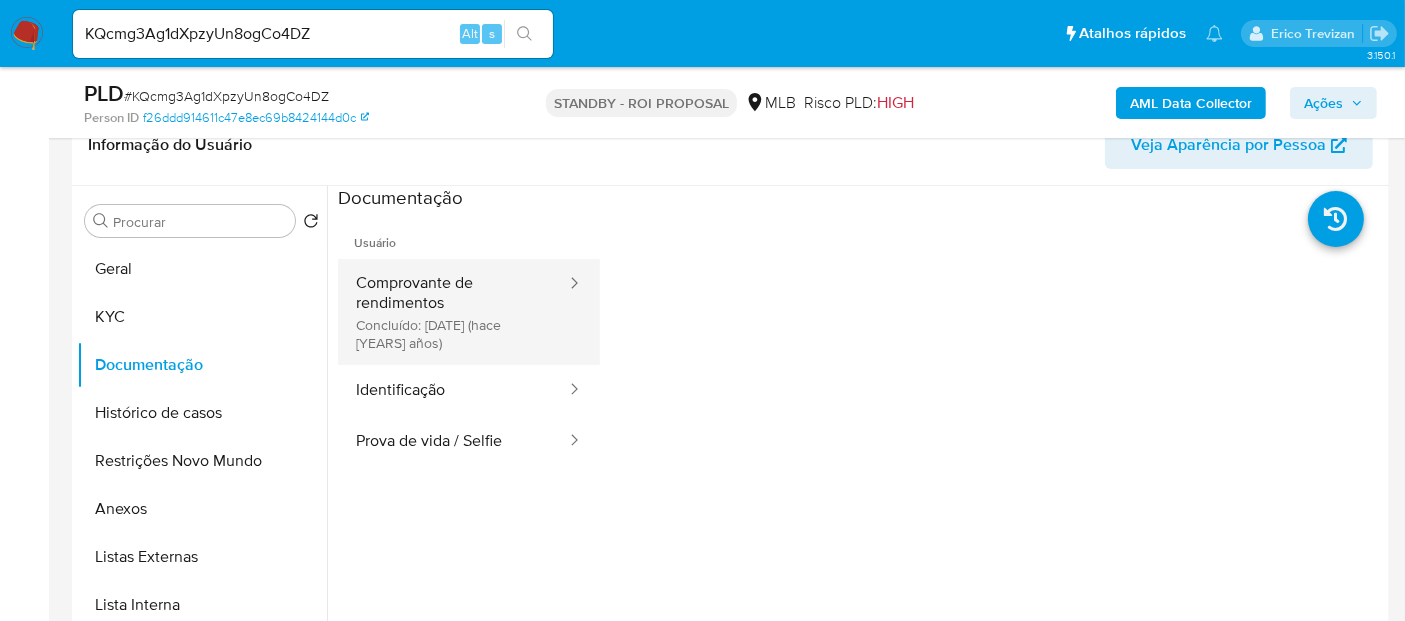 click on "Comprovante de rendimentos Concluído: 28/08/2022 (hace 3 años)" at bounding box center [453, 312] 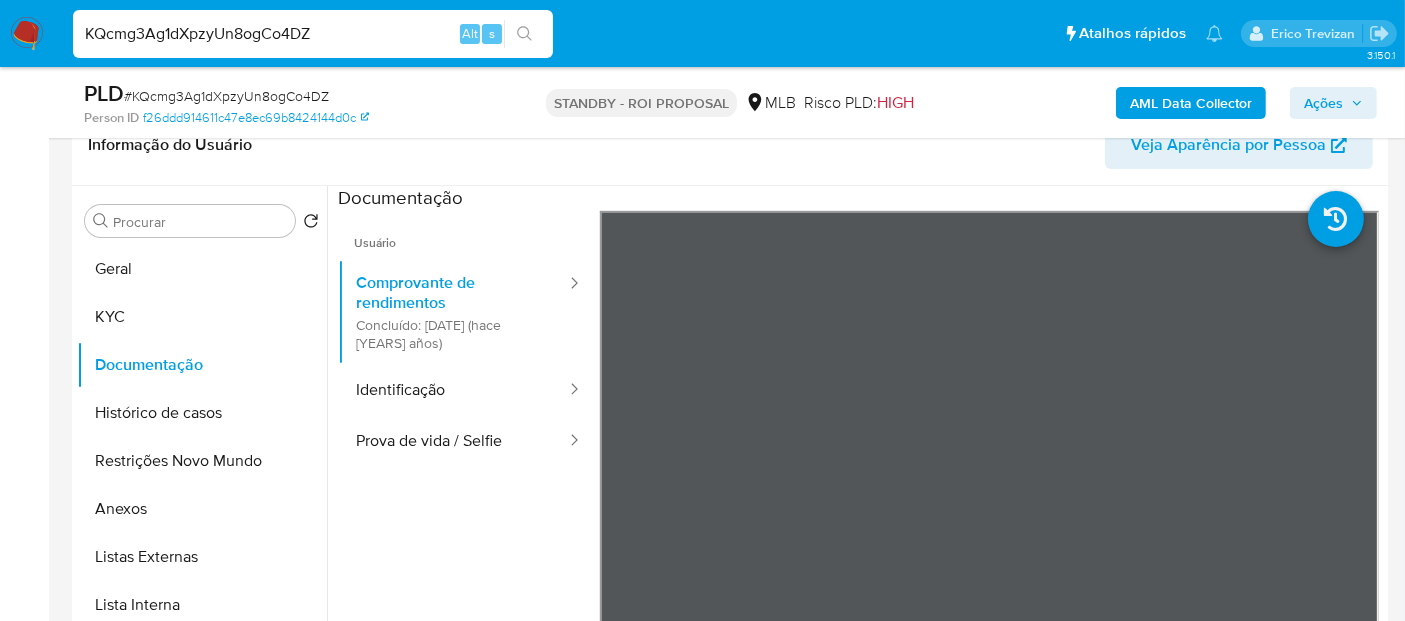 drag, startPoint x: 363, startPoint y: 24, endPoint x: 0, endPoint y: 38, distance: 363.26987 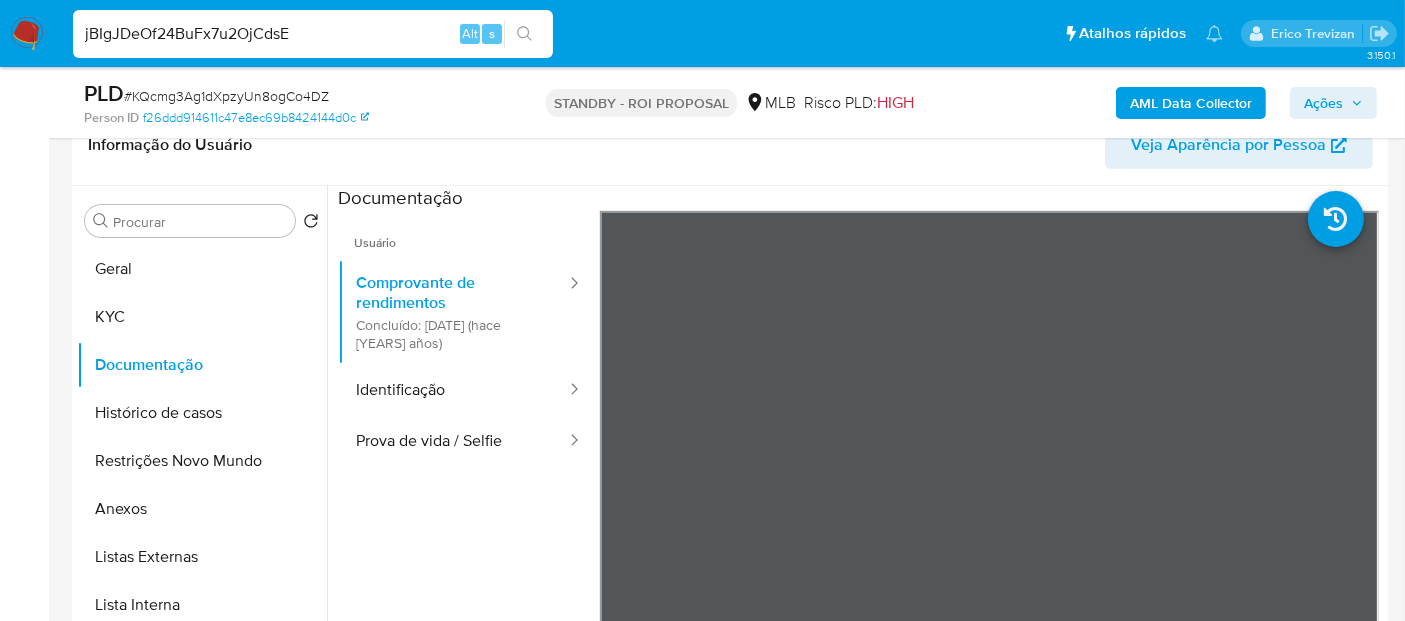 type on "jBIgJDeOf24BuFx7u2OjCdsE" 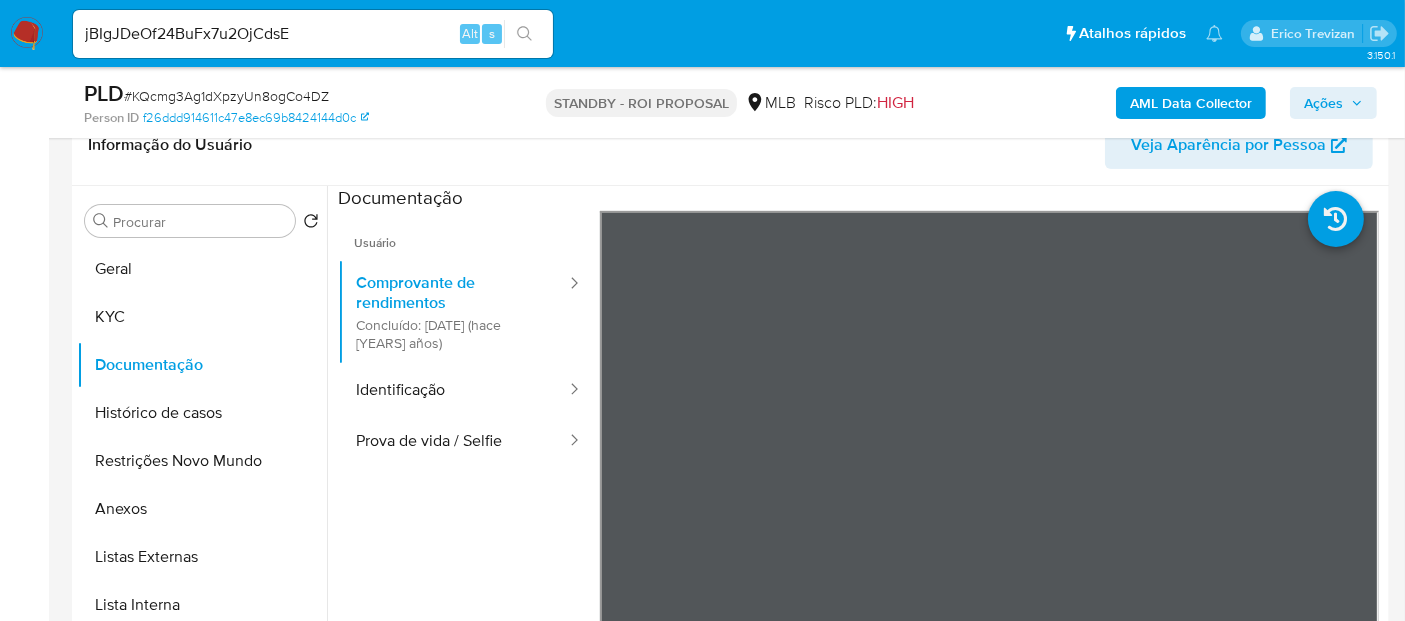 drag, startPoint x: 525, startPoint y: 21, endPoint x: 981, endPoint y: 155, distance: 475.28098 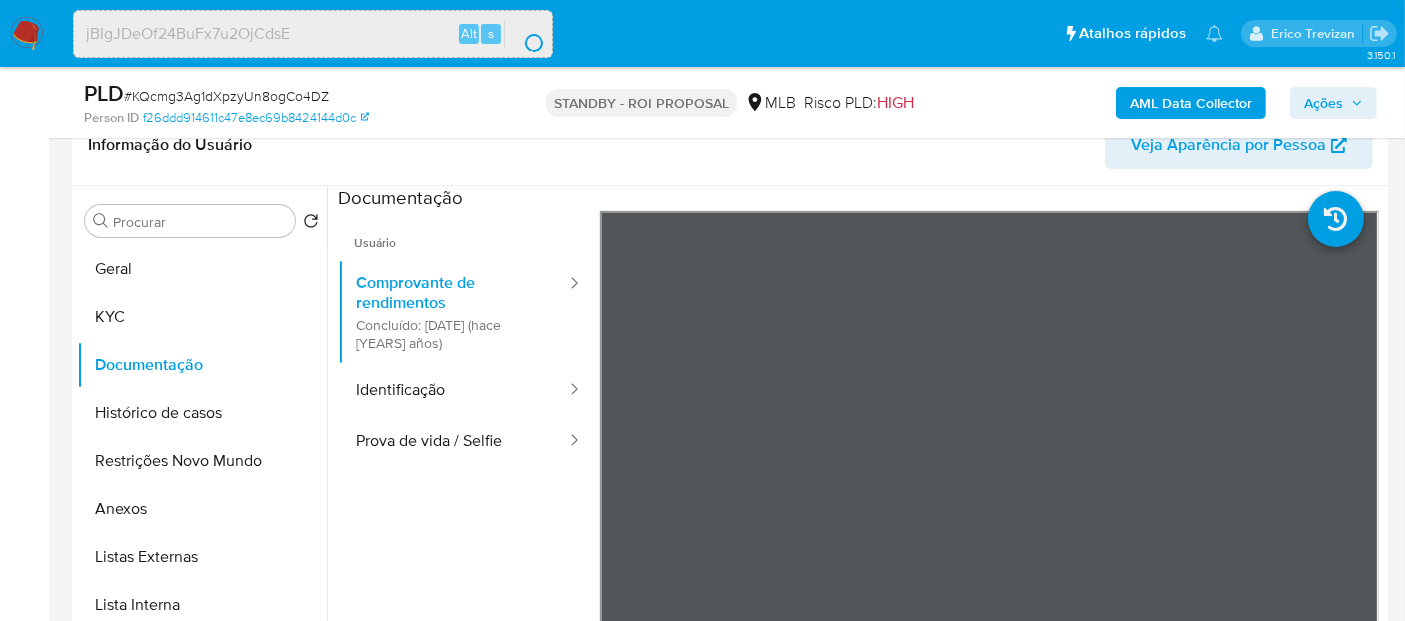 scroll, scrollTop: 0, scrollLeft: 0, axis: both 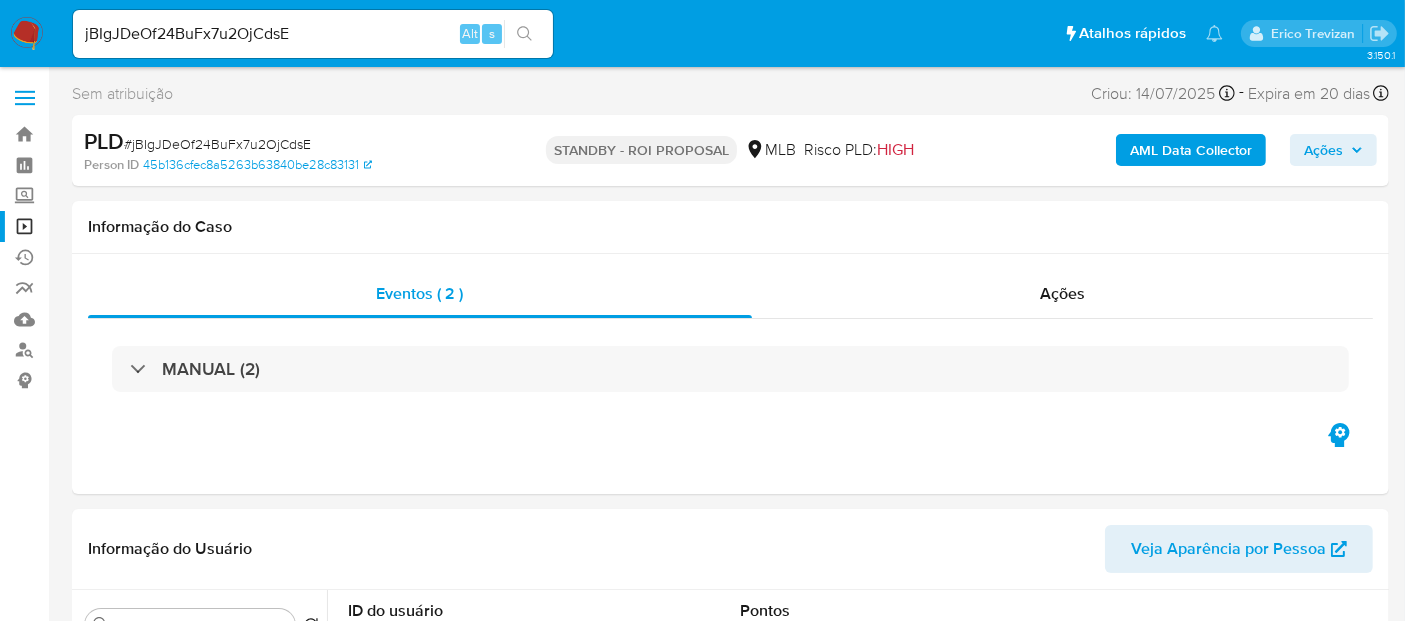 select on "10" 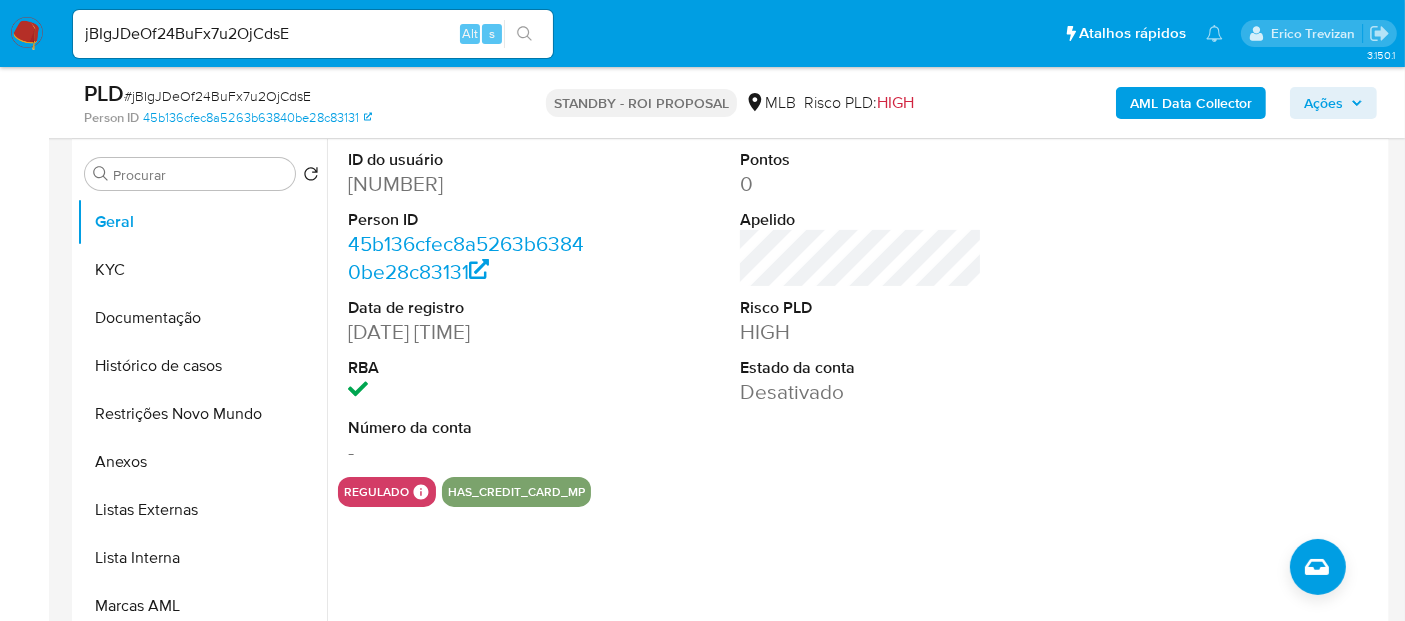 scroll, scrollTop: 444, scrollLeft: 0, axis: vertical 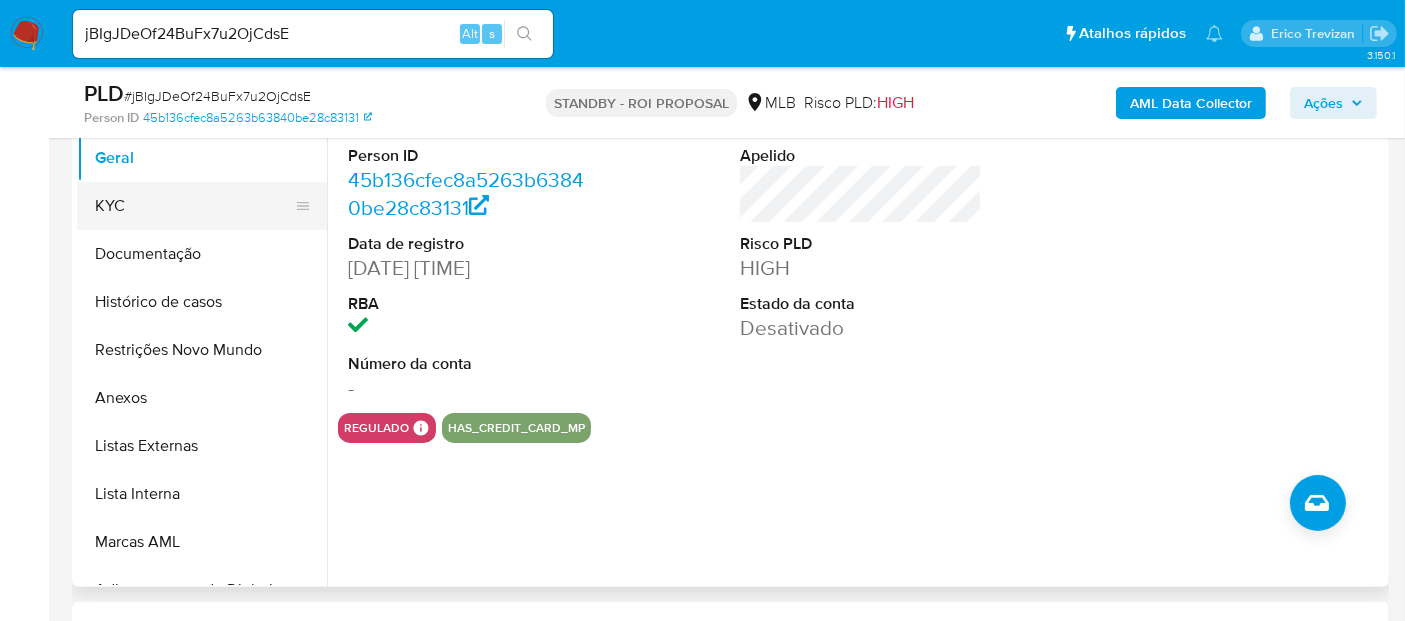 drag, startPoint x: 101, startPoint y: 194, endPoint x: 211, endPoint y: 241, distance: 119.62023 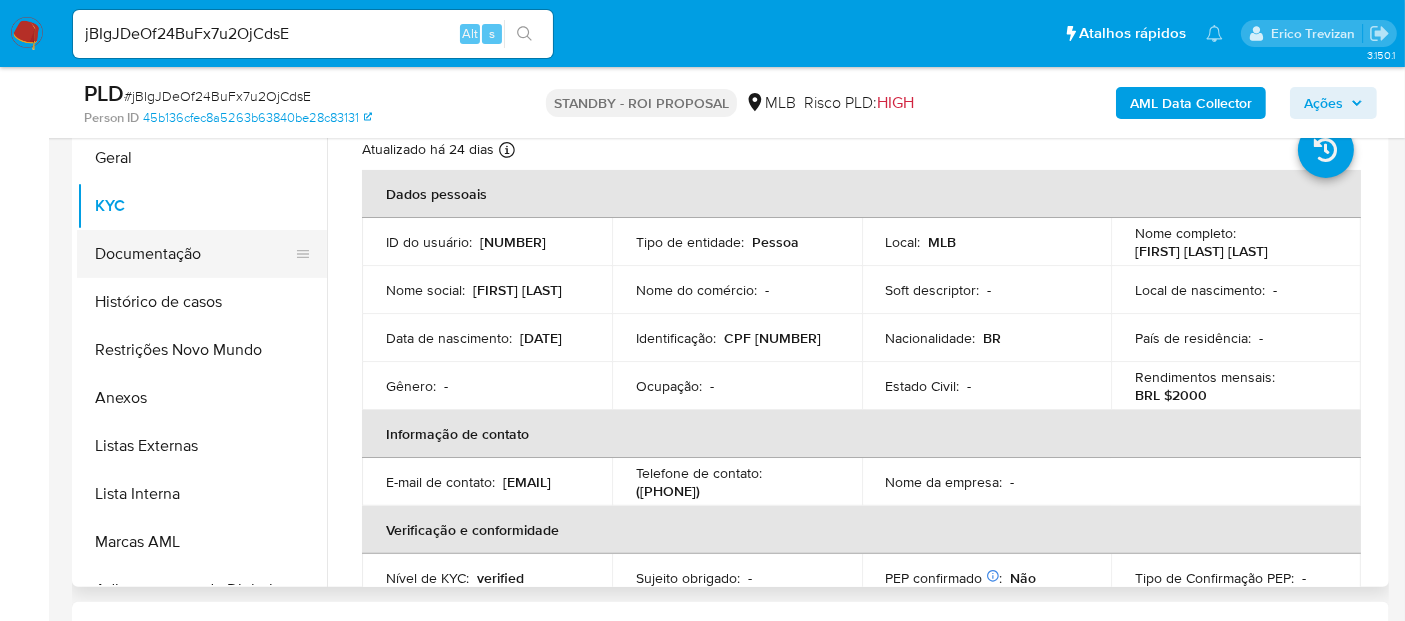 click on "Documentação" at bounding box center [194, 254] 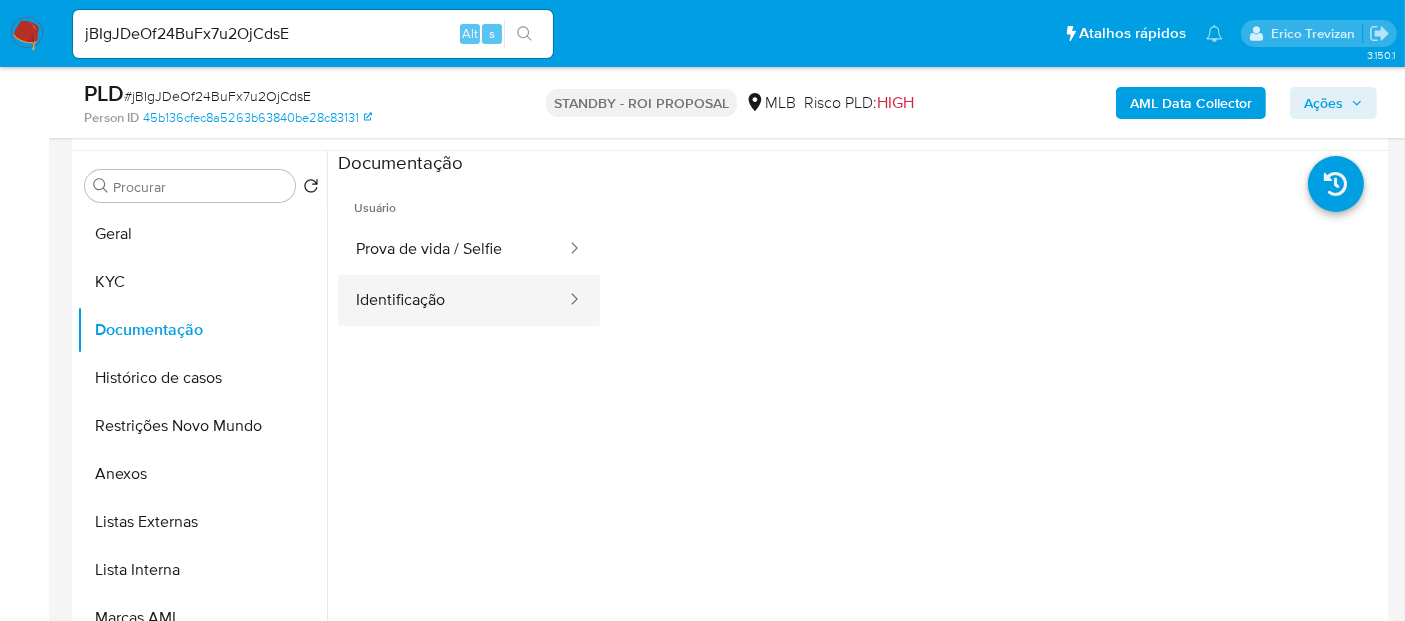 scroll, scrollTop: 333, scrollLeft: 0, axis: vertical 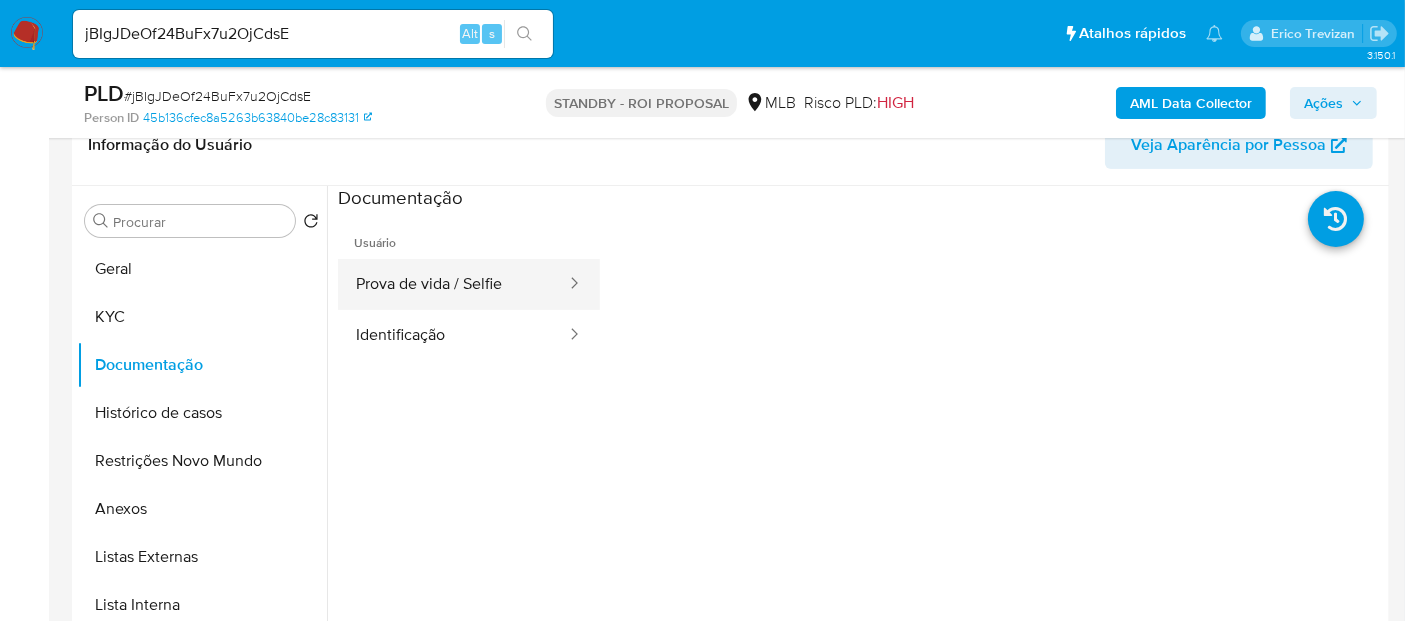 click on "Prova de vida / Selfie" at bounding box center (453, 284) 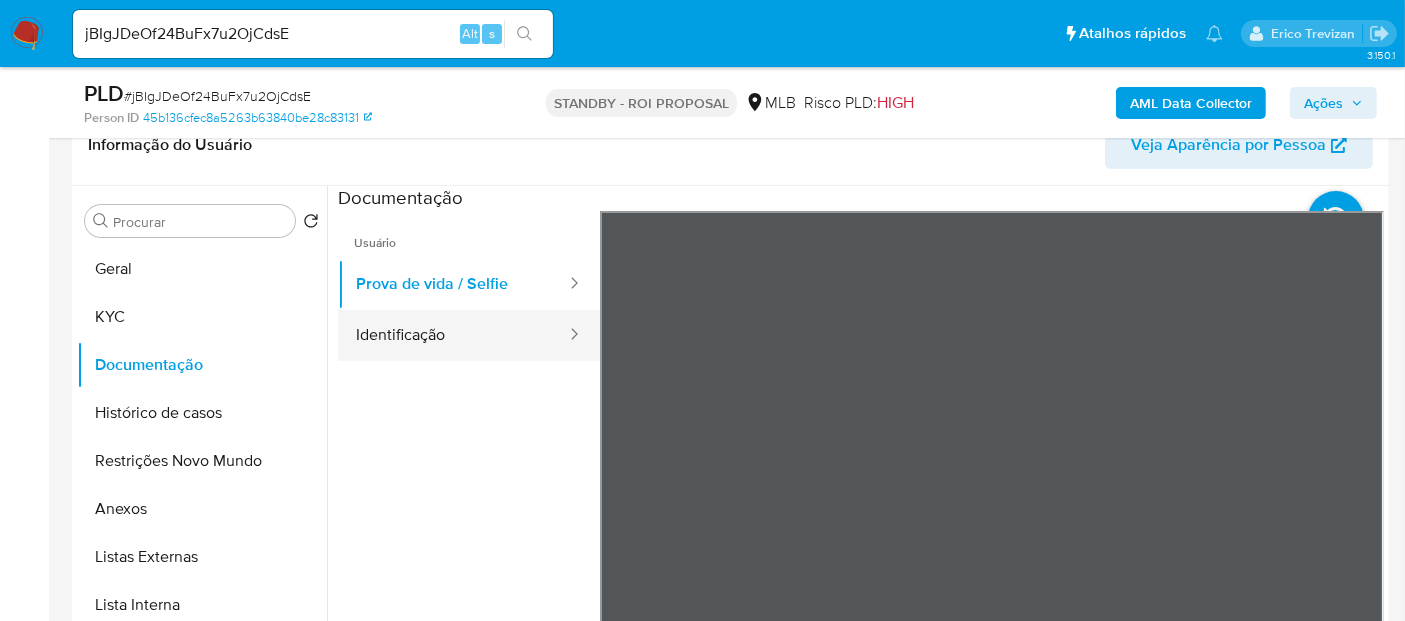 click on "Identificação" at bounding box center [453, 335] 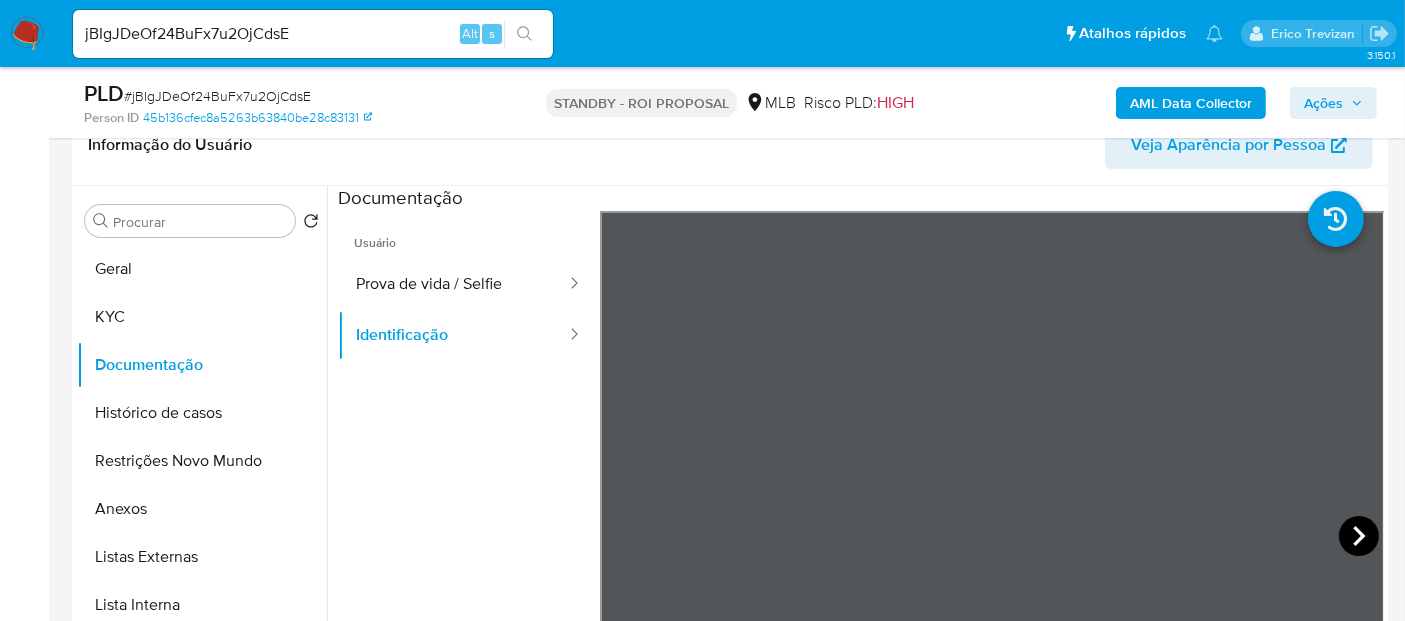 click 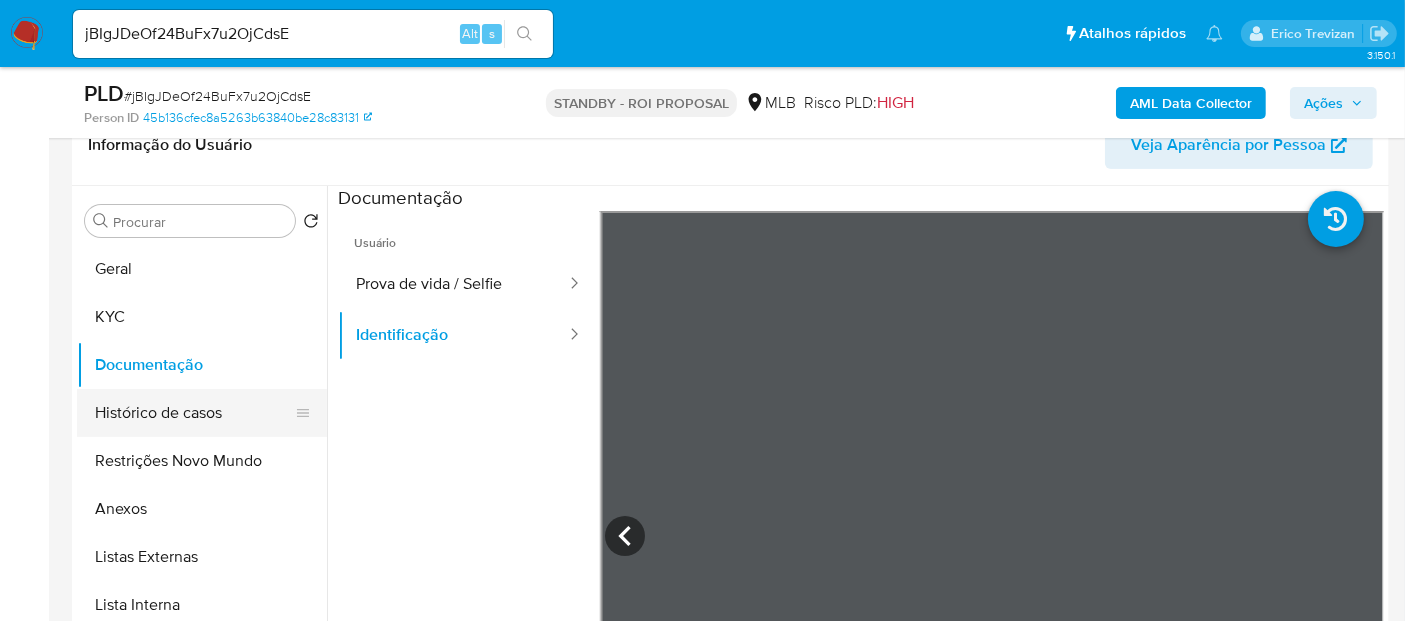 click on "Histórico de casos" at bounding box center (194, 413) 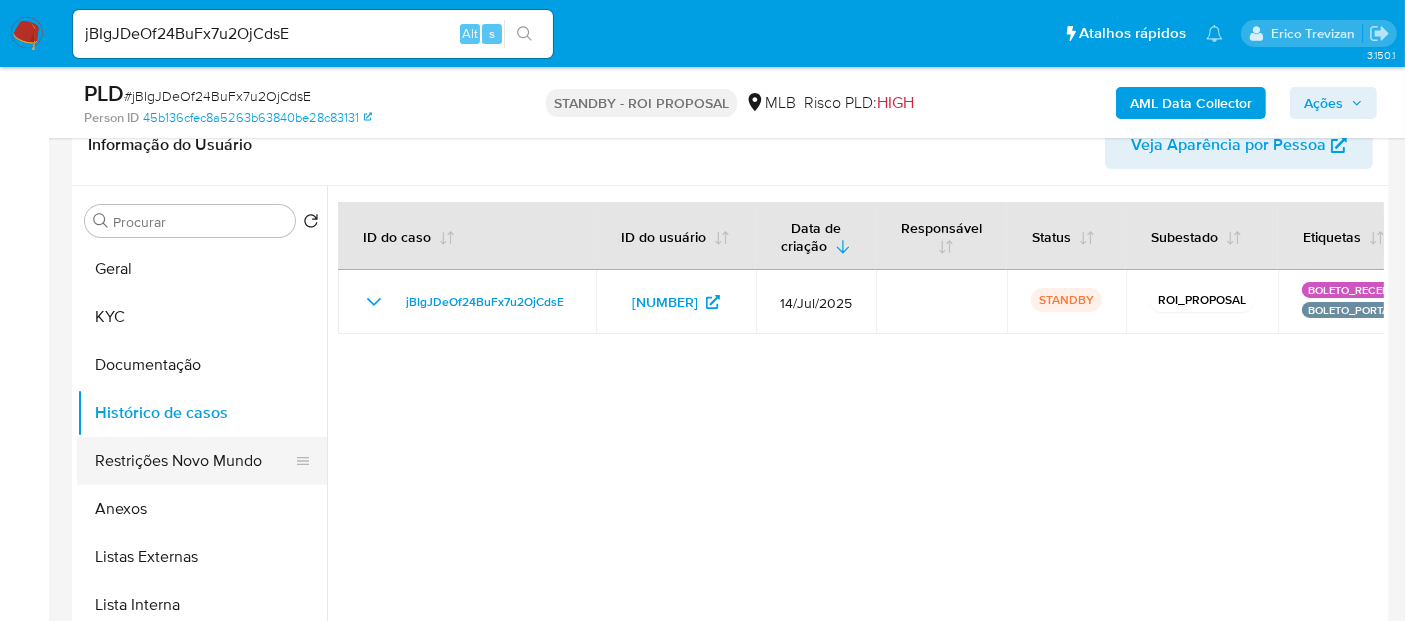 click on "Restrições Novo Mundo" at bounding box center (194, 461) 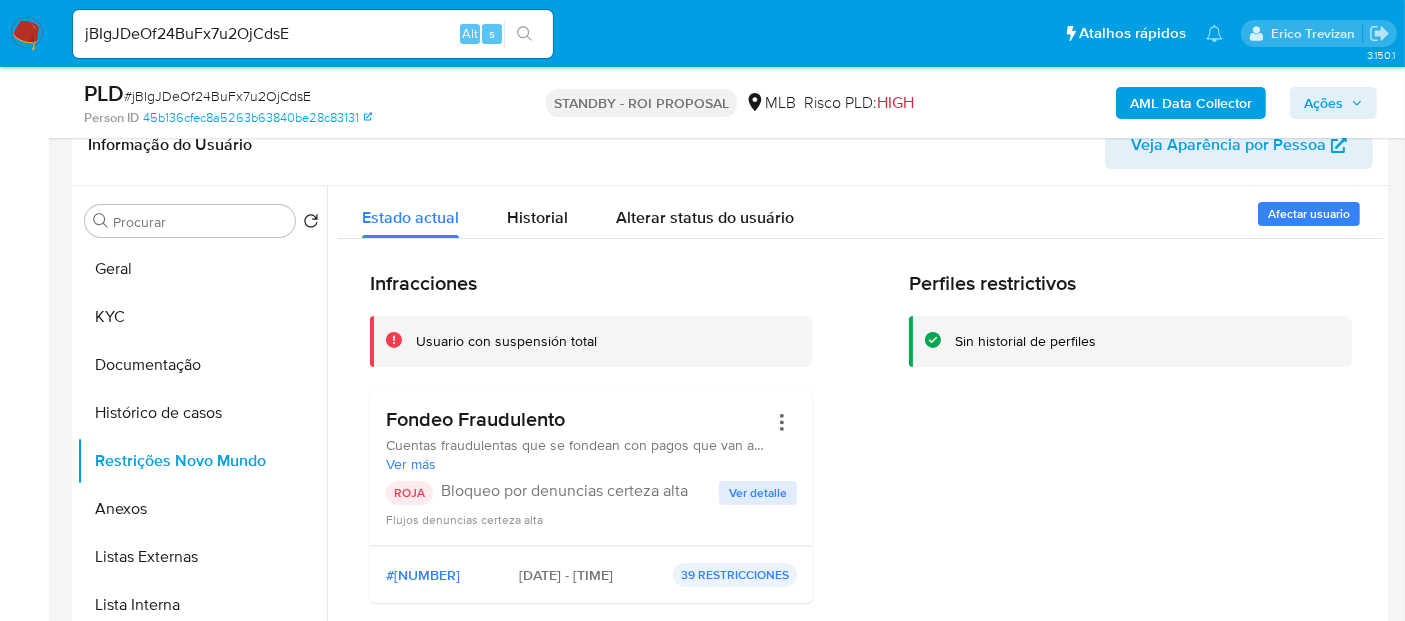 click on "Ver detalle" at bounding box center (758, 493) 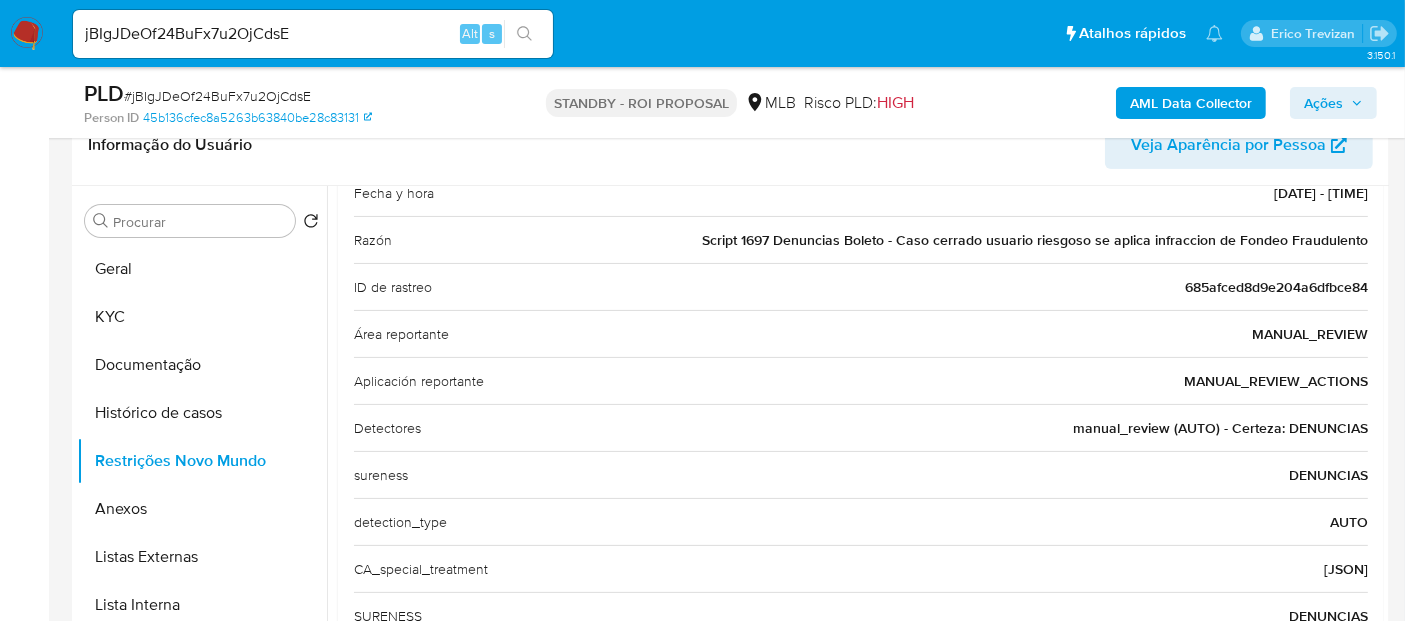 scroll, scrollTop: 317, scrollLeft: 0, axis: vertical 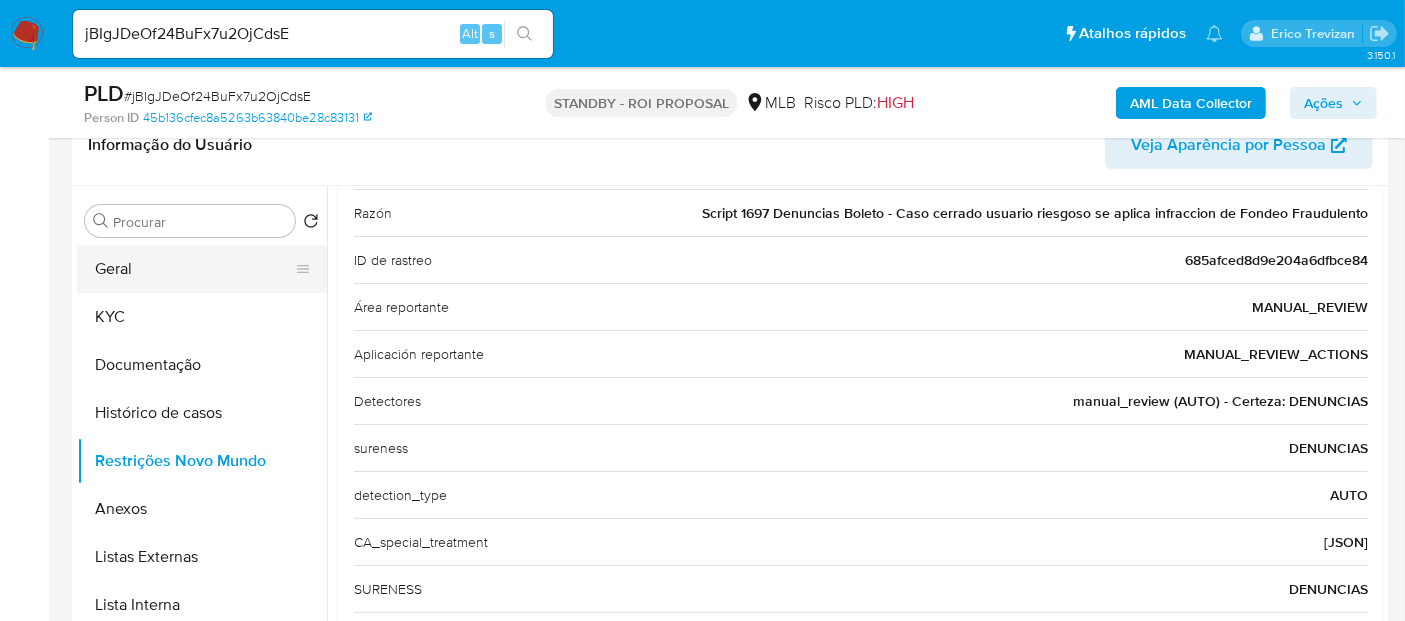 click on "Geral" at bounding box center (194, 269) 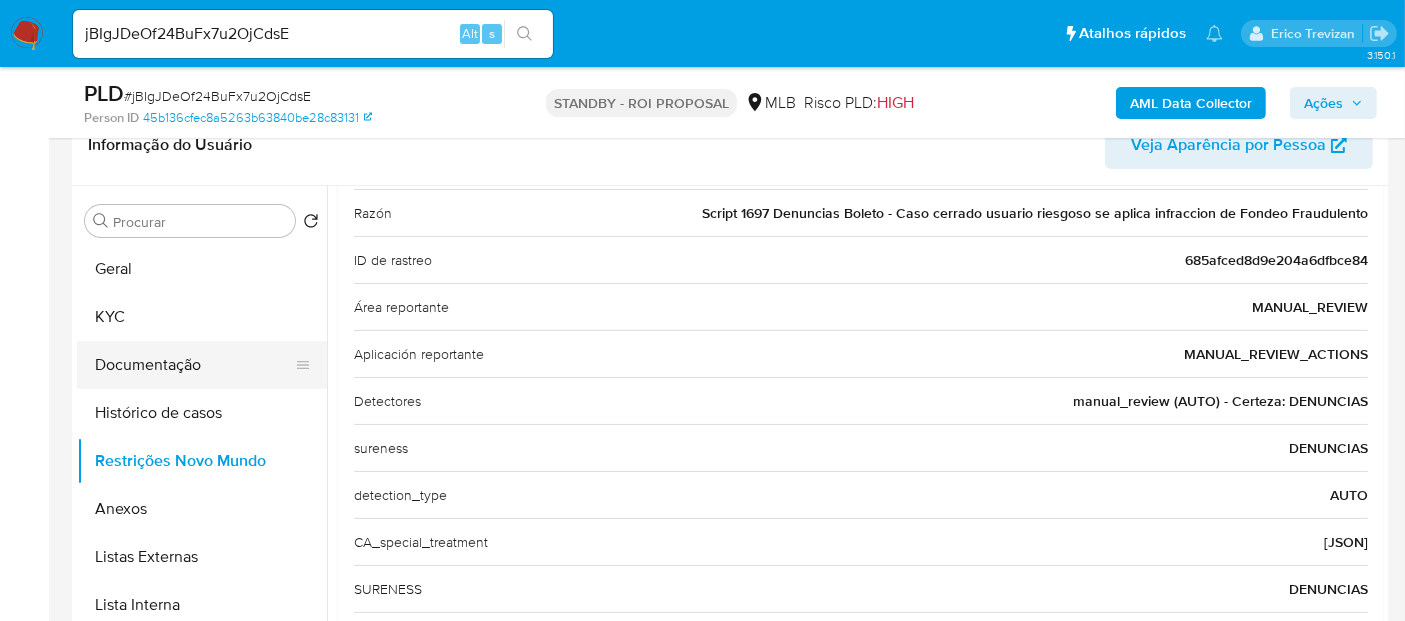 scroll, scrollTop: 0, scrollLeft: 0, axis: both 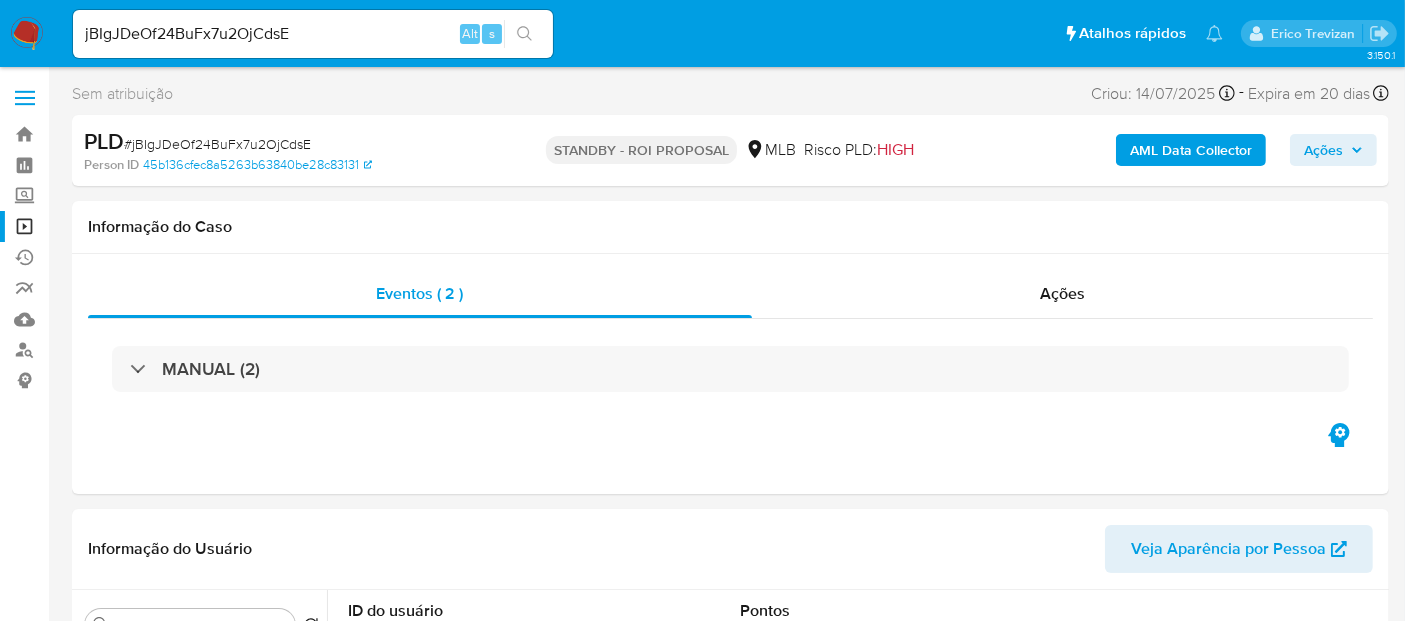 click on "Operações em massa" at bounding box center [119, 226] 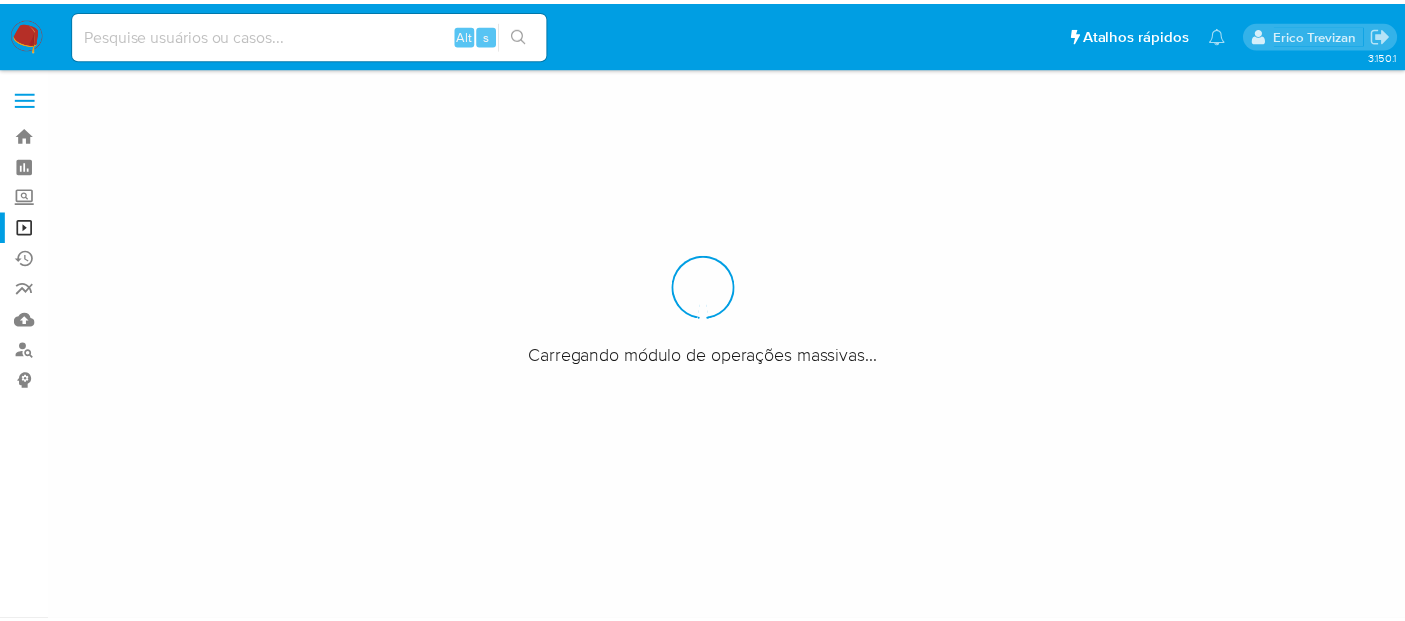 scroll, scrollTop: 0, scrollLeft: 0, axis: both 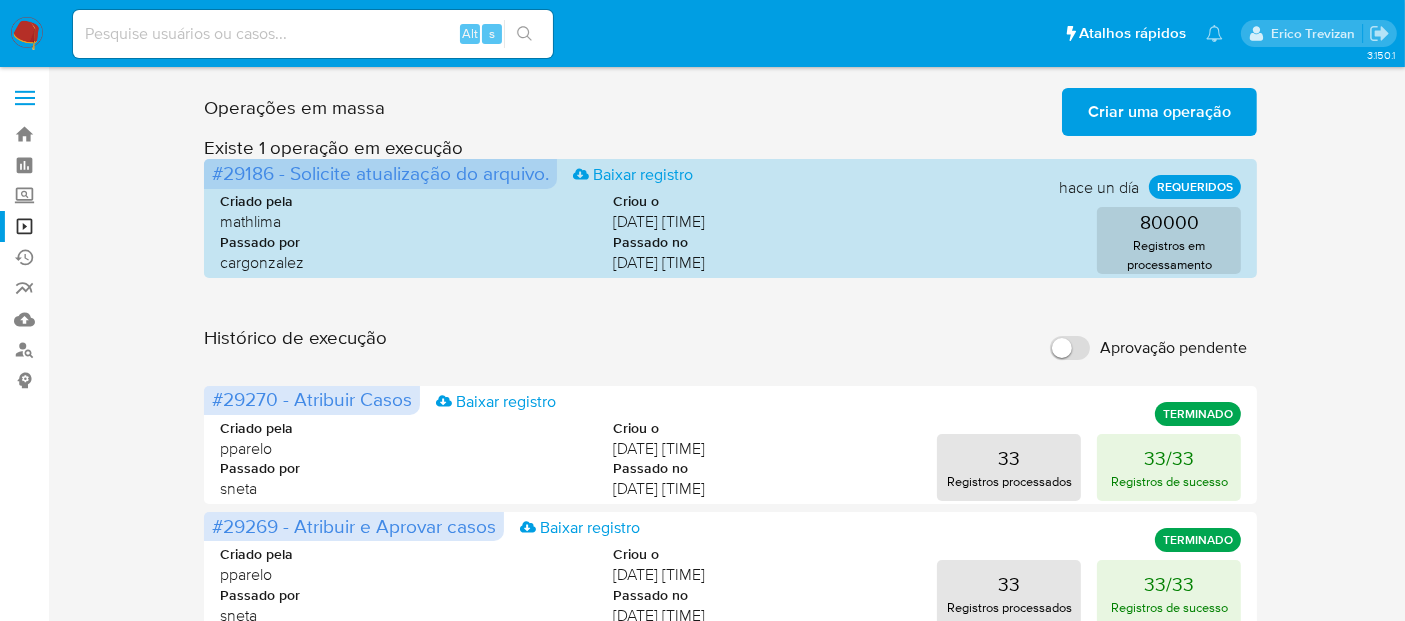 click on "Criar uma operação" at bounding box center (1159, 112) 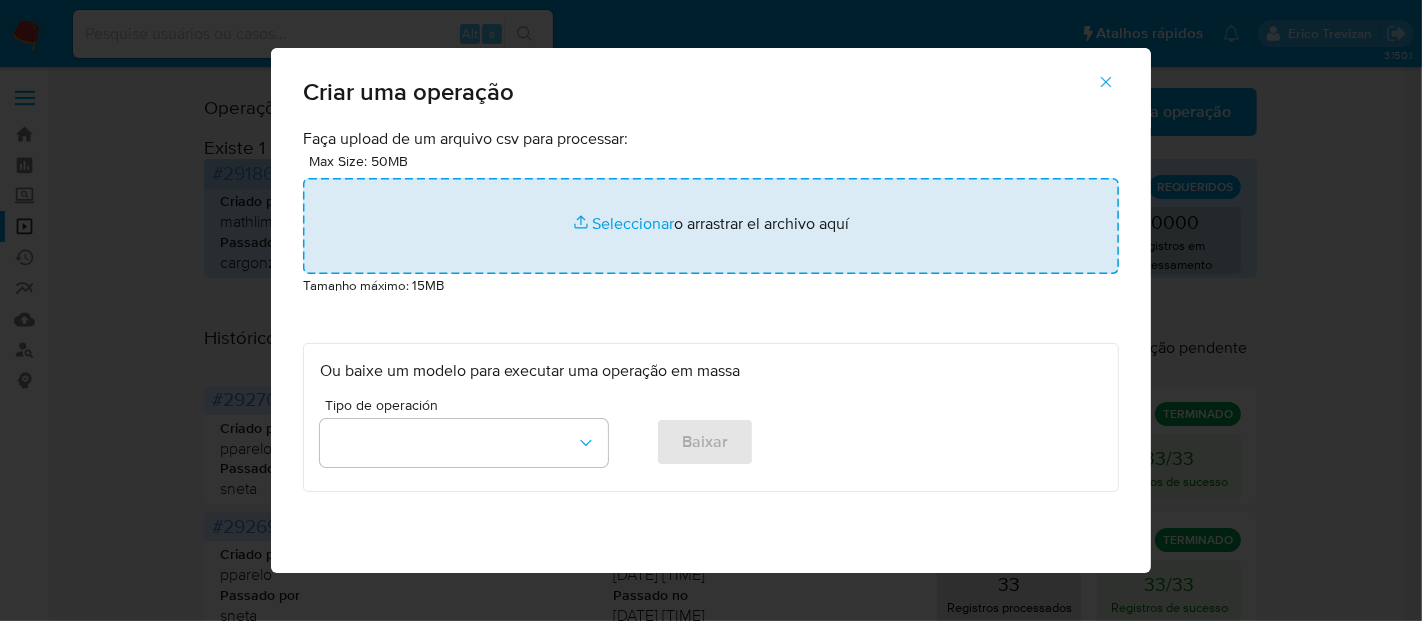 click at bounding box center (711, 226) 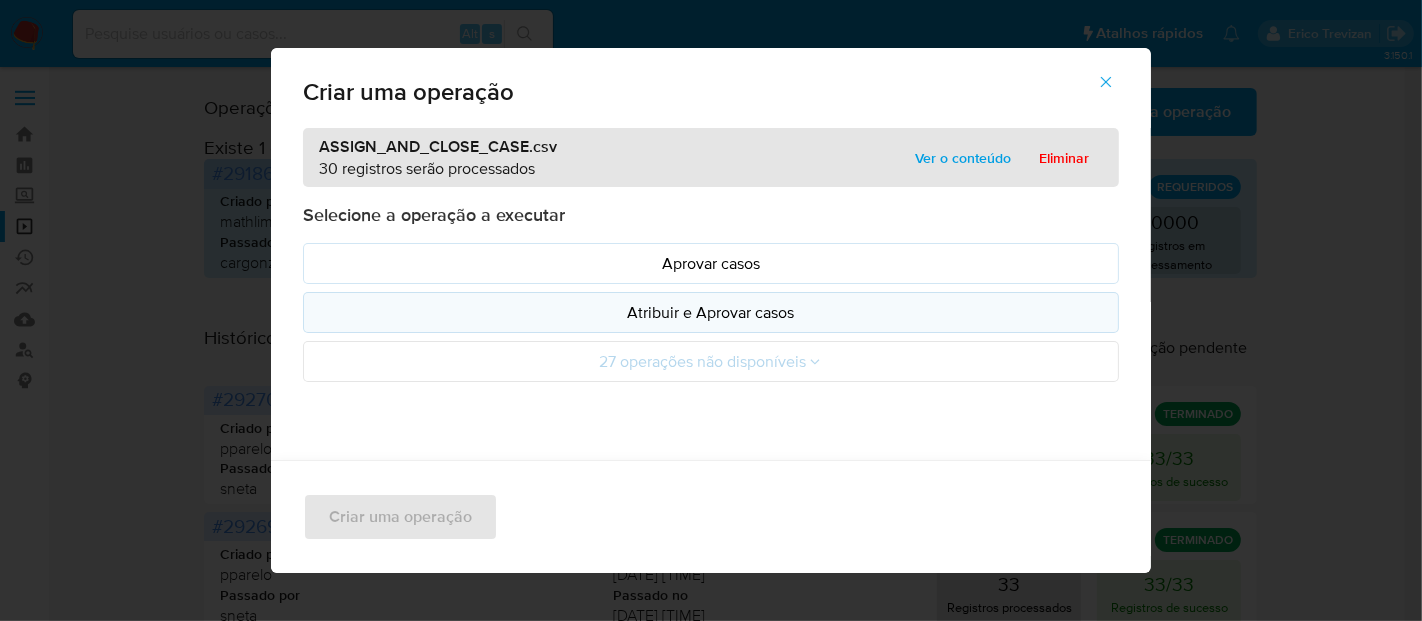 click on "Atribuir e Aprovar casos" at bounding box center [711, 312] 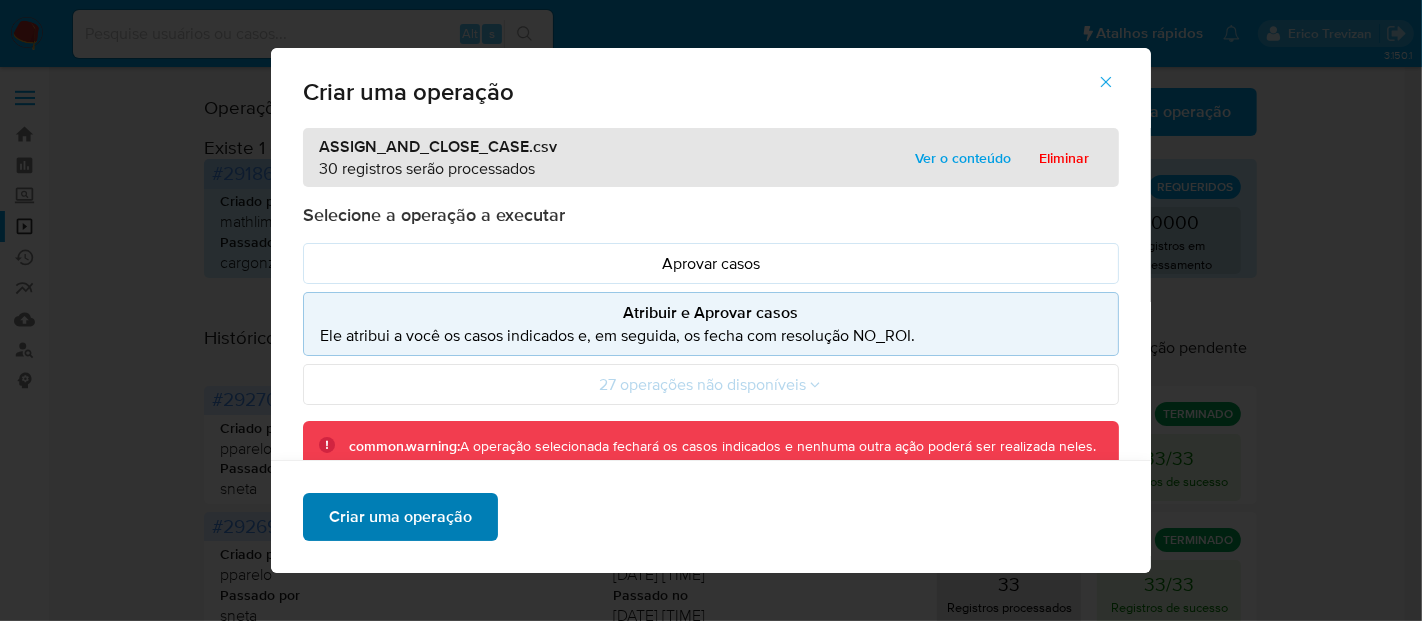 click on "Criar uma operação" at bounding box center (400, 517) 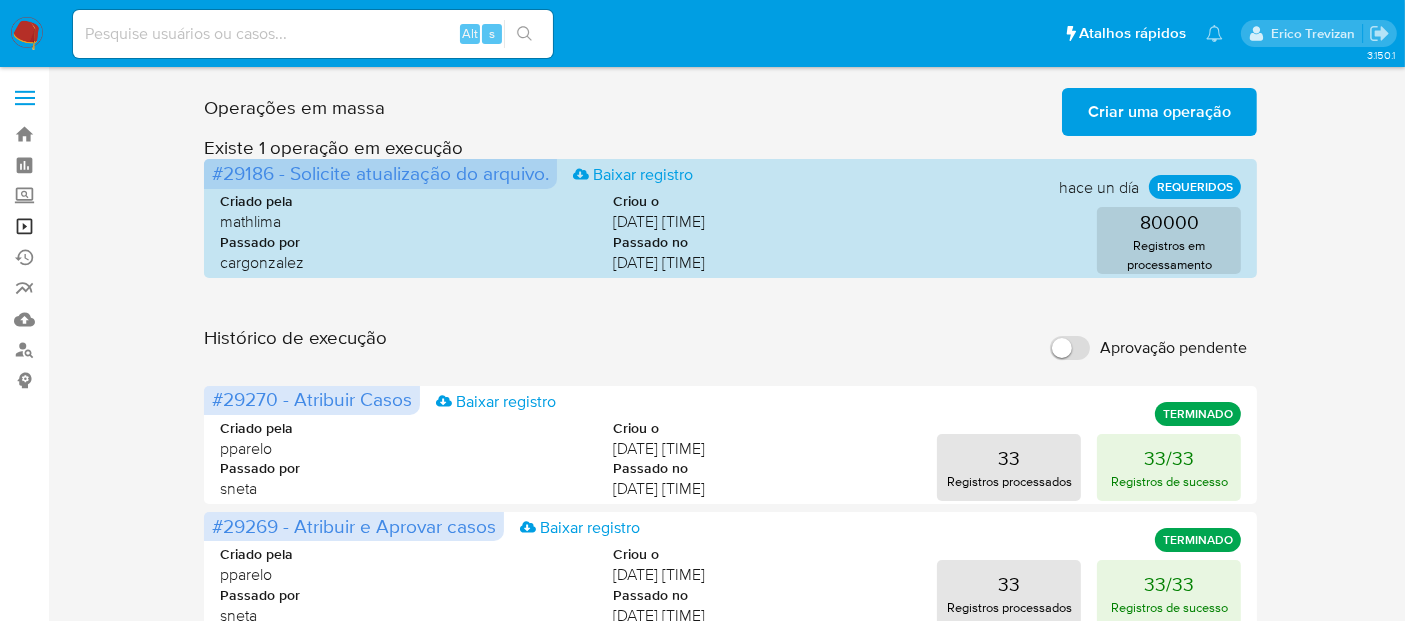click on "Operações em massa" at bounding box center [119, 226] 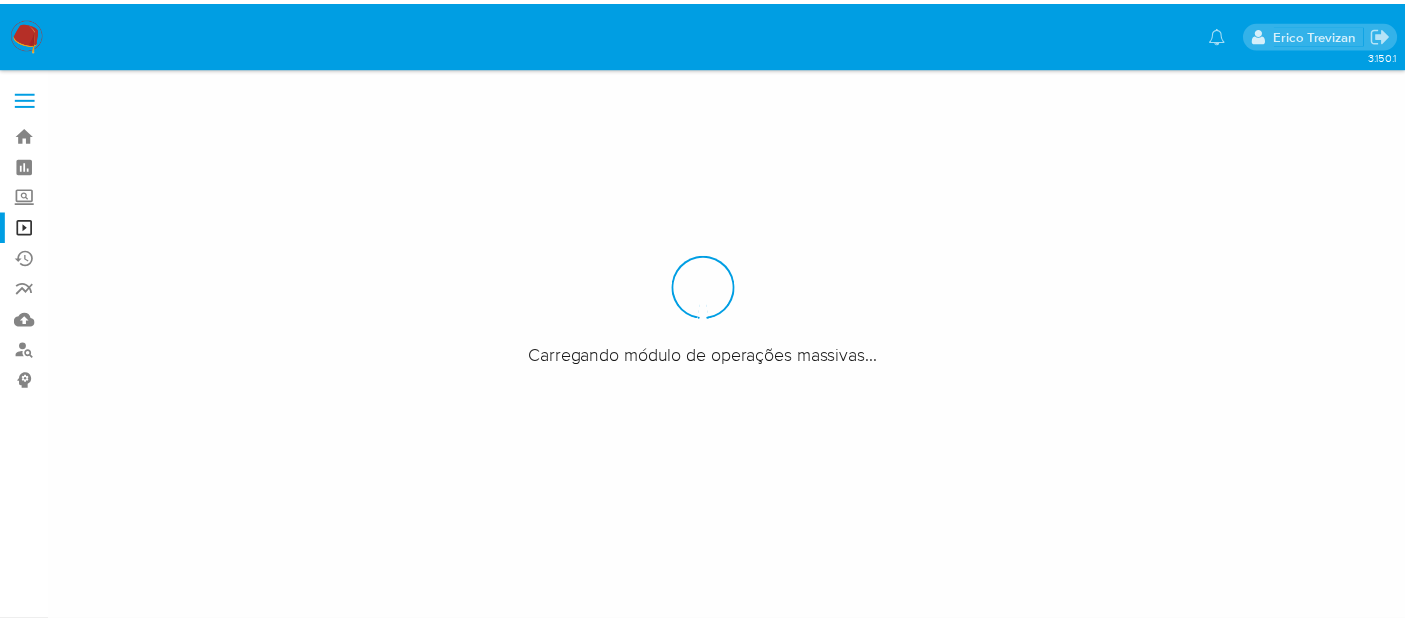 scroll, scrollTop: 0, scrollLeft: 0, axis: both 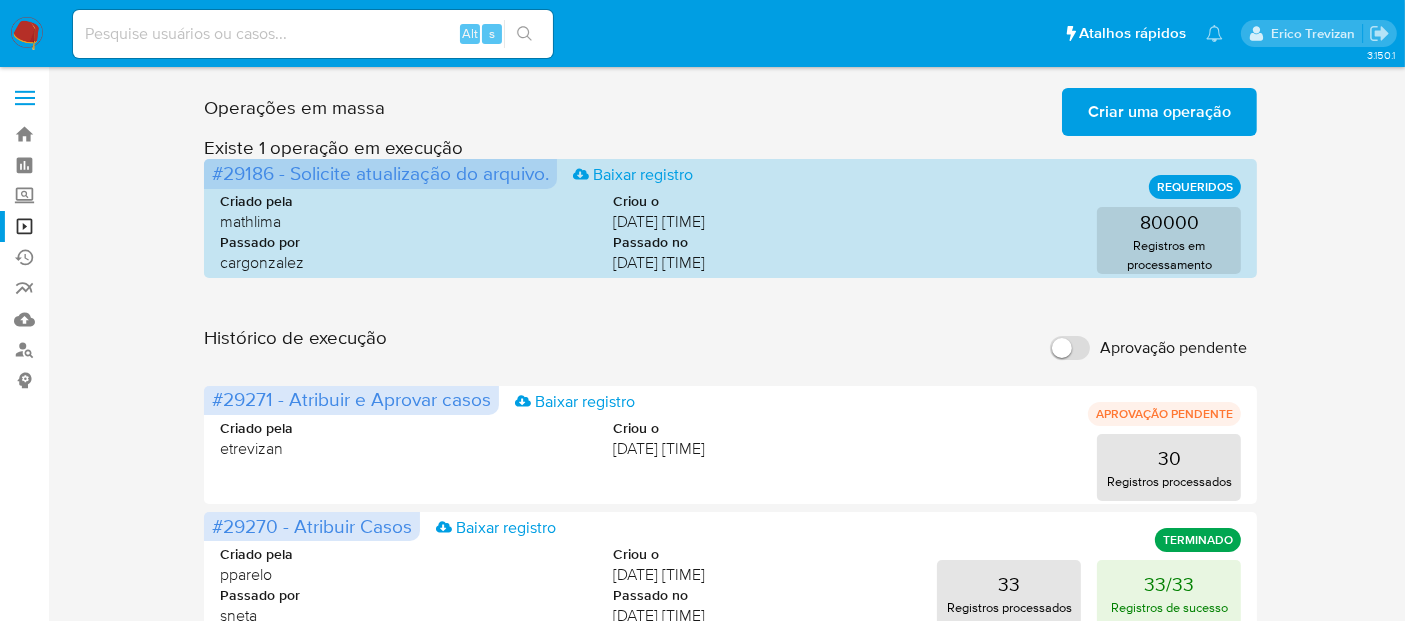 click on "Criar uma operação" at bounding box center [1159, 112] 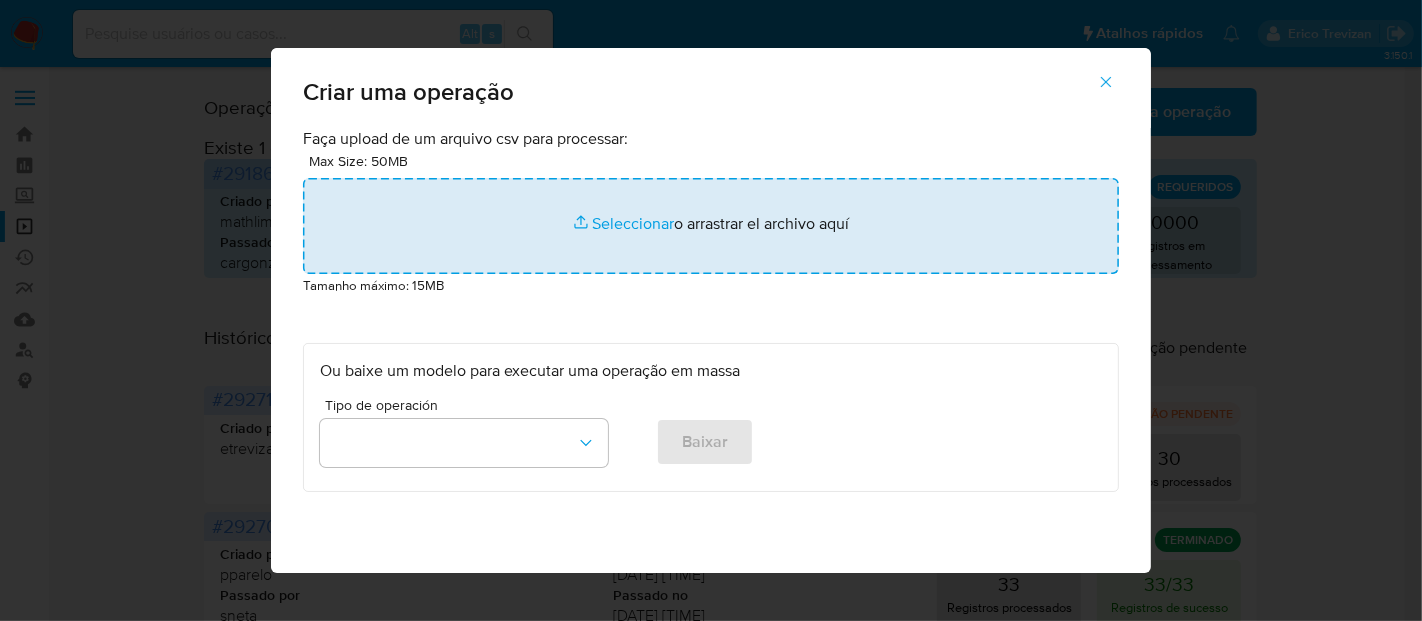 click at bounding box center [711, 226] 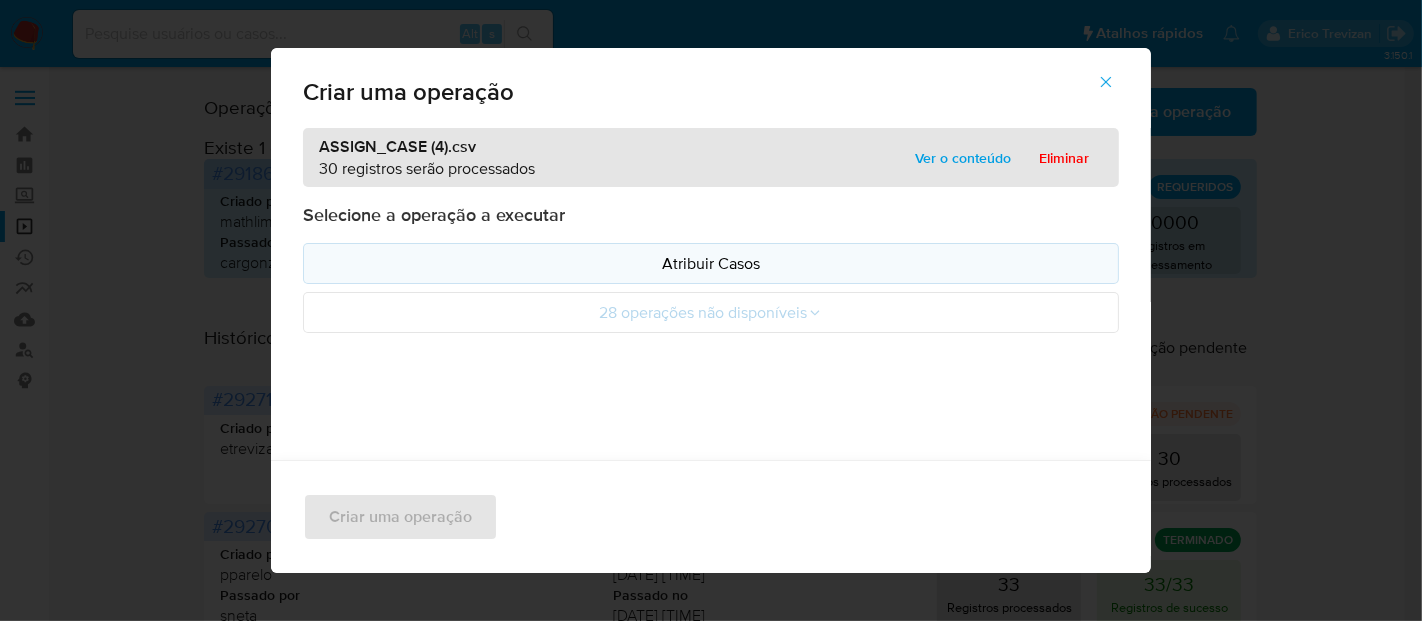 click on "Atribuir Casos" at bounding box center (711, 263) 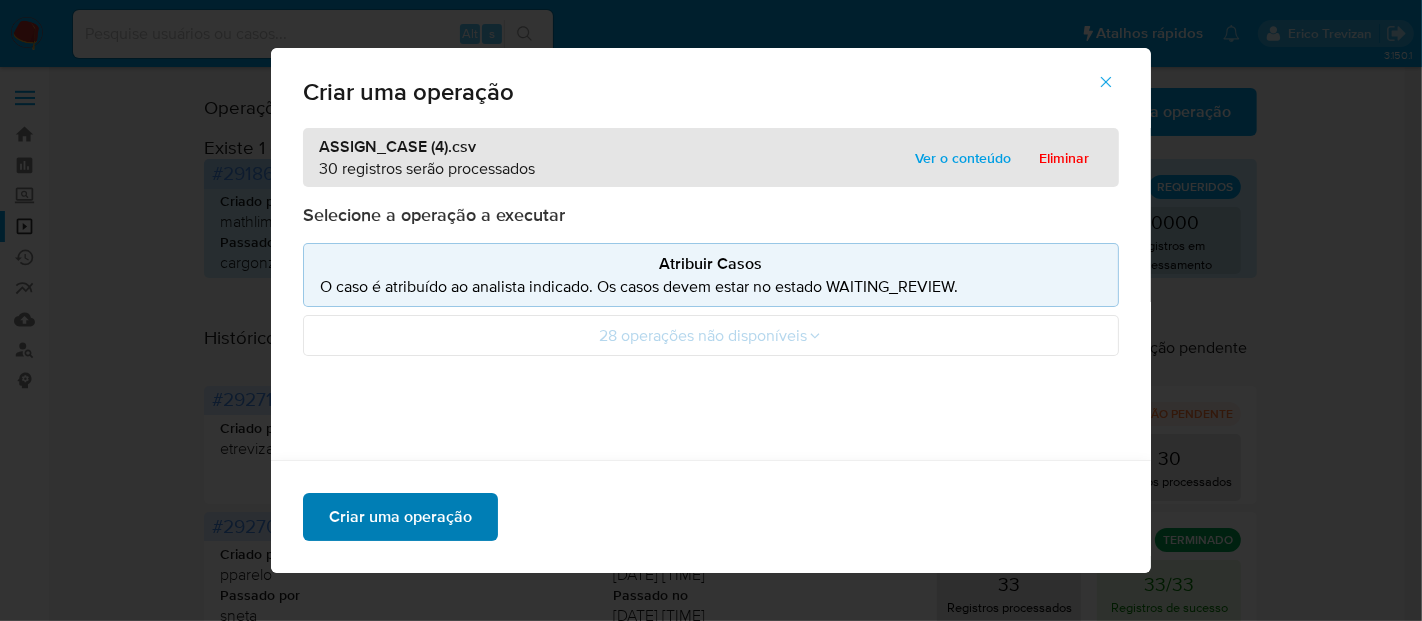 click on "Criar uma operação" at bounding box center (400, 517) 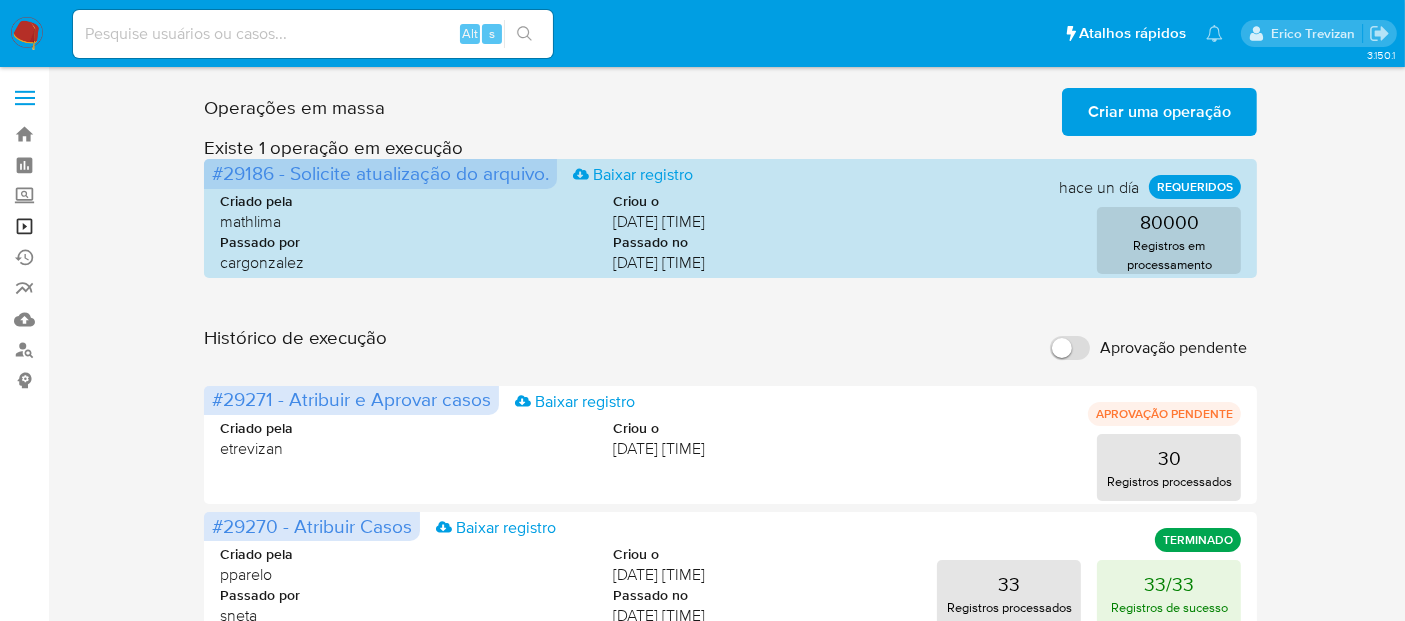 click on "Operações em massa" at bounding box center (119, 226) 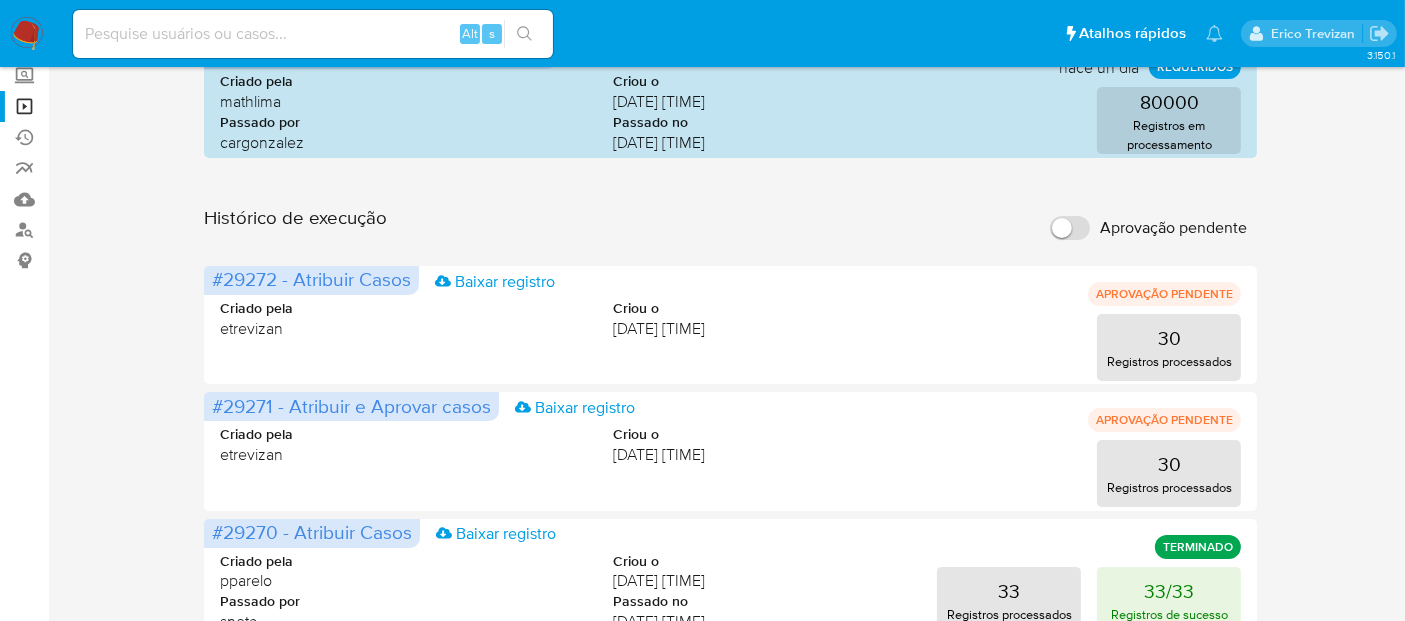 scroll, scrollTop: 0, scrollLeft: 0, axis: both 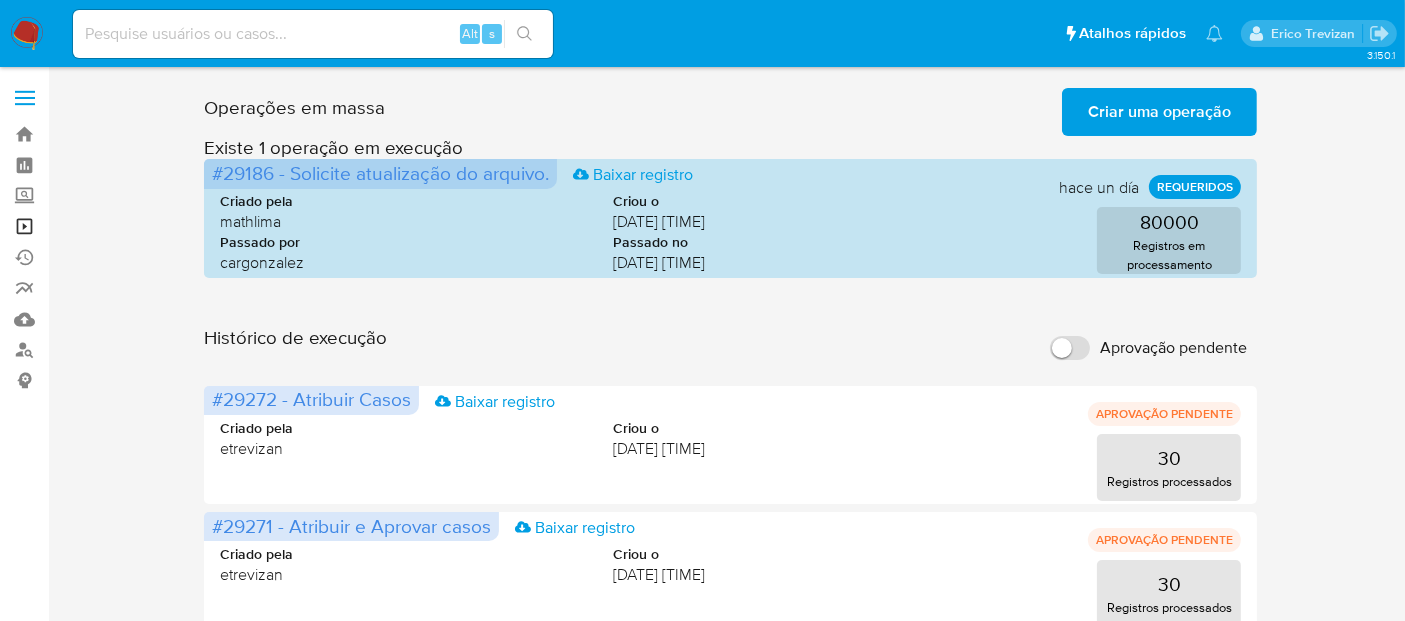 click on "Operações em massa" at bounding box center (119, 226) 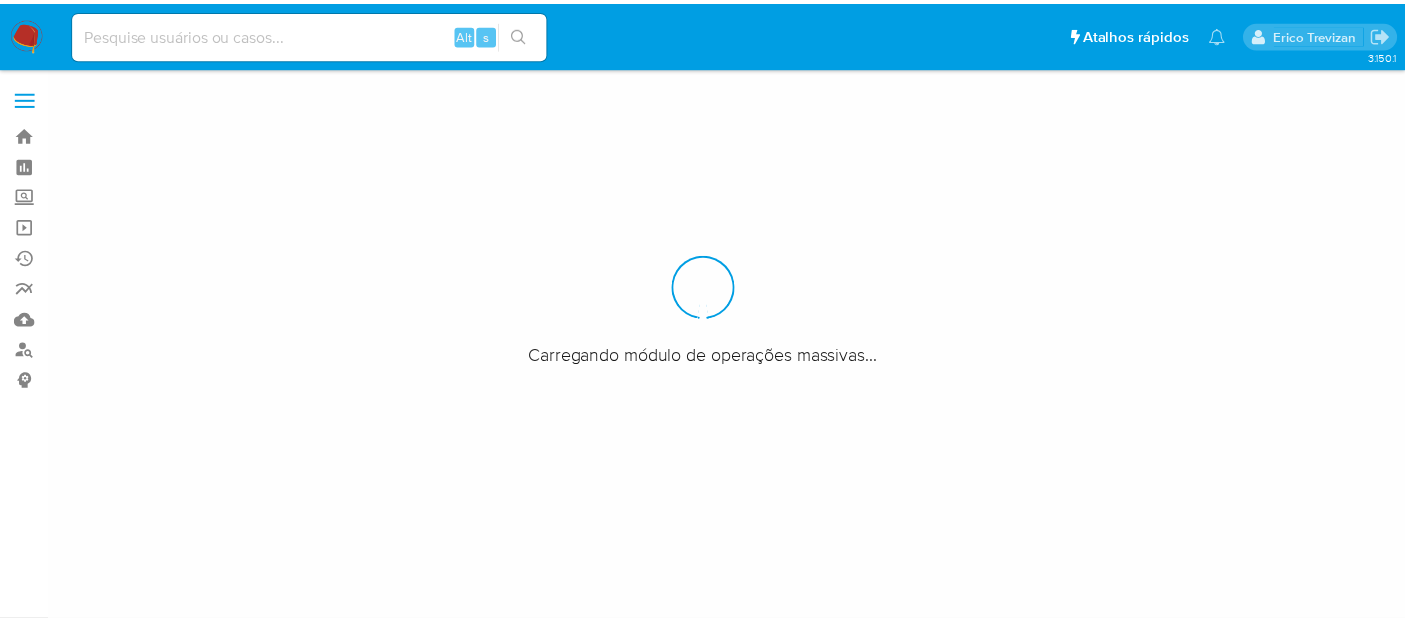 scroll, scrollTop: 0, scrollLeft: 0, axis: both 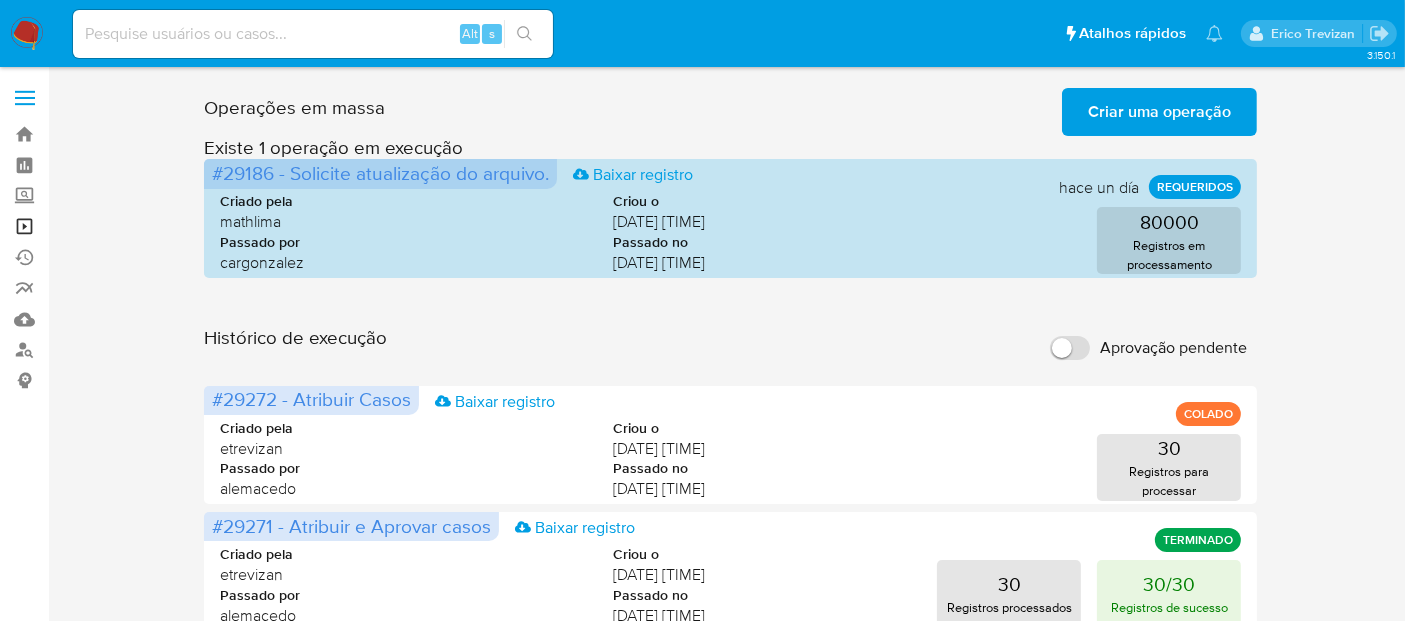 click on "Operações em massa" at bounding box center (119, 226) 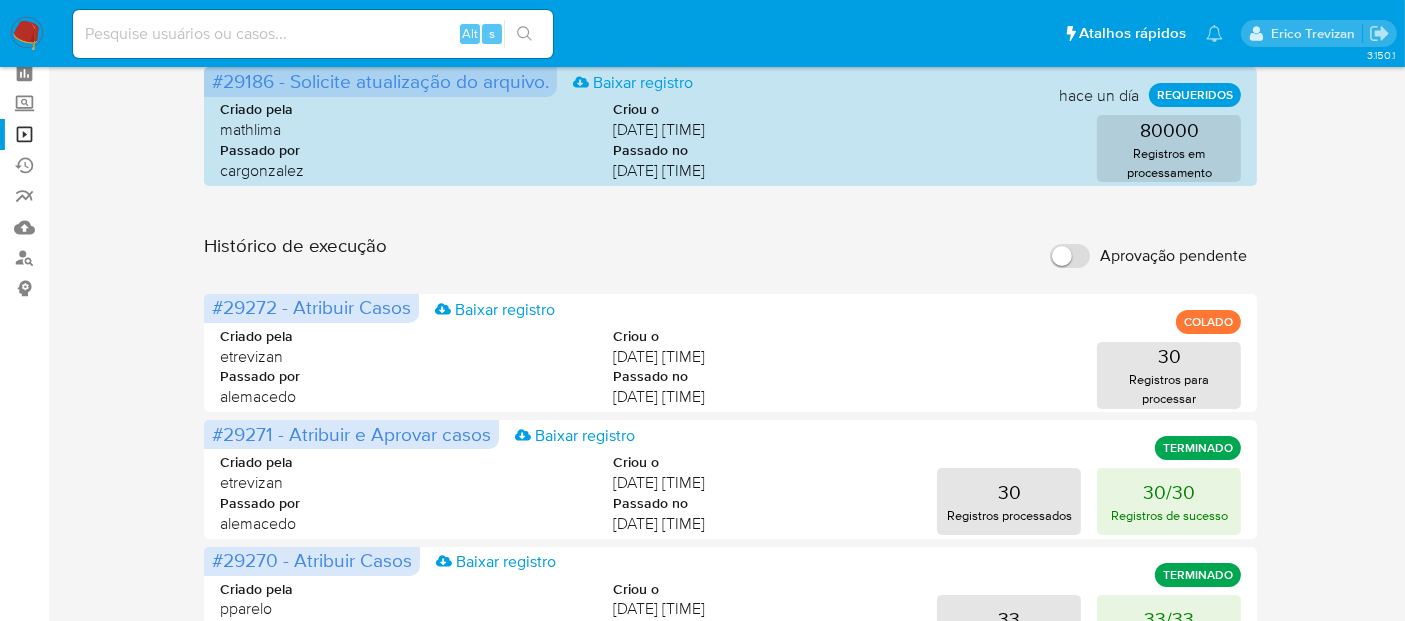 scroll, scrollTop: 0, scrollLeft: 0, axis: both 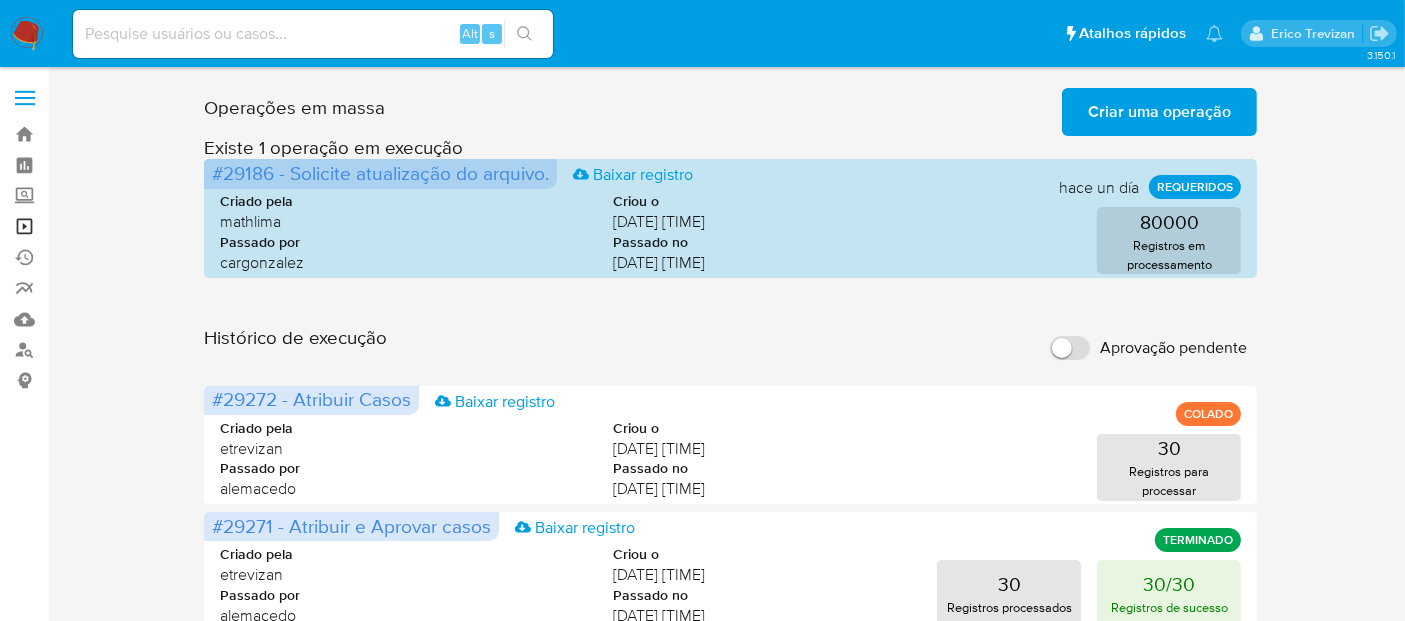click on "Operações em massa" at bounding box center [119, 226] 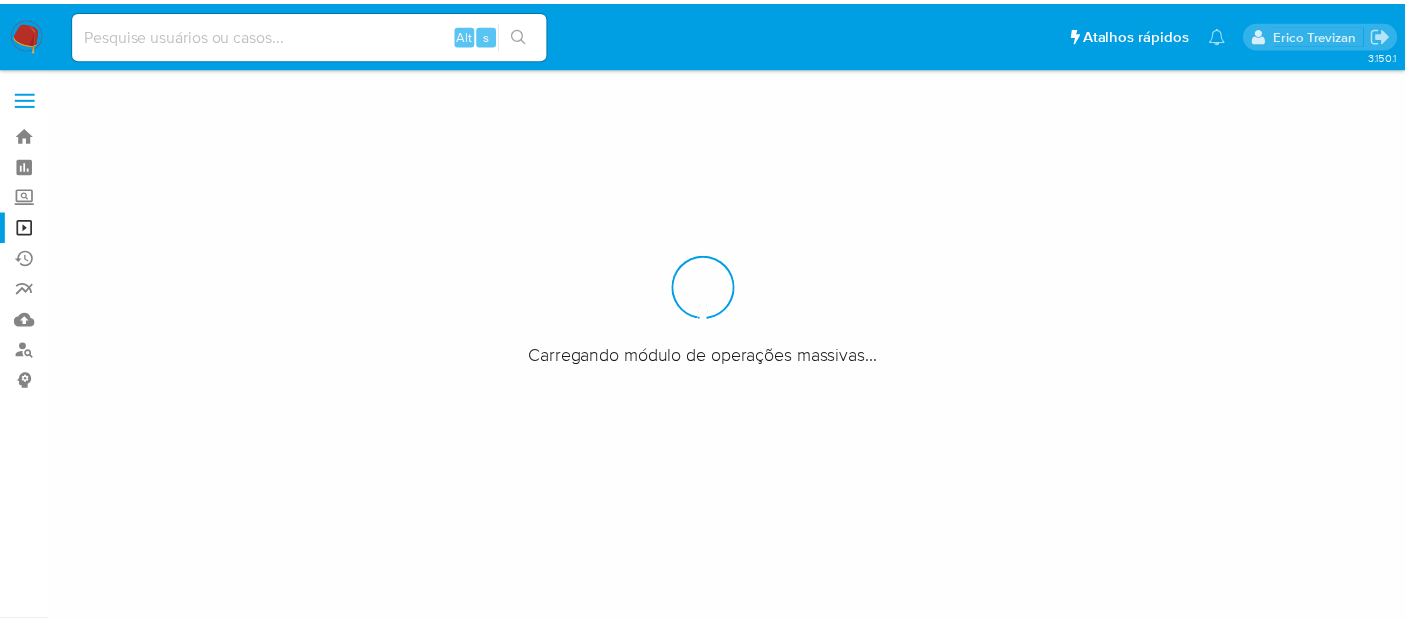 scroll, scrollTop: 0, scrollLeft: 0, axis: both 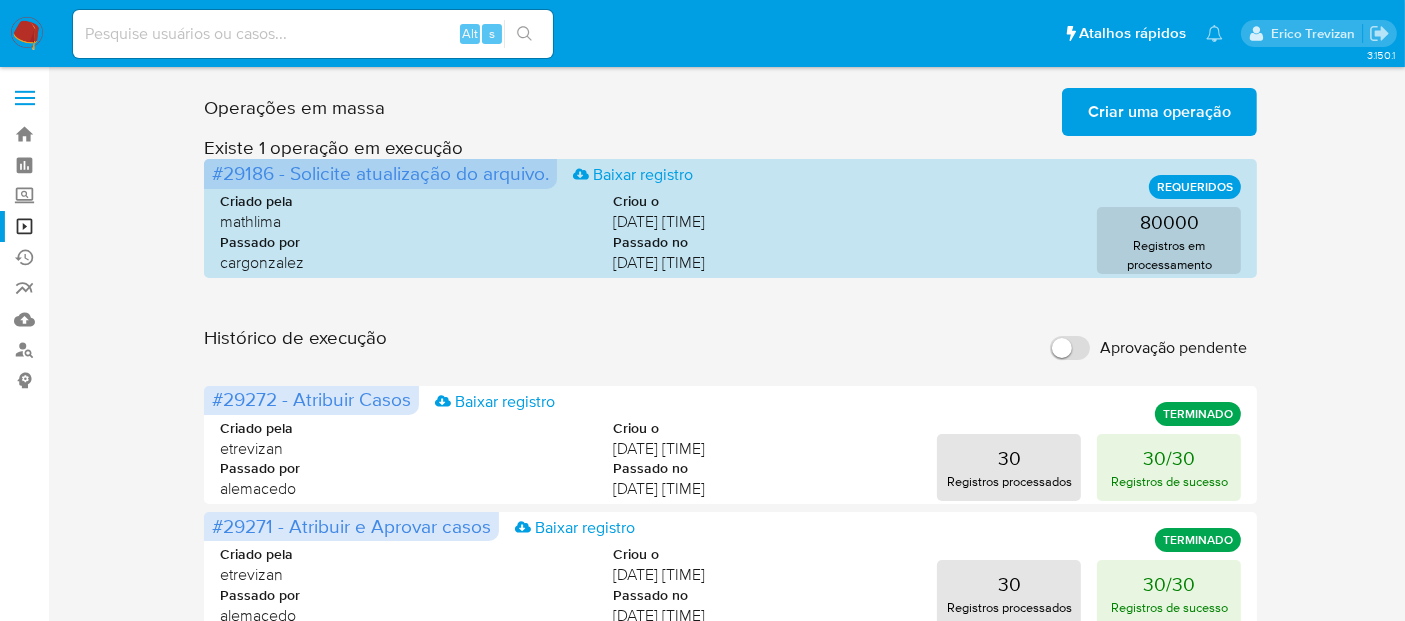 click at bounding box center (313, 34) 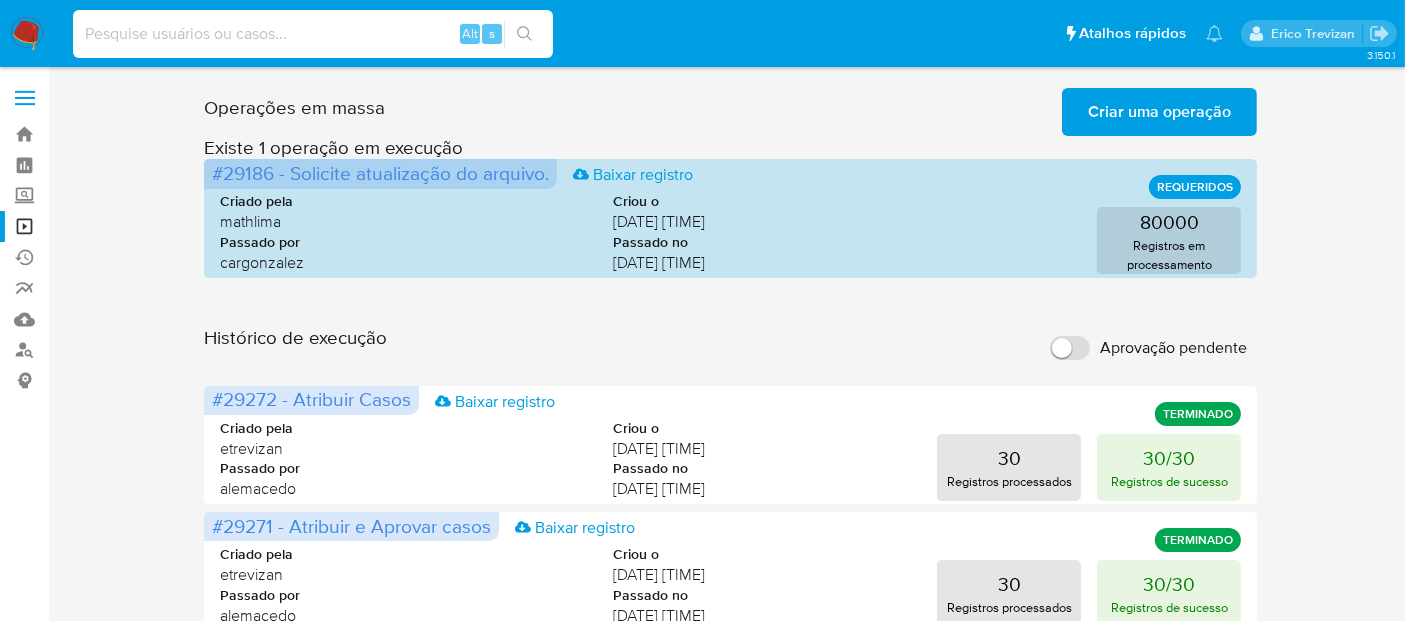 paste on "yljDsPvMnSEeDMDcK2Ii0ydX" 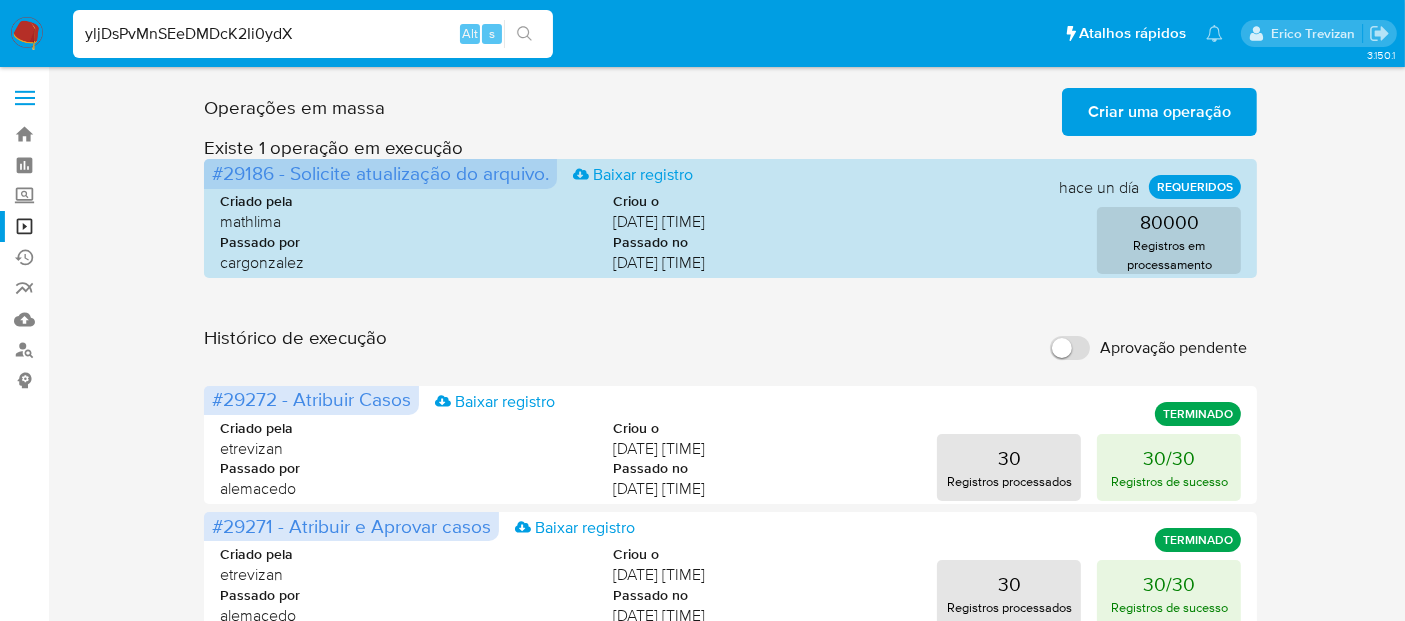type on "yljDsPvMnSEeDMDcK2Ii0ydX" 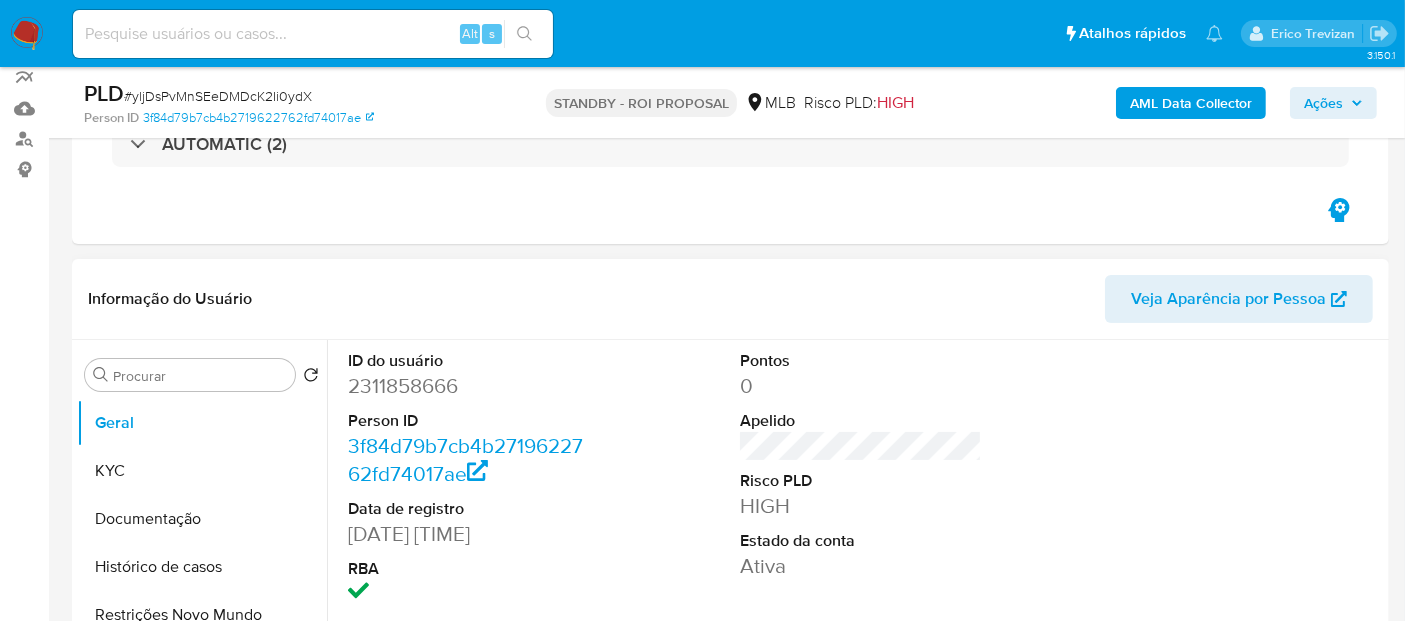 scroll, scrollTop: 222, scrollLeft: 0, axis: vertical 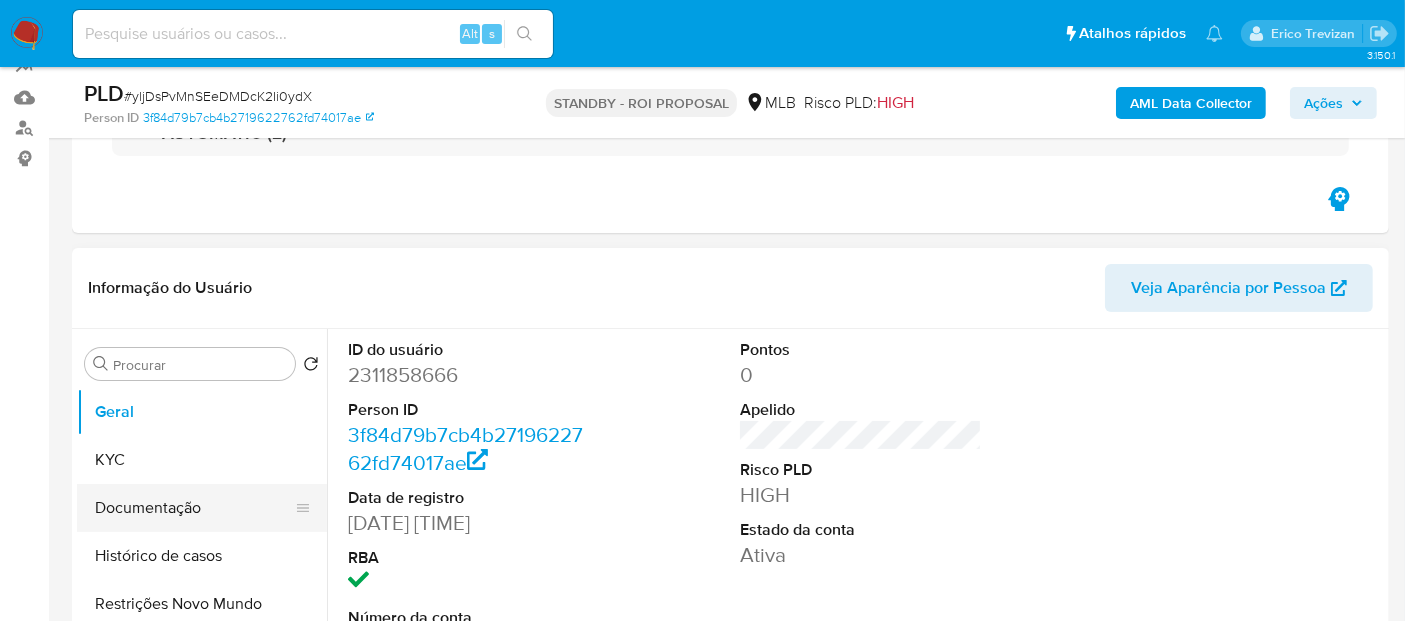 select on "10" 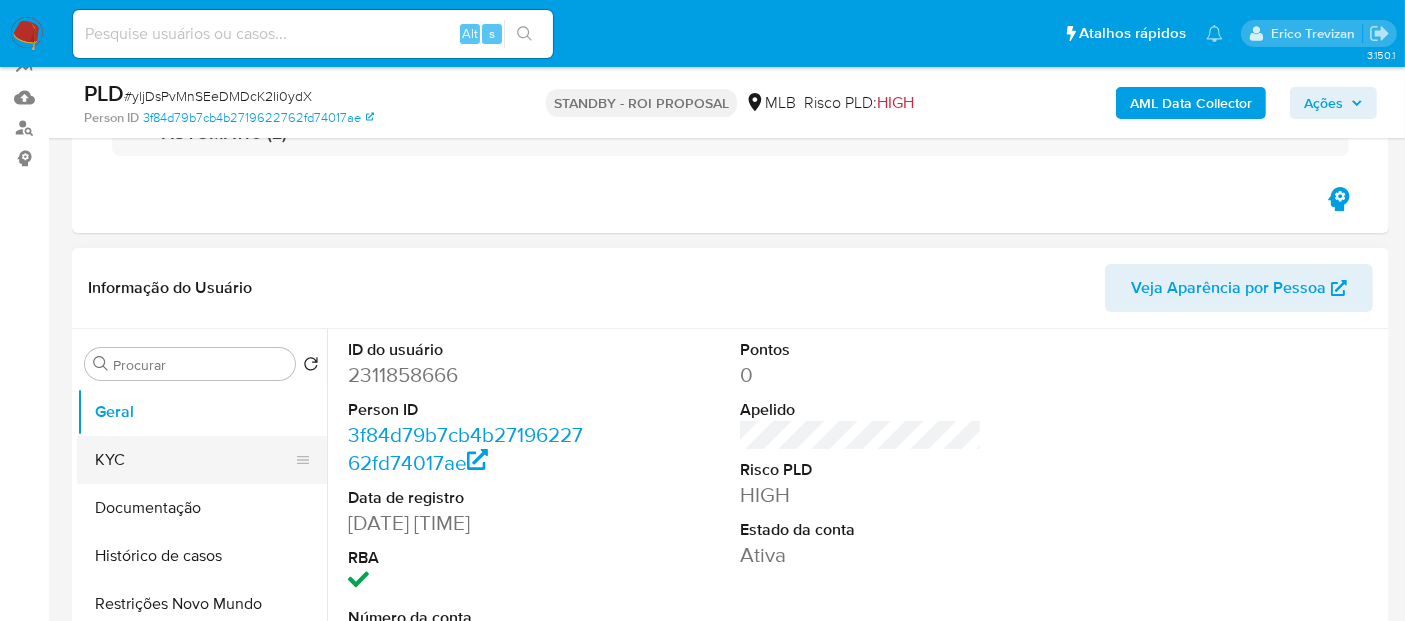 drag, startPoint x: 114, startPoint y: 456, endPoint x: 150, endPoint y: 450, distance: 36.496574 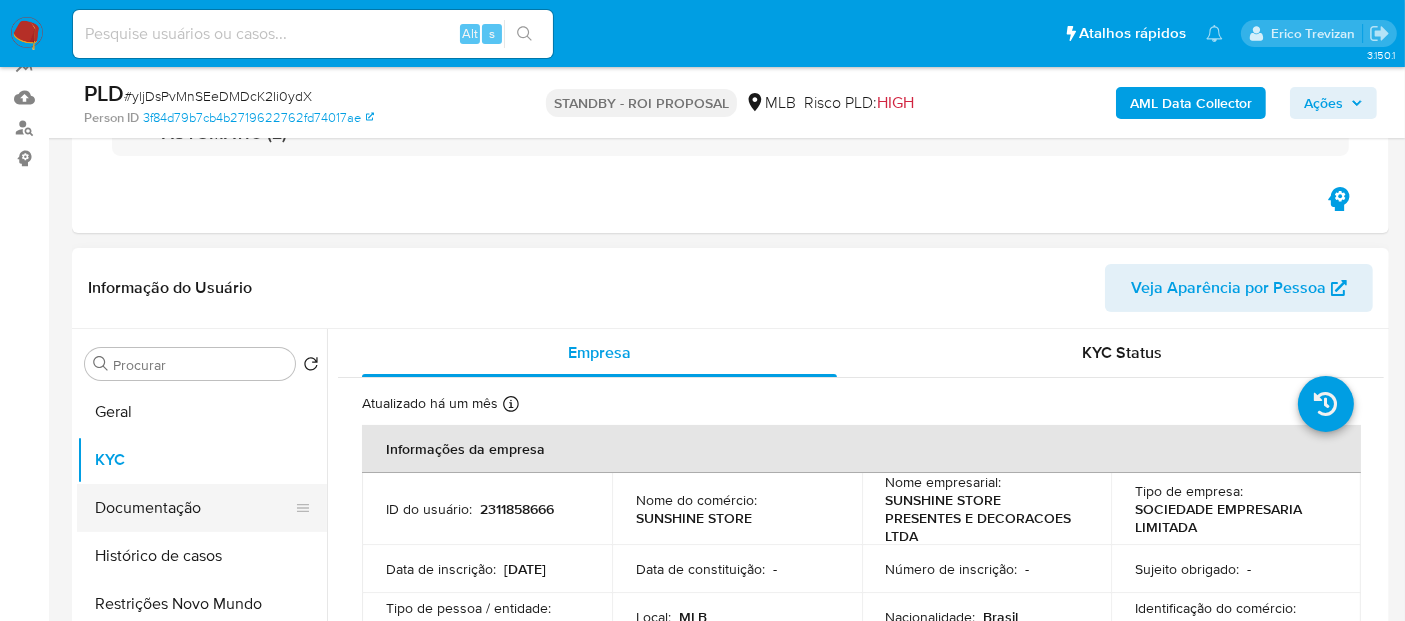 click on "Documentação" at bounding box center [194, 508] 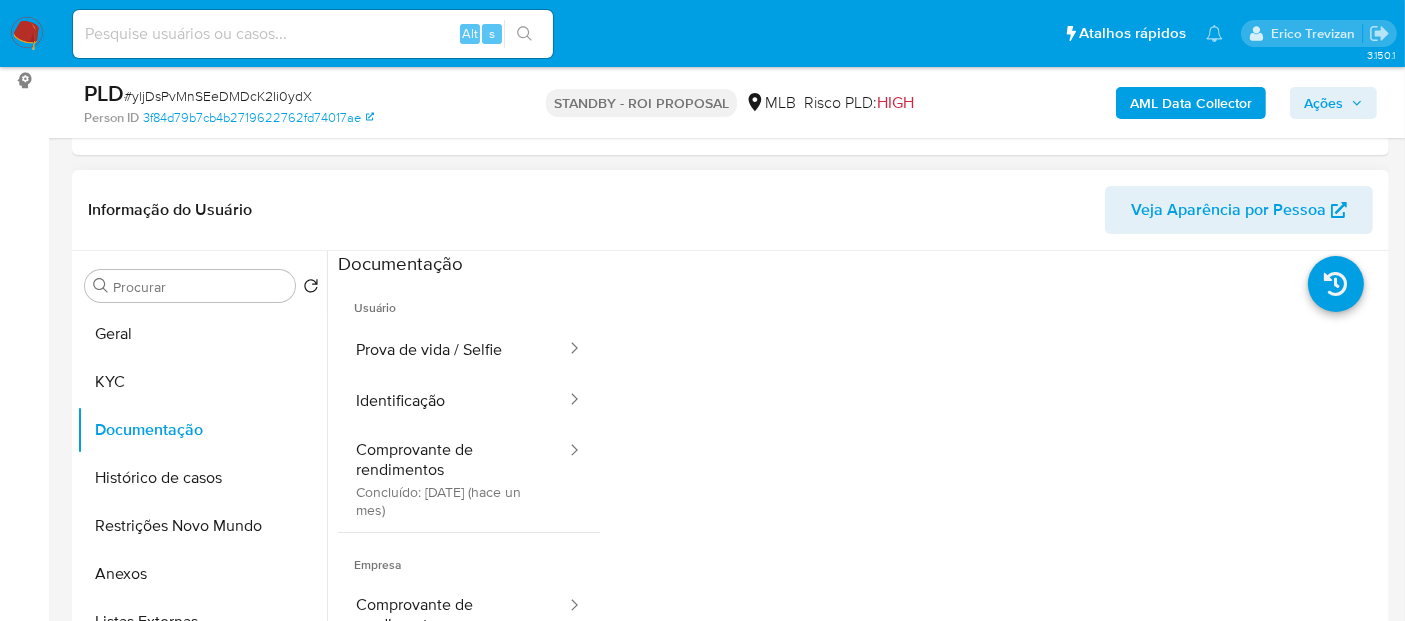 scroll, scrollTop: 333, scrollLeft: 0, axis: vertical 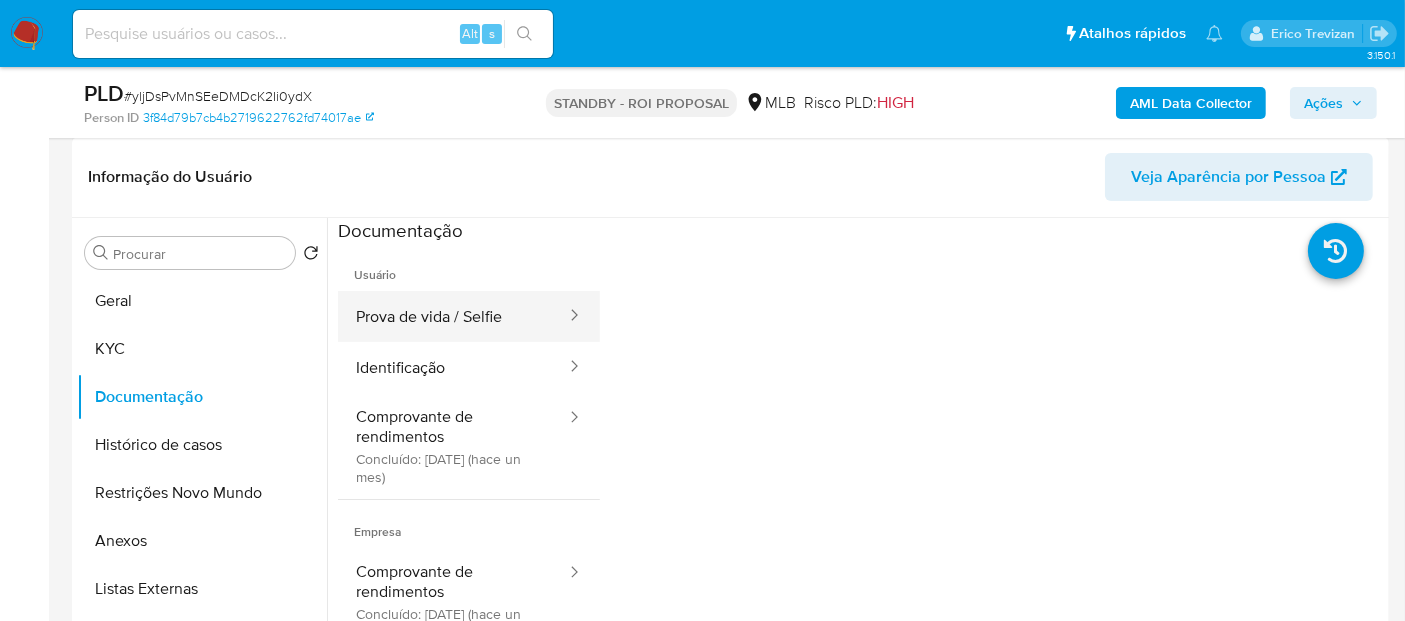 click on "Prova de vida / Selfie" at bounding box center [453, 316] 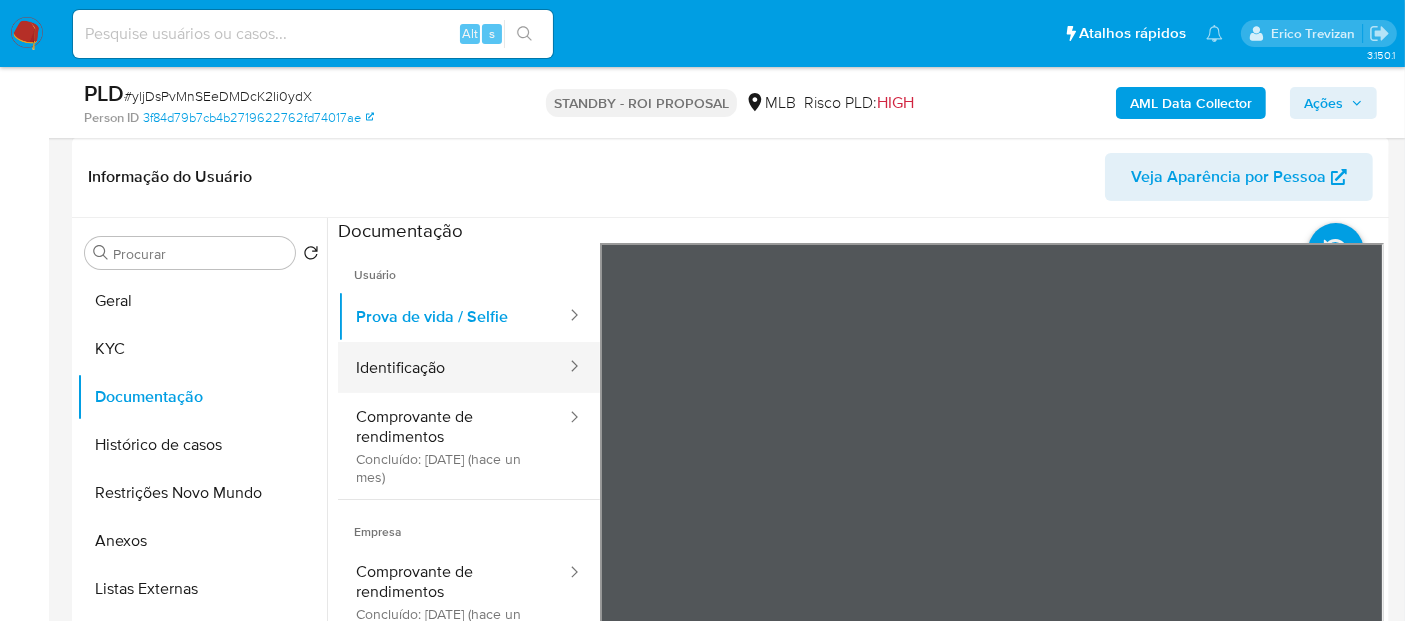 click on "Identificação" at bounding box center [453, 367] 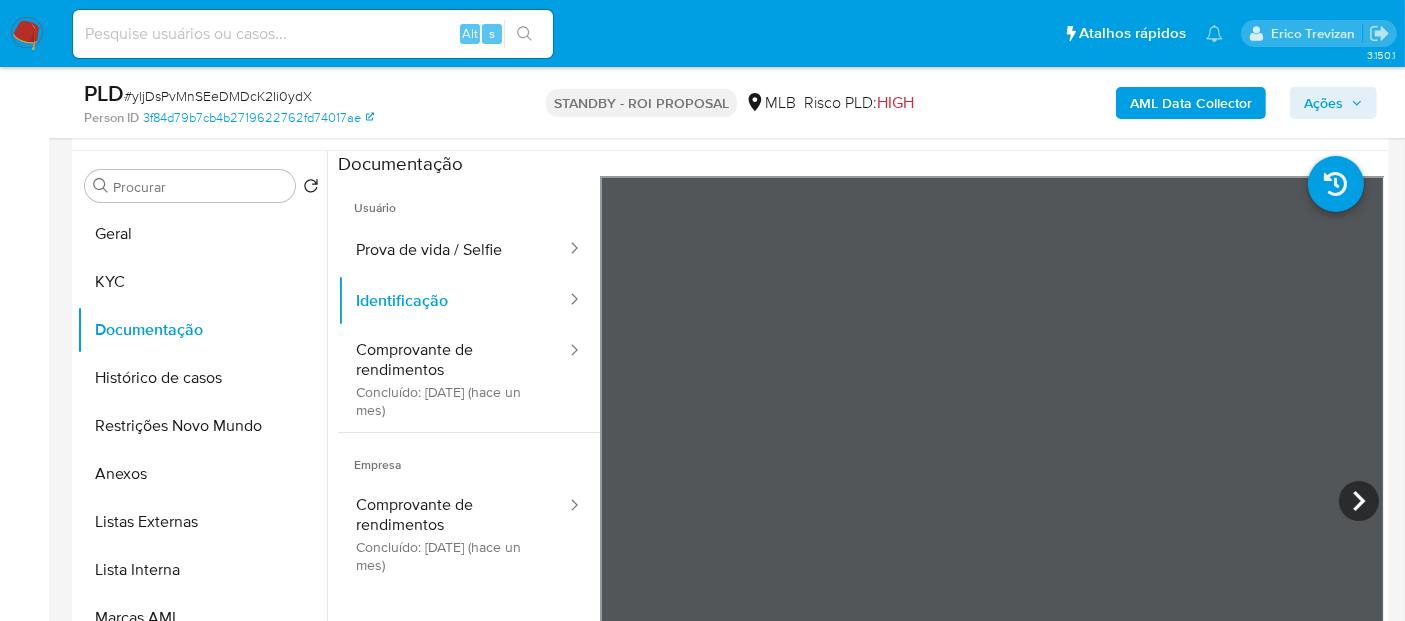 scroll, scrollTop: 555, scrollLeft: 0, axis: vertical 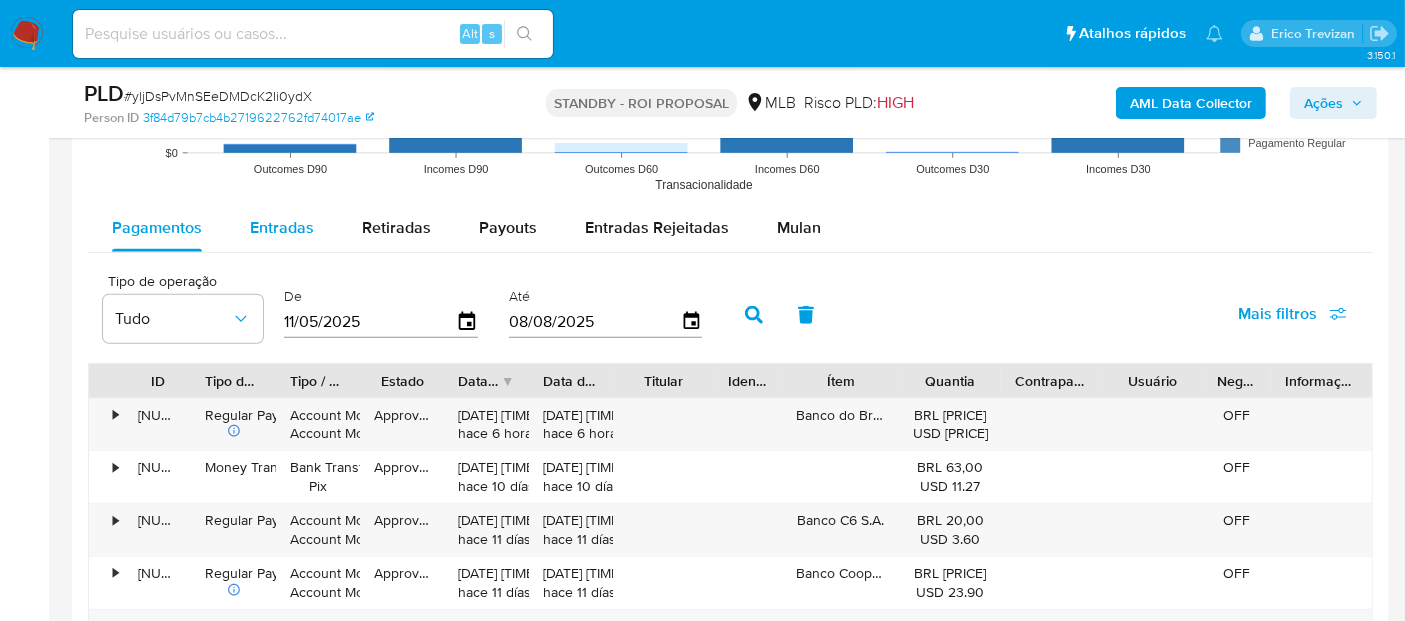 click on "Entradas" at bounding box center (282, 227) 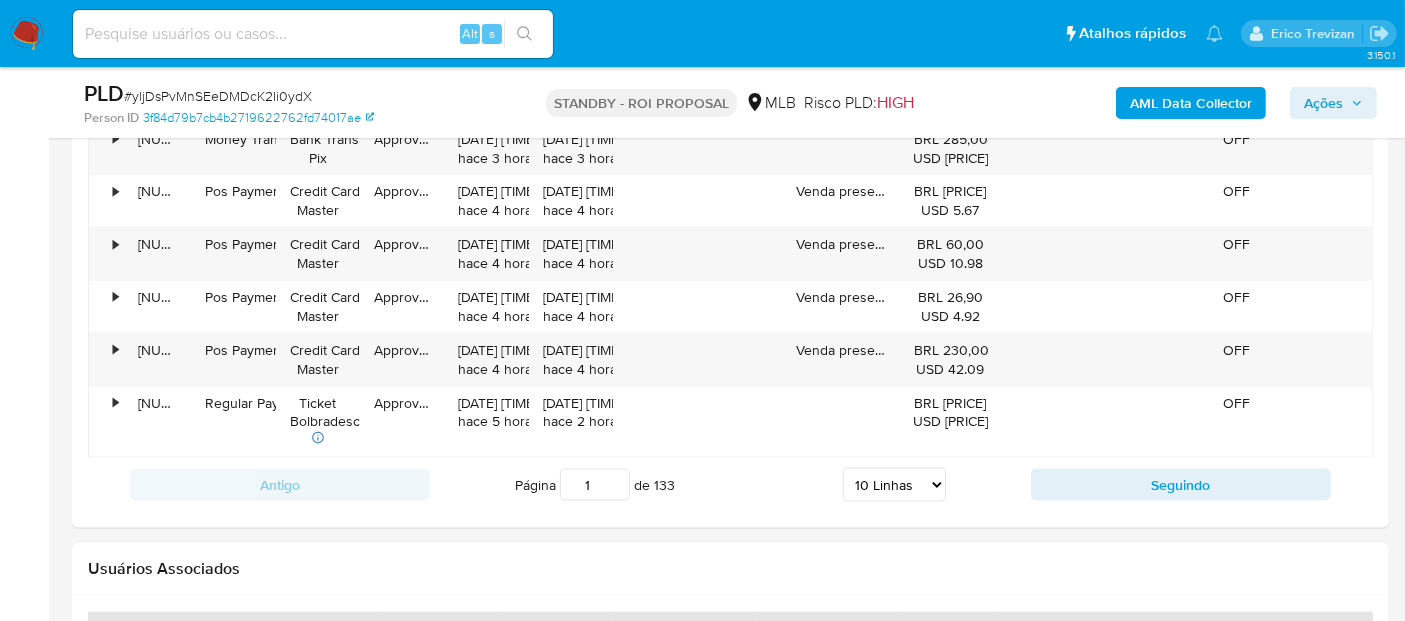 scroll, scrollTop: 2719, scrollLeft: 0, axis: vertical 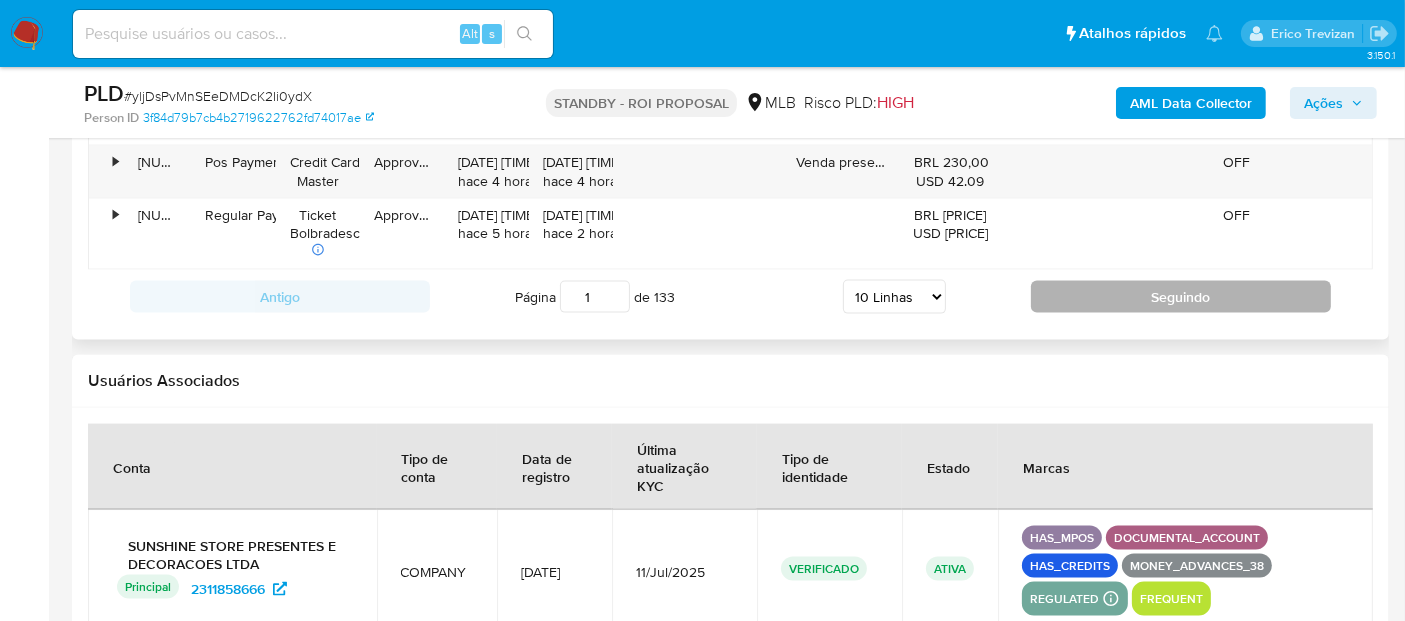 click on "Seguindo" at bounding box center (1181, 297) 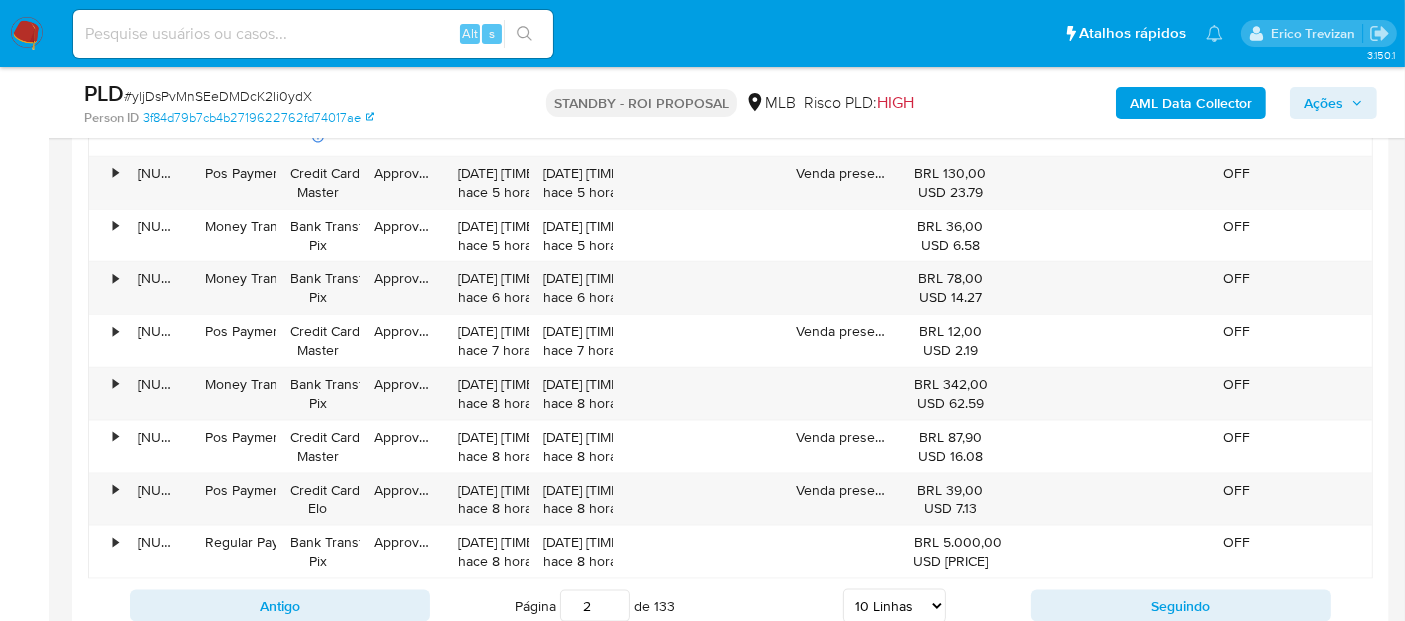 scroll, scrollTop: 2497, scrollLeft: 0, axis: vertical 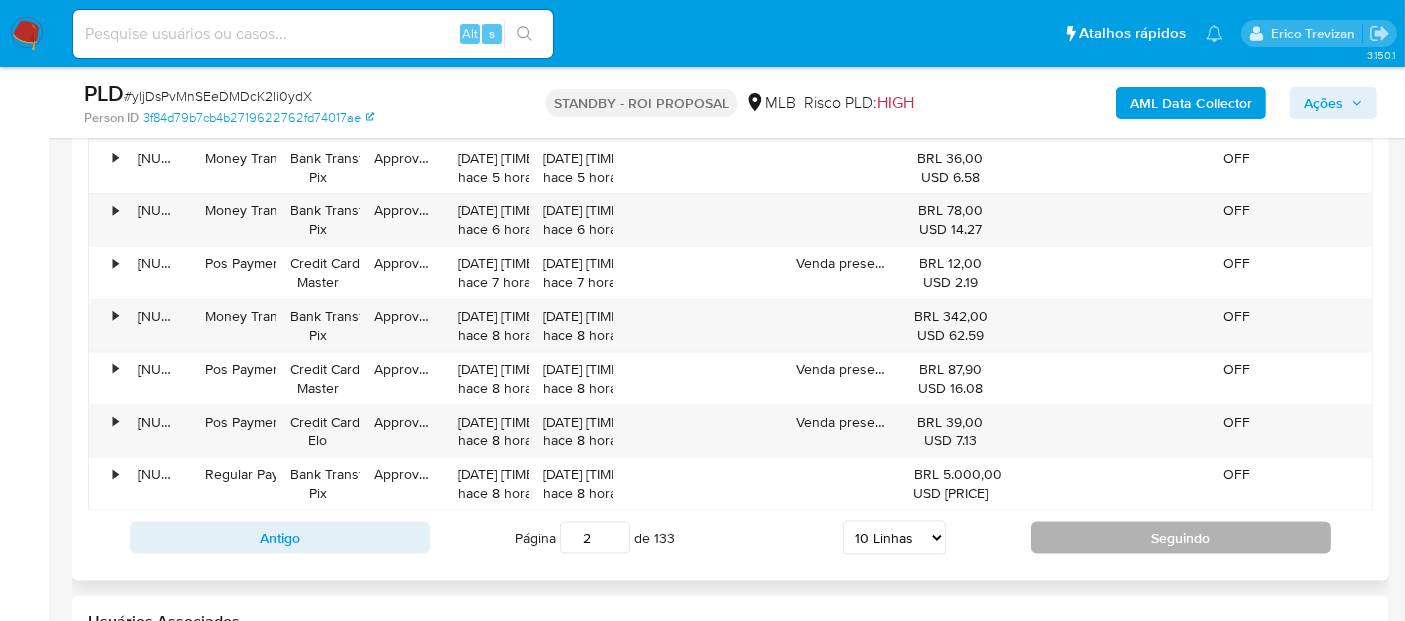 click on "Seguindo" at bounding box center [1181, 538] 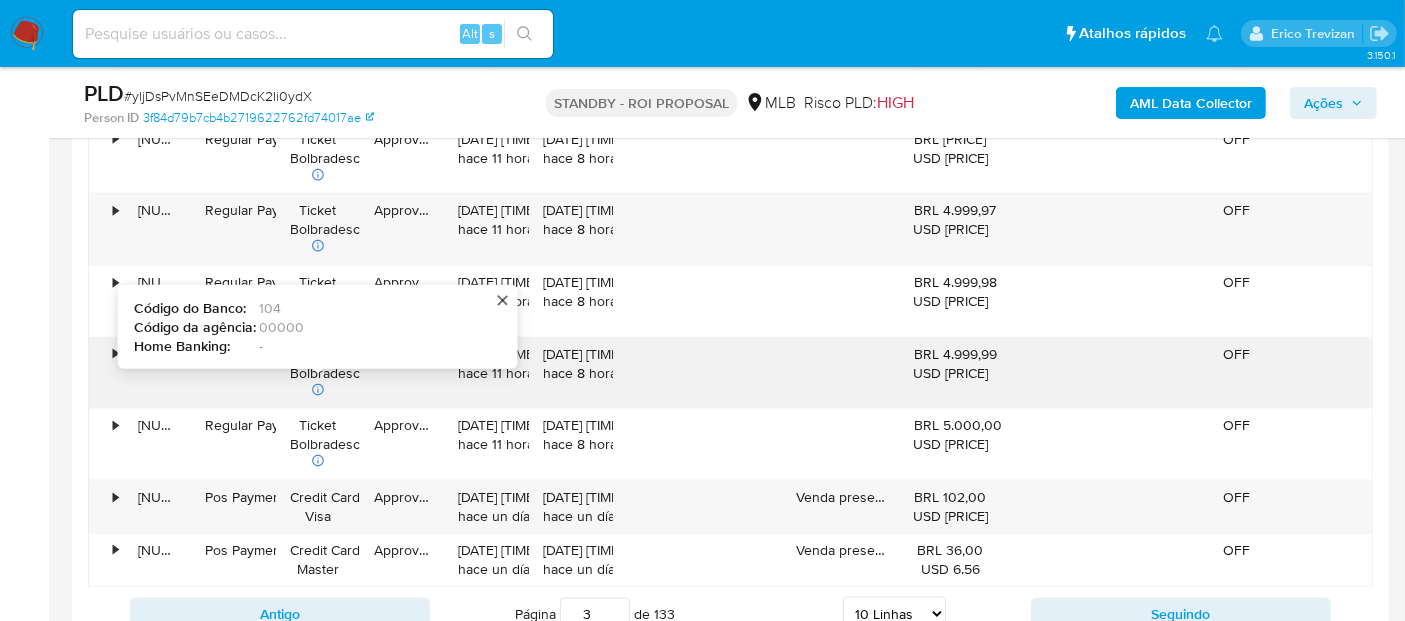 click on "Ticket Bolbradesco Código do Banco : 104 Código da agência : 00000 Home Banking : -" at bounding box center (318, 373) 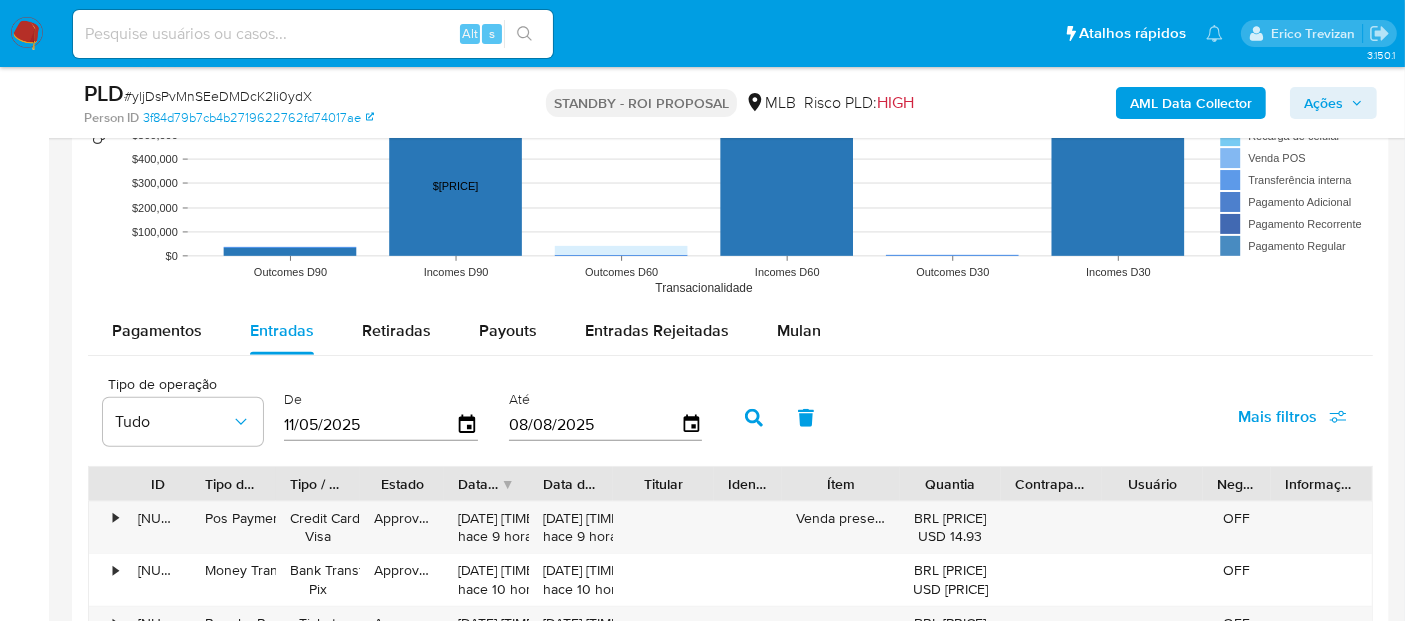 scroll, scrollTop: 1497, scrollLeft: 0, axis: vertical 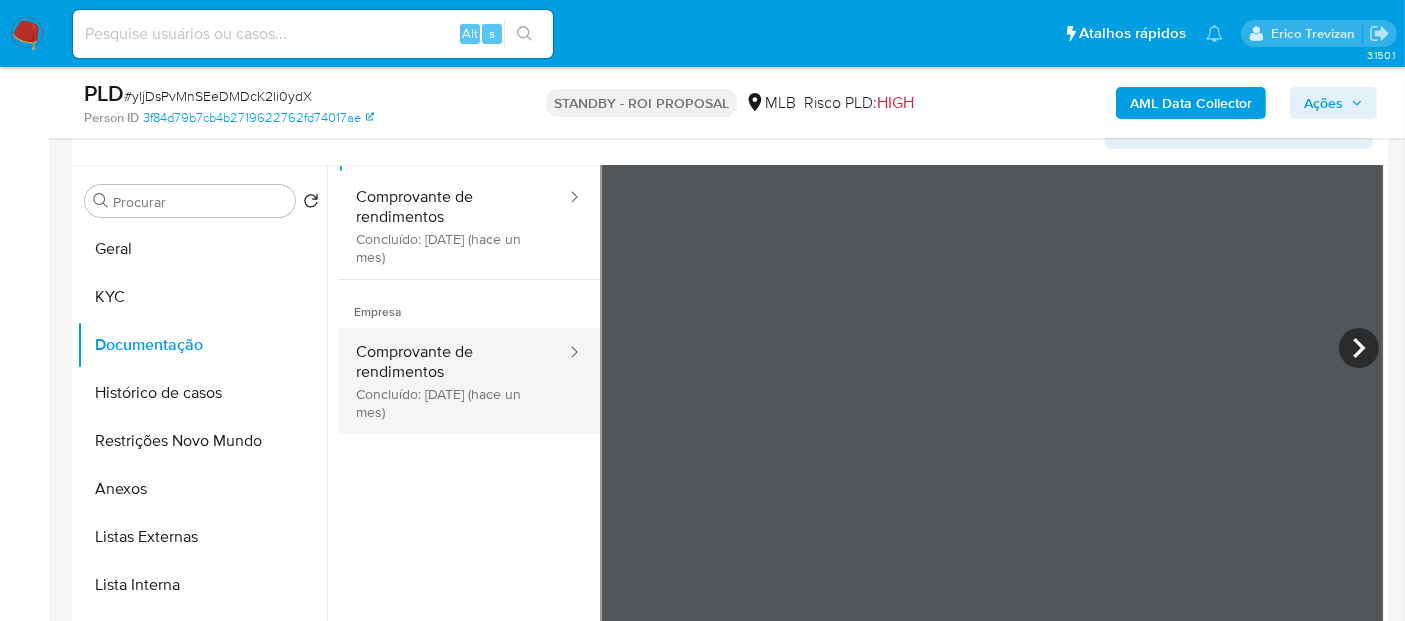 click on "Comprovante de rendimentos Concluído: [DATE] (hace un mes)" at bounding box center (453, 381) 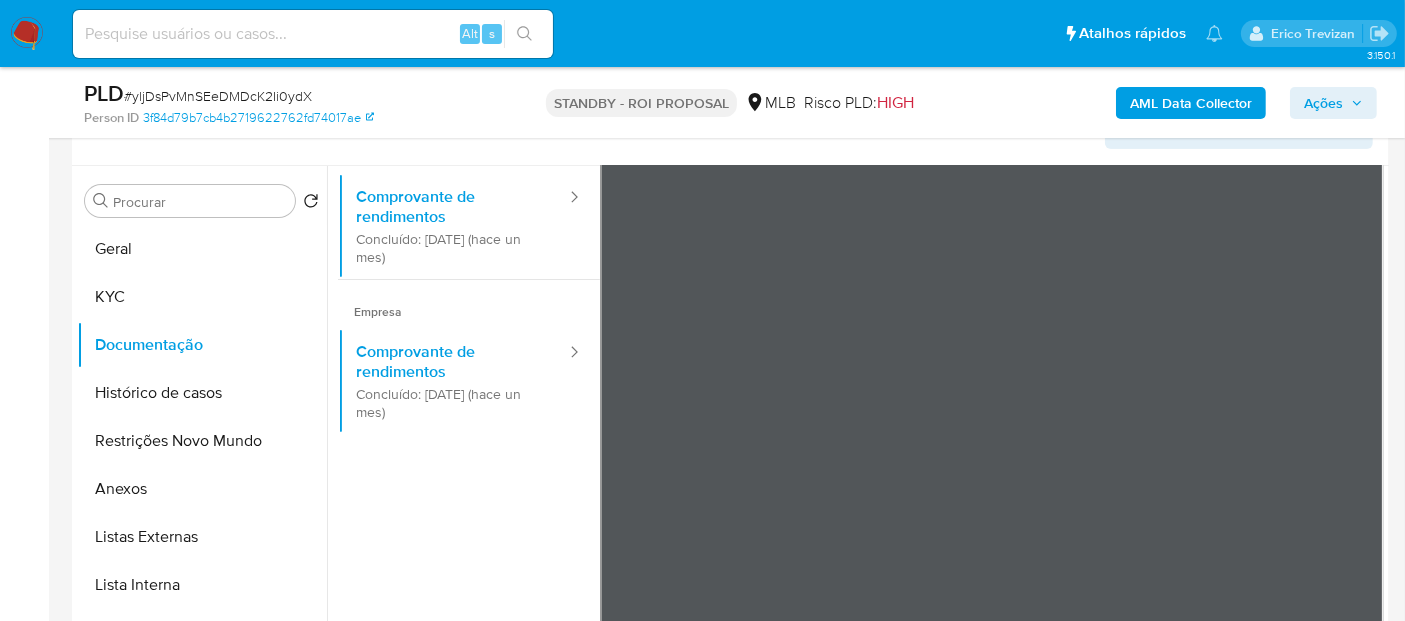 click on "Asignado el: [DATE] [TIME] Criou: [DATE]   Criou: [DATE] [TIME] - Expira em [DAYS] dias   Expira em [DATE] [TIME] PLD # yljDsPvMnSEeDMDcK2Ii0ydX Person ID 3f84d79b7cb4b2719622762fd74017ae STANDBY - ROI PROPOSAL  MLB Risco PLD:  HIGH AML Data Collector Ações Informação do Caso Eventos ( 4 ) Ações MANUAL (2) AUTOMATIC (2) Informação do Usuário Veja Aparência por Pessoa Procurar   Retornar ao pedido padrão Geral KYC Documentação Histórico de casos Restrições Novo Mundo Anexos Listas Externas Lista Interna Marcas AML Adiantamentos de Dinheiro Id" at bounding box center (702, 1391) 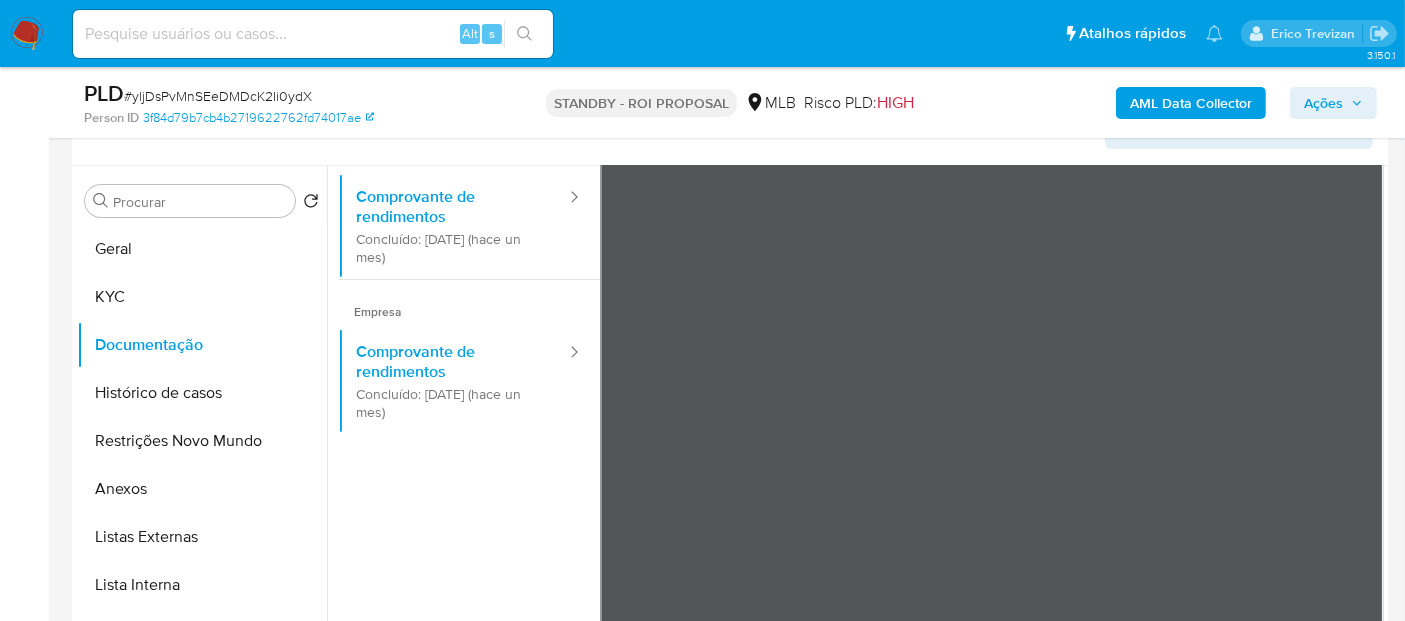 click on "Usuário Prova de vida / Selfie Identificação Comprovante de rendimentos Concluído: [DATE] (hace un mes) Empresa Comprovante de rendimentos Concluído: [DATE] (hace un mes)" at bounding box center [861, 343] 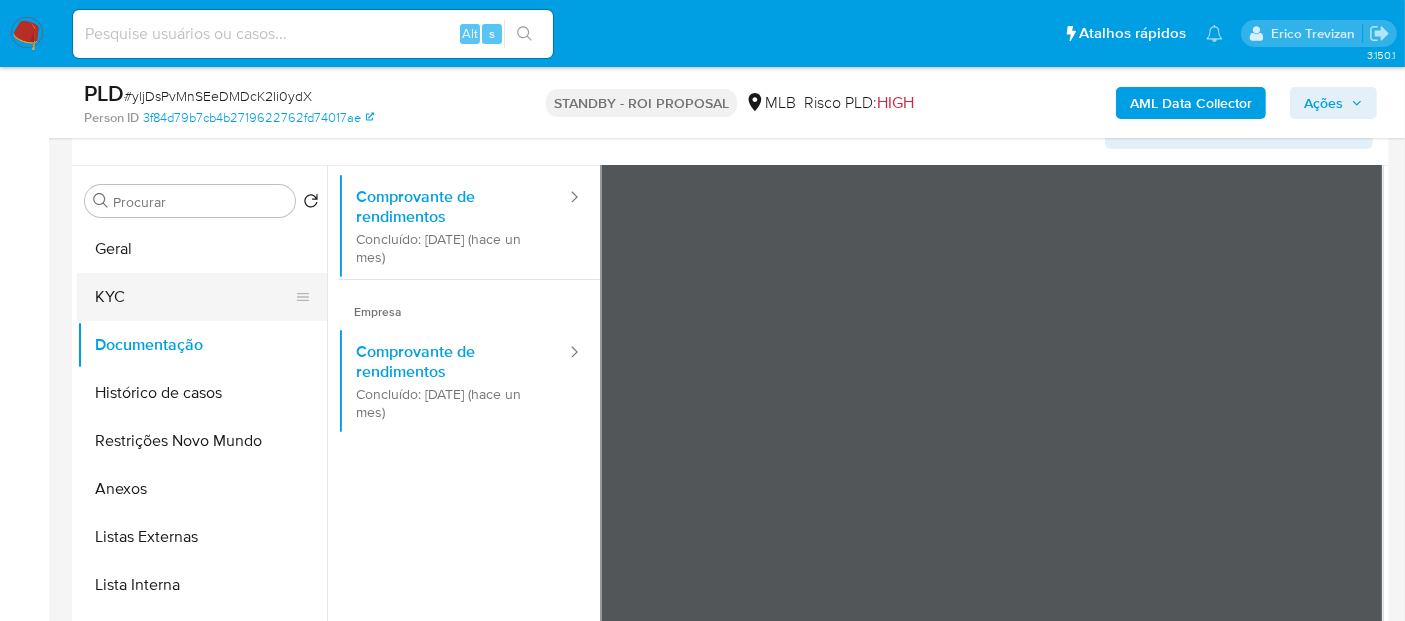 click on "KYC" at bounding box center (194, 297) 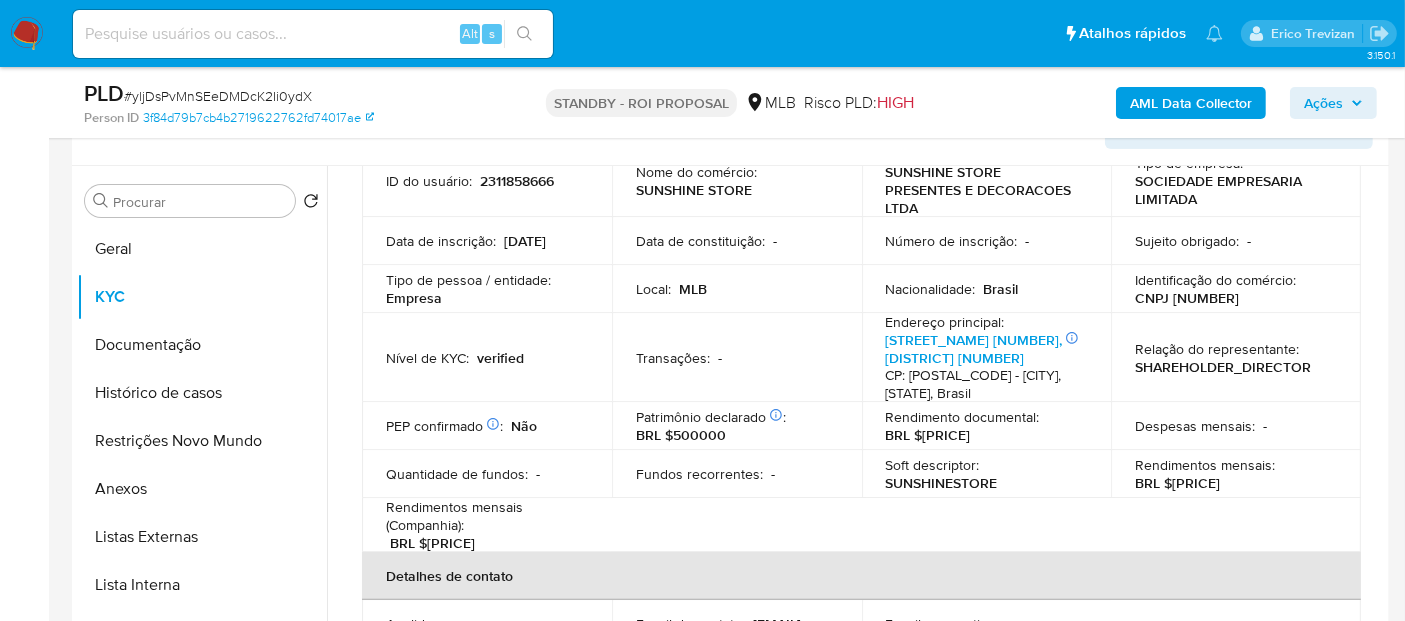 scroll, scrollTop: 111, scrollLeft: 0, axis: vertical 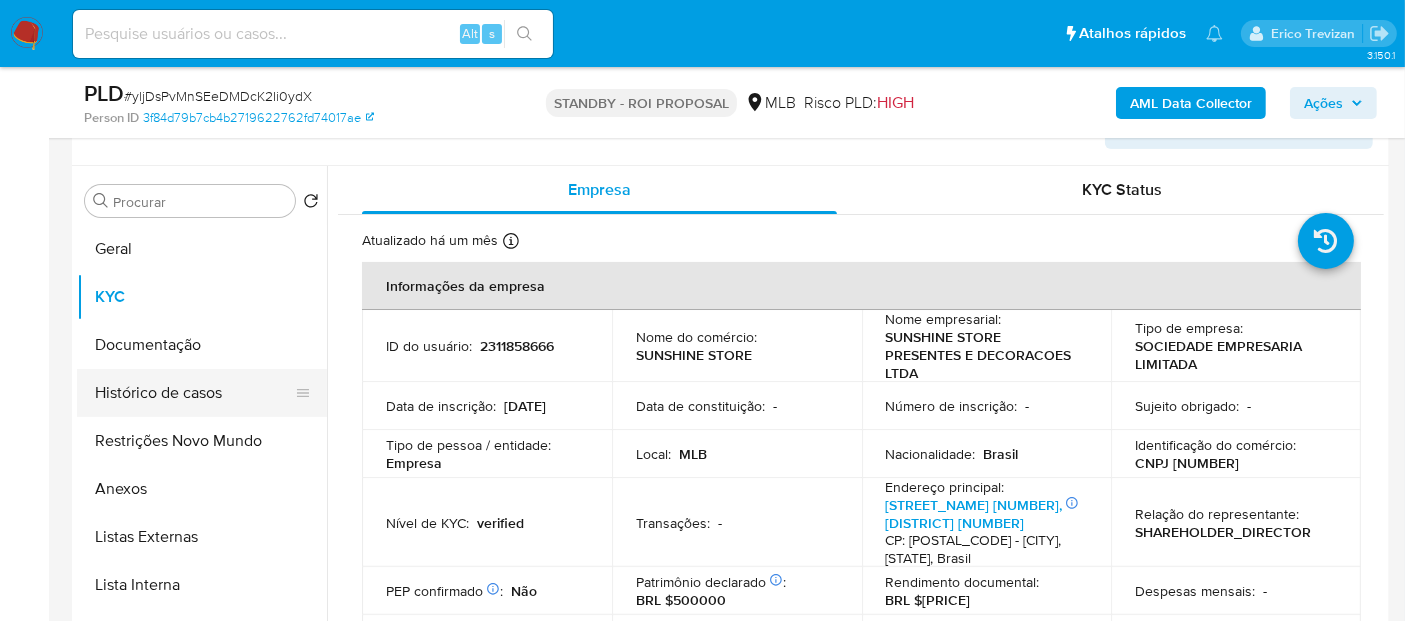 click on "Histórico de casos" at bounding box center [194, 393] 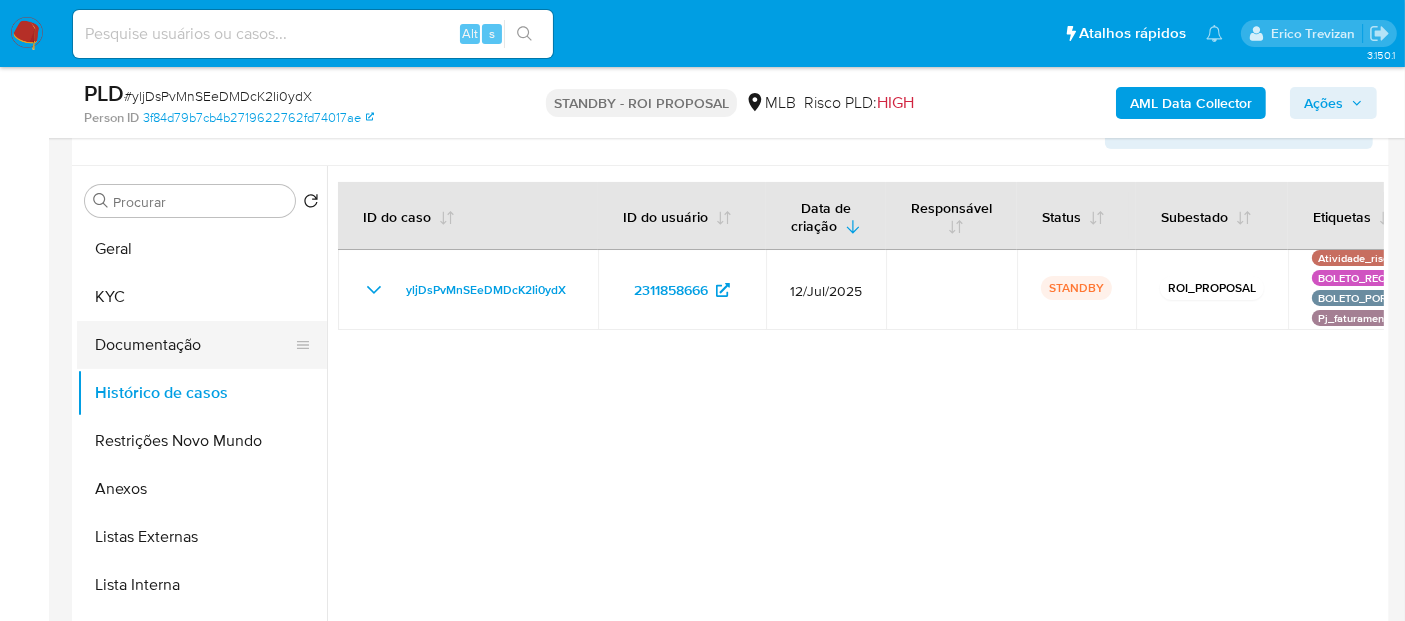 click on "Documentação" at bounding box center [194, 345] 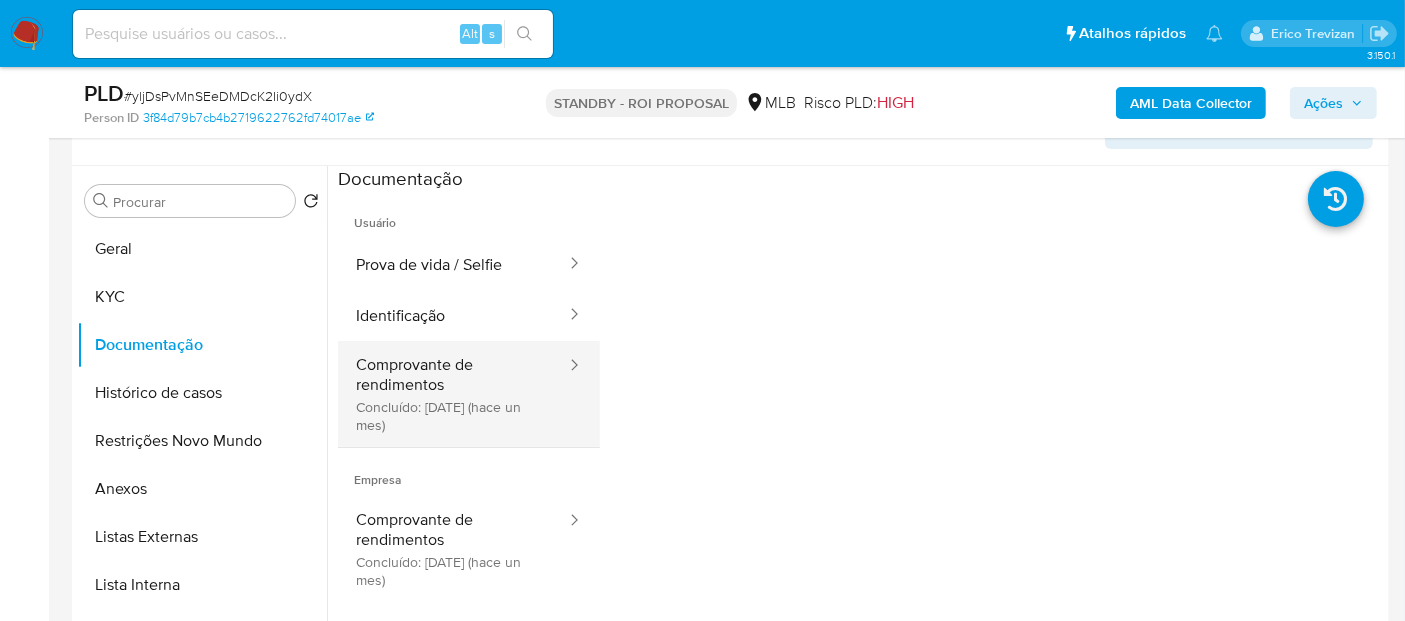 click on "Comprovante de rendimentos Concluído: [DATE] (hace un mes)" at bounding box center (453, 394) 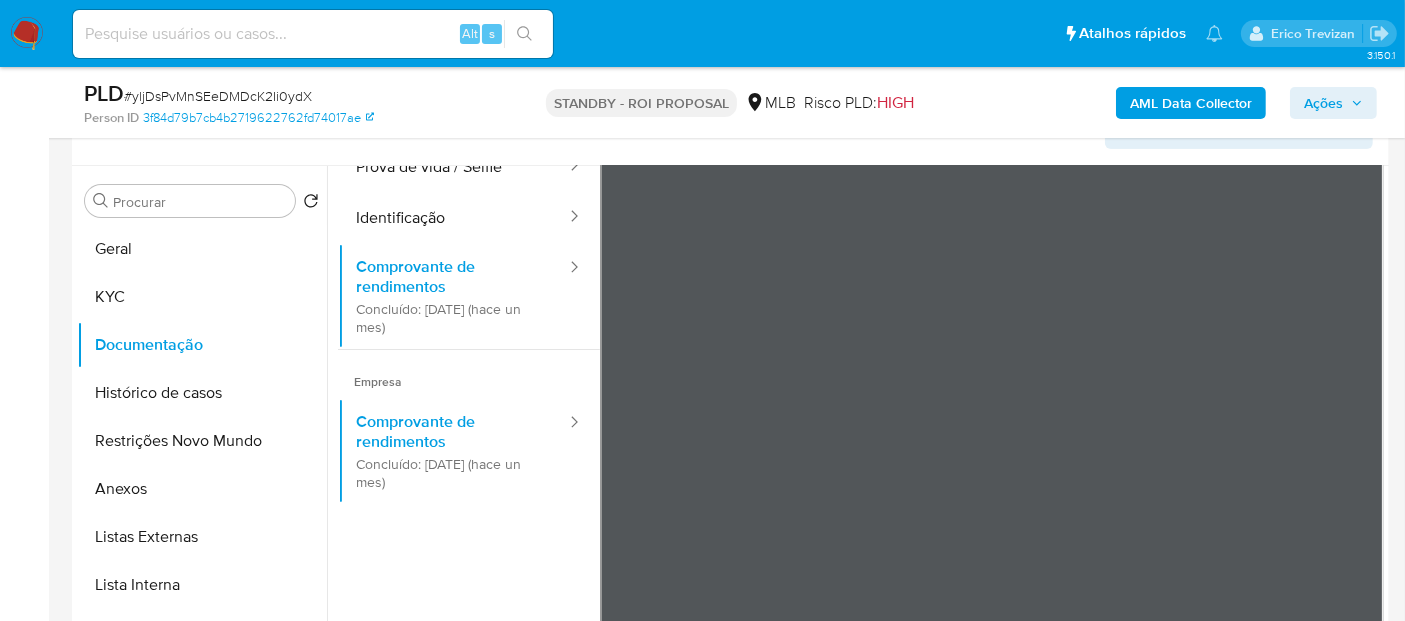 scroll, scrollTop: 168, scrollLeft: 0, axis: vertical 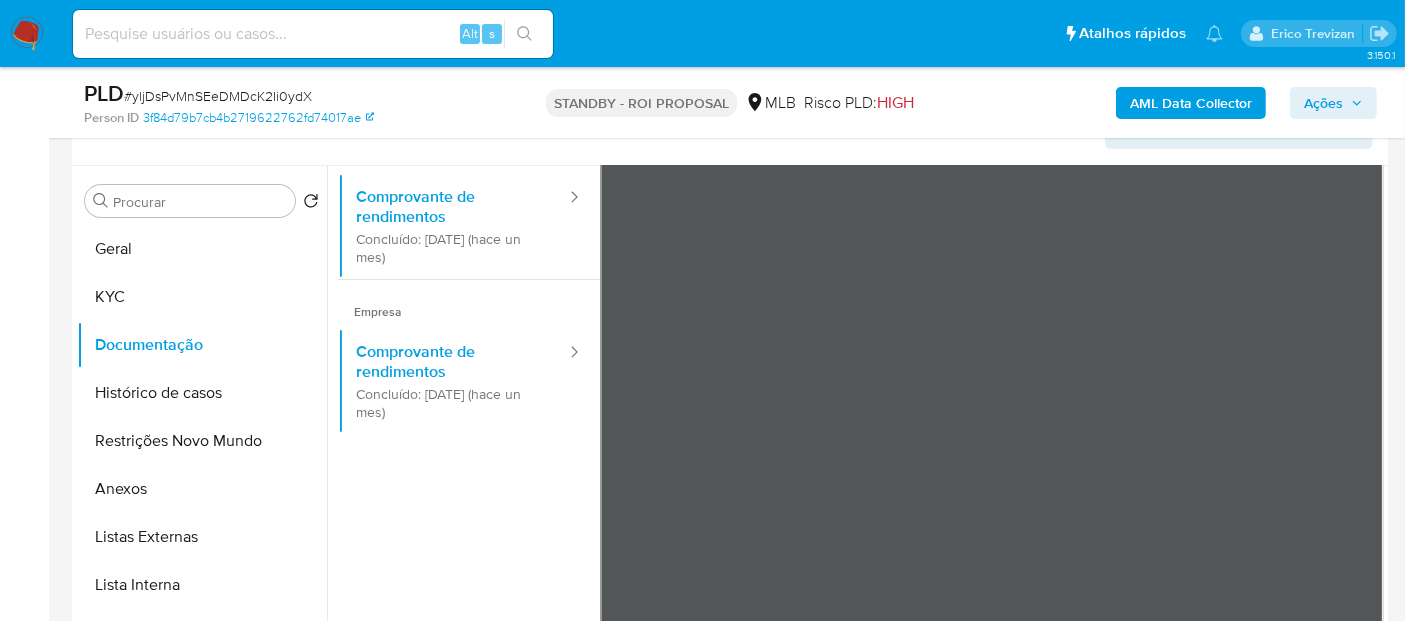 click on "Asignado el: [DATE] [TIME] Criou: [DATE]   Criou: [DATE] [TIME] - Expira em [DAYS] dias   Expira em [DATE] [TIME] PLD # yljDsPvMnSEeDMDcK2Ii0ydX Person ID 3f84d79b7cb4b2719622762fd74017ae STANDBY - ROI PROPOSAL  MLB Risco PLD:  HIGH AML Data Collector Ações Informação do Caso Eventos ( 4 ) Ações MANUAL (2) AUTOMATIC (2) Informação do Usuário Veja Aparência por Pessoa Procurar   Retornar ao pedido padrão Geral KYC Documentação Histórico de casos Restrições Novo Mundo Anexos Listas Externas Lista Interna Marcas AML Adiantamentos de Dinheiro Id" at bounding box center [702, 1391] 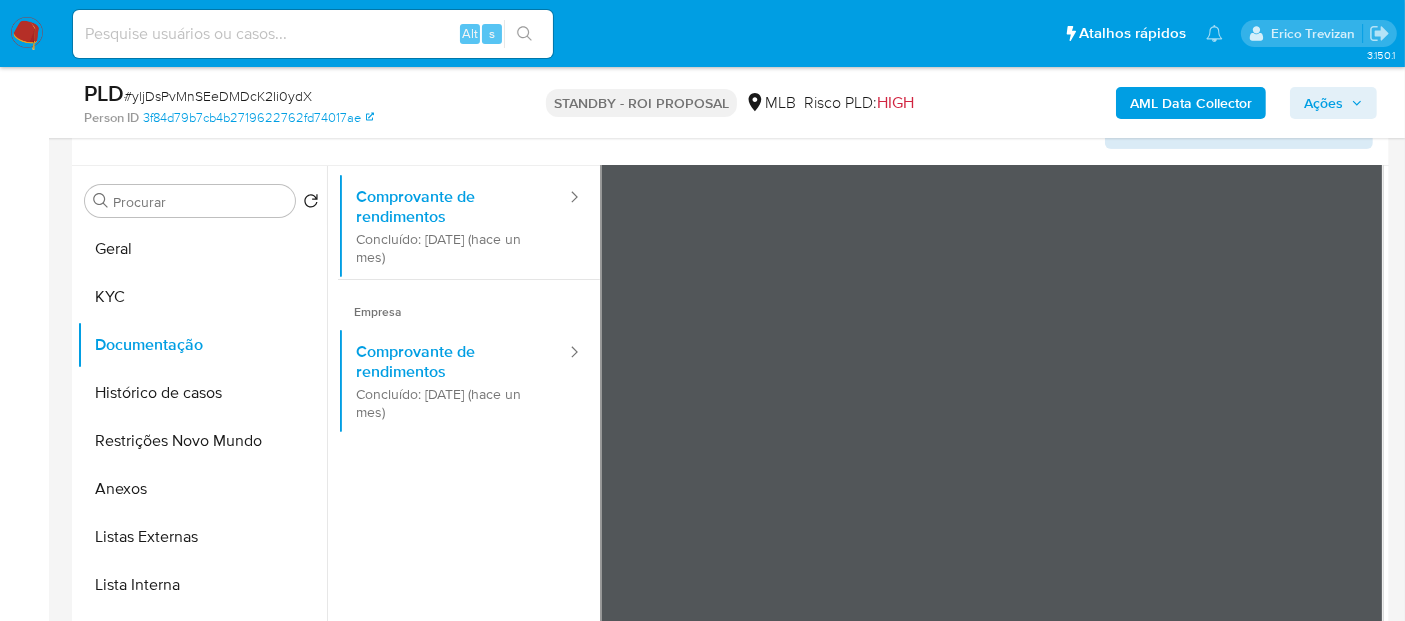 click on "Informação do Usuário Veja Aparência por Pessoa Procurar   Retornar ao pedido padrão Geral KYC Documentação Histórico de casos Restrições Novo Mundo Anexos Listas Externas Lista Interna Marcas AML Adiantamentos de Dinheiro Cartões Contas Bancárias Dados Modificados Detalhe da geolocalização Devices Geolocation Dispositivos Point Empréstimos Endereços Fecha Compliant Financiamento de Veículos Histórico de Risco PLD Histórico de conversas IV Challenges Insurtech Items Perfis Relacionados" at bounding box center [730, 381] 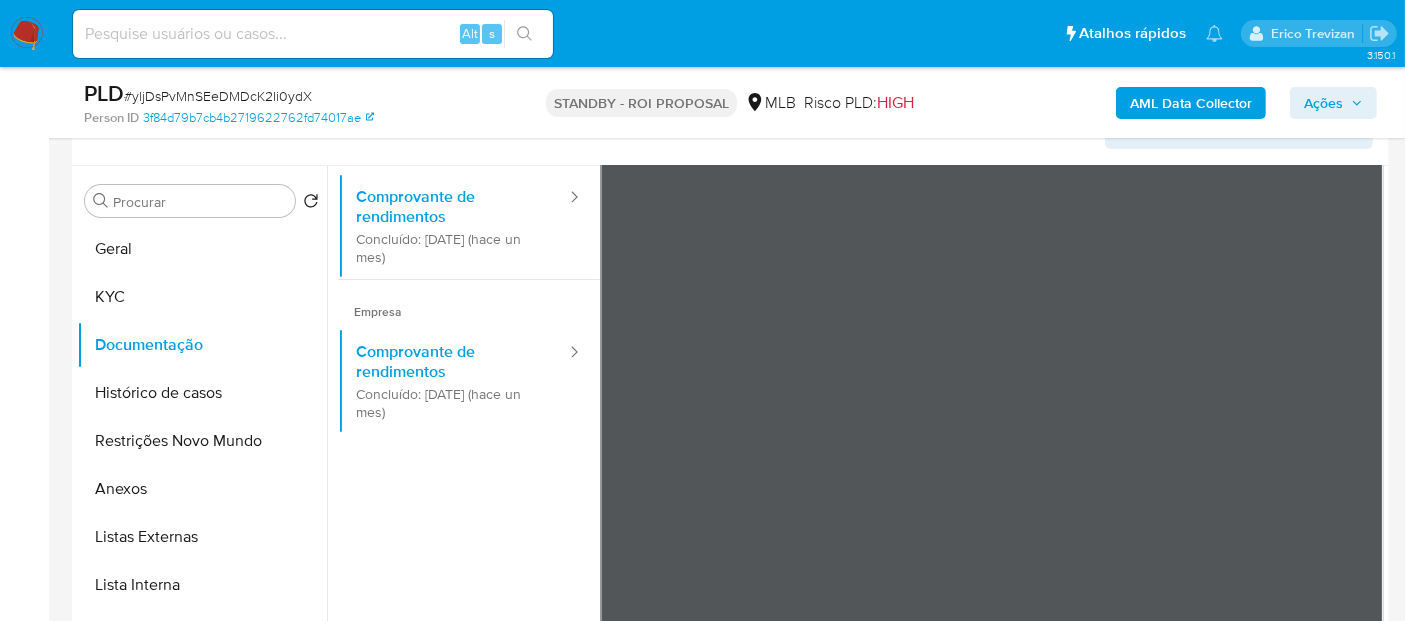 click at bounding box center [992, 351] 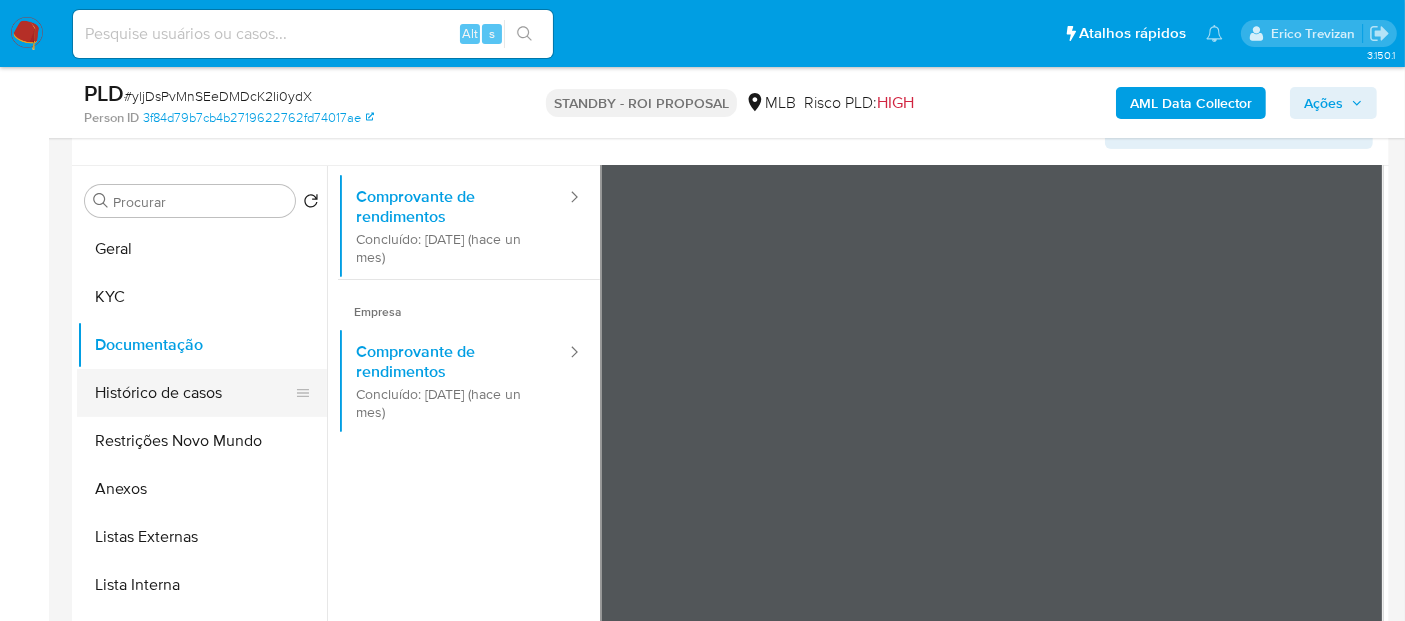 click on "Procurar   Retornar ao pedido padrão Geral KYC Documentação Histórico de casos Restrições Novo Mundo Anexos Listas Externas Lista Interna Marcas AML Adiantamentos de Dinheiro Cartões Contas Bancárias Dados Modificados Detalhe da geolocalização Devices Geolocation Dispositivos Point Empréstimos Endereços Fecha Compliant Financiamento de Veículos Histórico de Risco PLD Histórico de conversas IV Challenges Insurtech Items Perfis Relacionados" at bounding box center [730, 422] 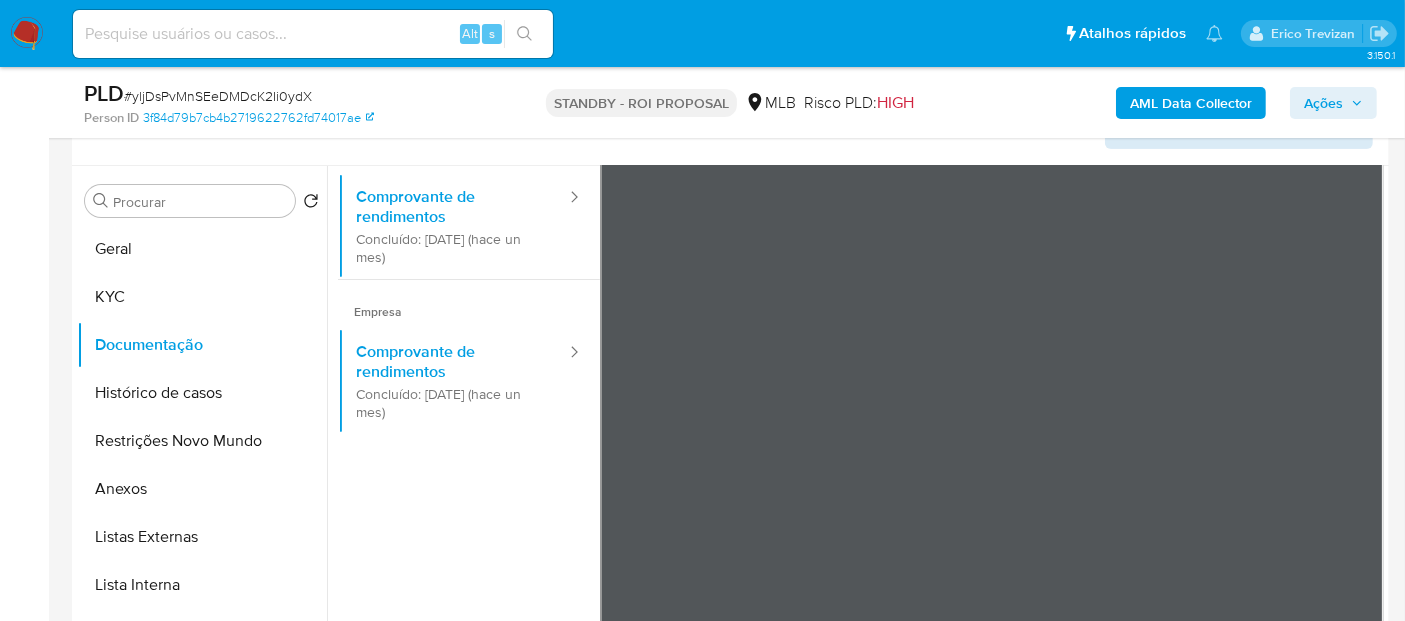 click on "Informação do Usuário Veja Aparência por Pessoa Procurar   Retornar ao pedido padrão Geral KYC Documentação Histórico de casos Restrições Novo Mundo Anexos Listas Externas Lista Interna Marcas AML Adiantamentos de Dinheiro Cartões Contas Bancárias Dados Modificados Detalhe da geolocalização Devices Geolocation Dispositivos Point Empréstimos Endereços Fecha Compliant Financiamento de Veículos Histórico de Risco PLD Histórico de conversas IV Challenges Insurtech Items Perfis Relacionados" at bounding box center (730, 381) 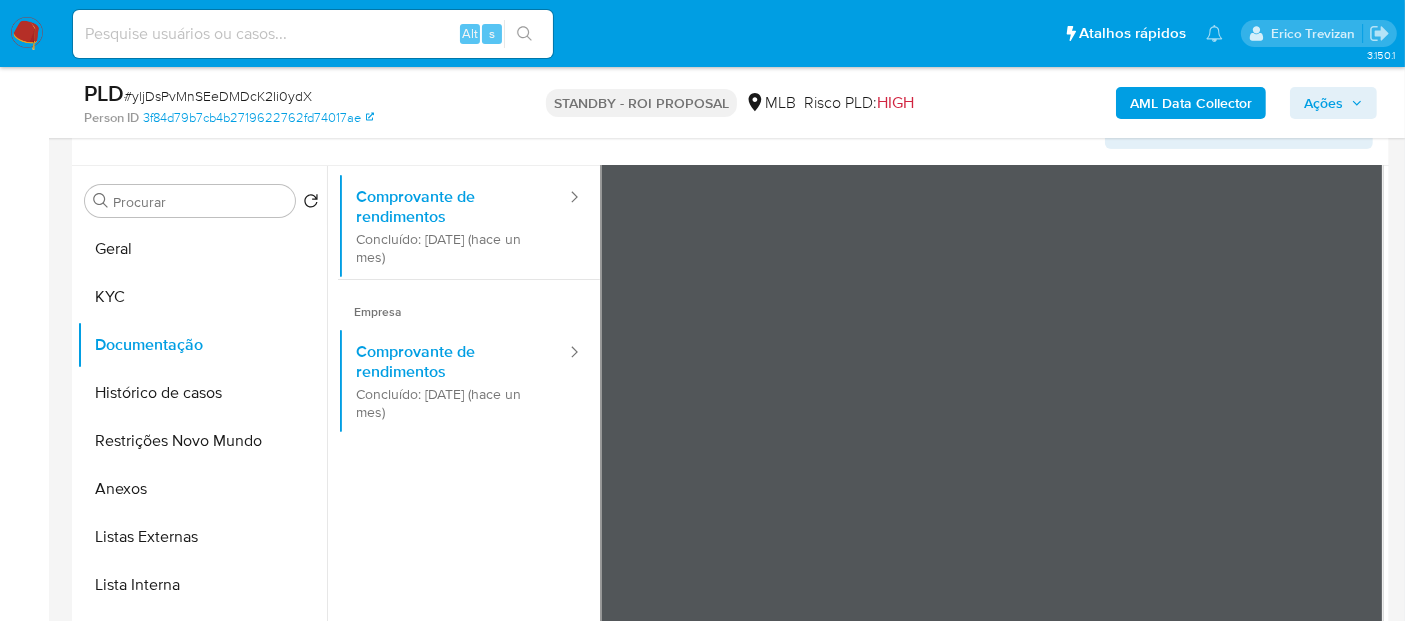 click on "Informação do Usuário Veja Aparência por Pessoa Procurar   Retornar ao pedido padrão Geral KYC Documentação Histórico de casos Restrições Novo Mundo Anexos Listas Externas Lista Interna Marcas AML Adiantamentos de Dinheiro Cartões Contas Bancárias Dados Modificados Detalhe da geolocalização Devices Geolocation Dispositivos Point Empréstimos Endereços Fecha Compliant Financiamento de Veículos Histórico de Risco PLD Histórico de conversas IV Challenges Insurtech Items Perfis Relacionados" at bounding box center [730, 381] 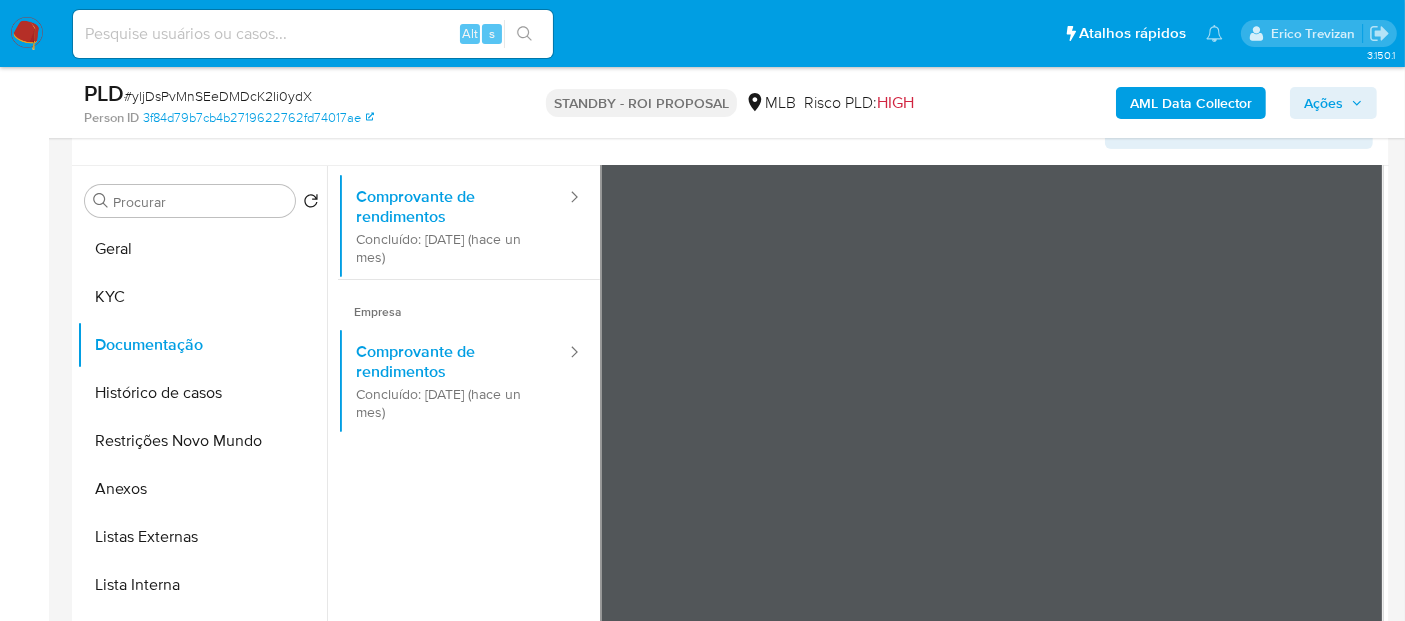 click on "Asignado el: [DATE] [TIME] Criou: [DATE]   Criou: [DATE] [TIME] - Expira em [DAYS] dias   Expira em [DATE] [TIME] PLD # yljDsPvMnSEeDMDcK2Ii0ydX Person ID 3f84d79b7cb4b2719622762fd74017ae STANDBY - ROI PROPOSAL  MLB Risco PLD:  HIGH AML Data Collector Ações Informação do Caso Eventos ( 4 ) Ações MANUAL (2) AUTOMATIC (2) Informação do Usuário Veja Aparência por Pessoa Procurar   Retornar ao pedido padrão Geral KYC Documentação Histórico de casos Restrições Novo Mundo Anexos Listas Externas Lista Interna Marcas AML Adiantamentos de Dinheiro Id" at bounding box center [702, 1391] 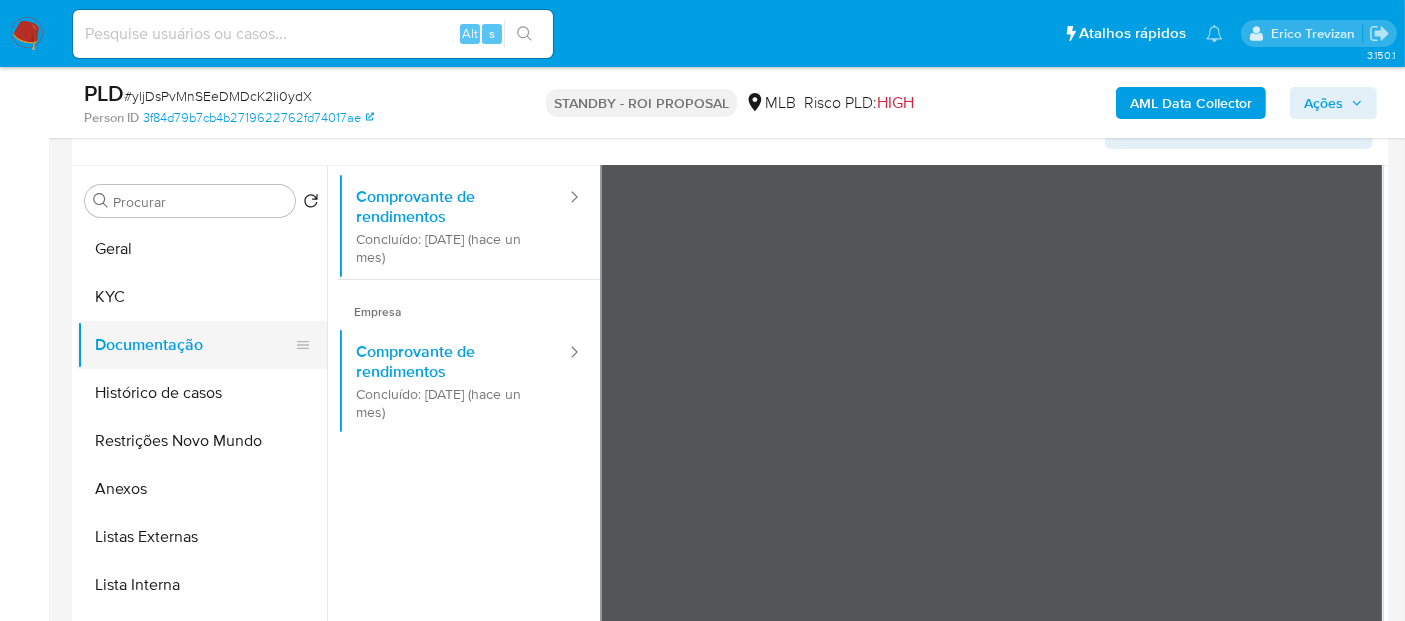 drag, startPoint x: 114, startPoint y: 287, endPoint x: 285, endPoint y: 321, distance: 174.34735 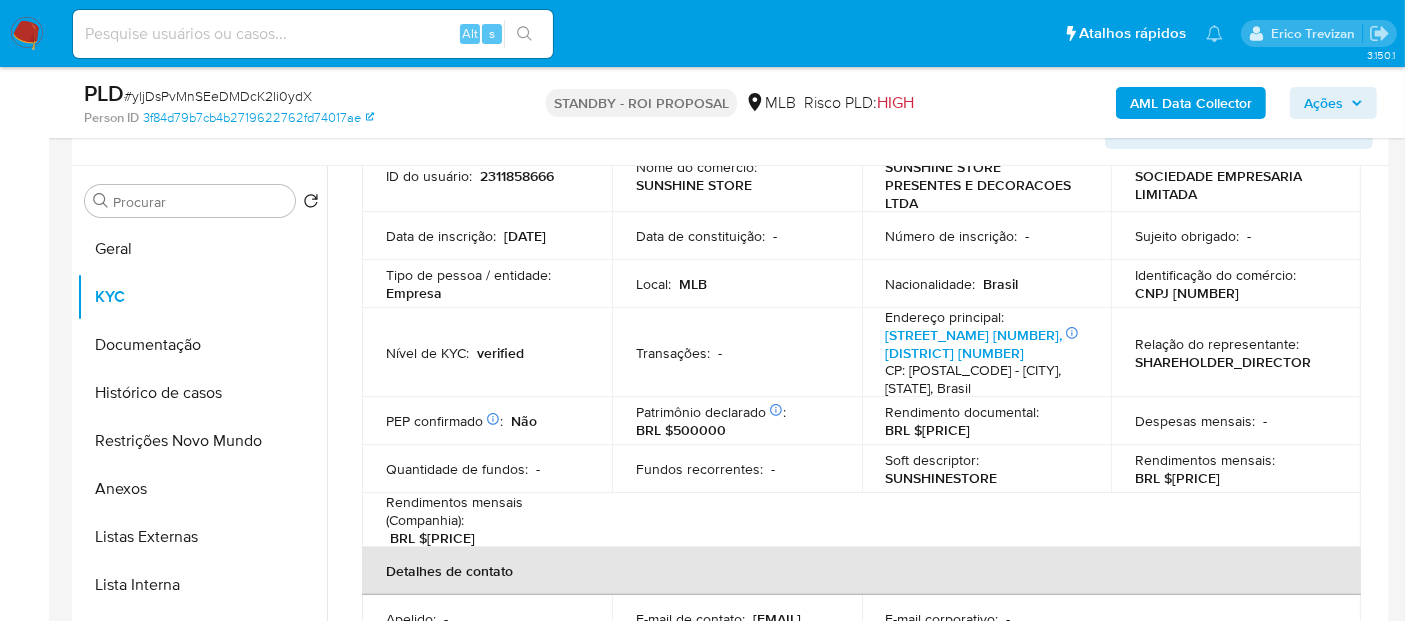 scroll, scrollTop: 222, scrollLeft: 0, axis: vertical 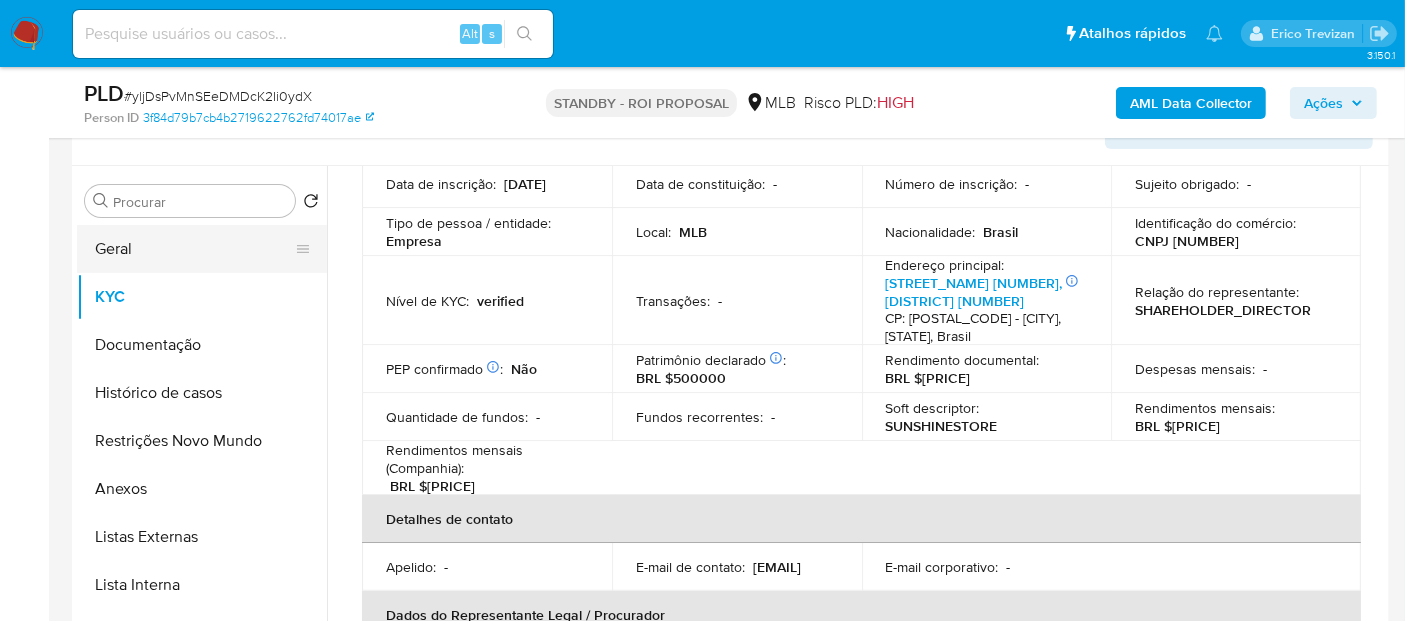 click on "Geral" at bounding box center [194, 249] 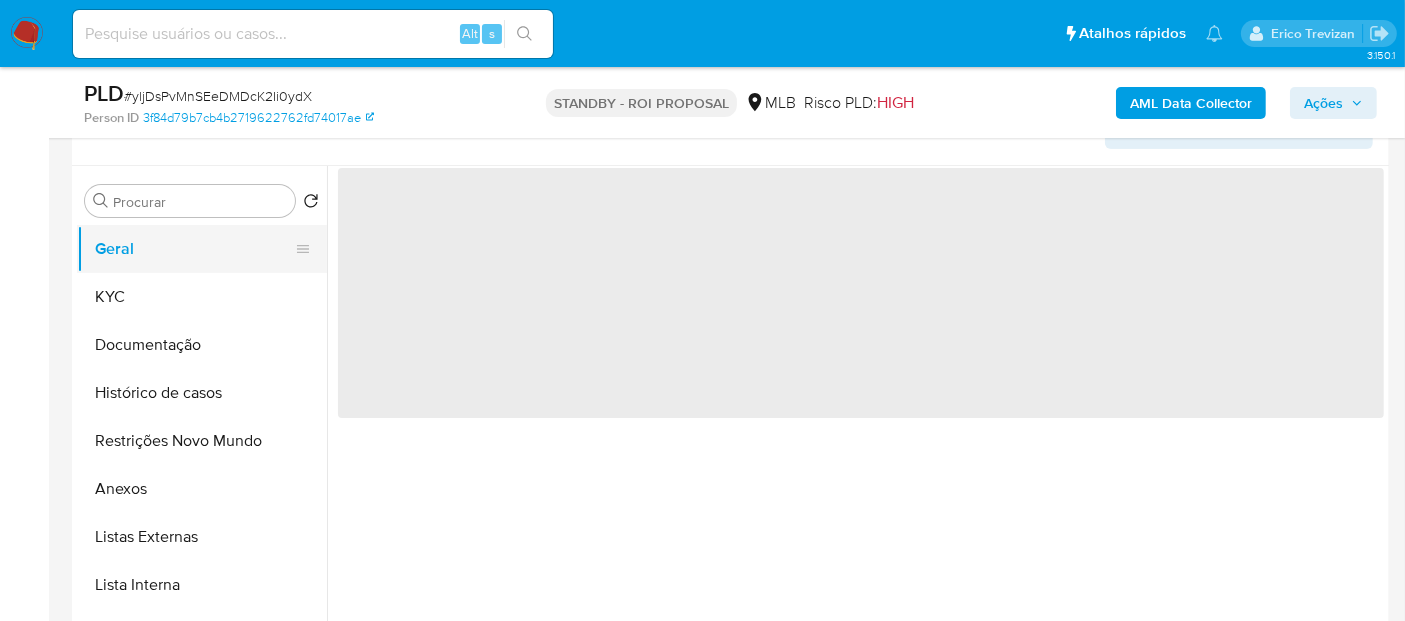 scroll, scrollTop: 0, scrollLeft: 0, axis: both 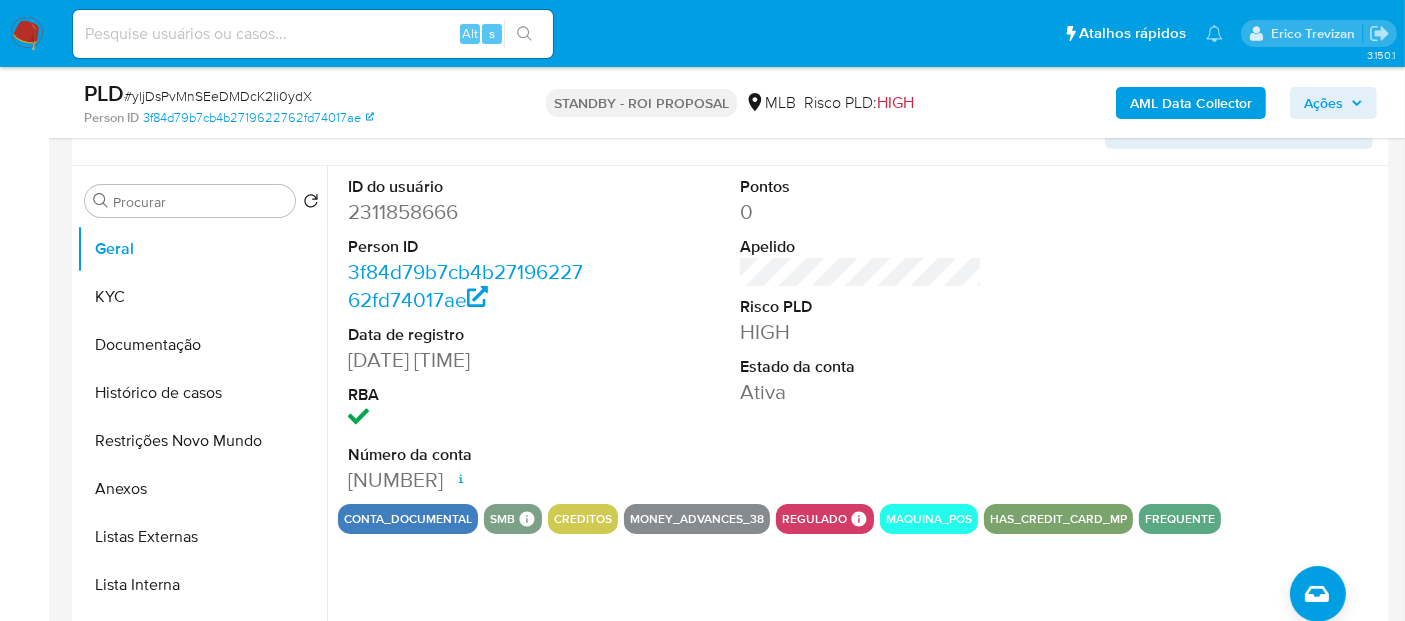 type 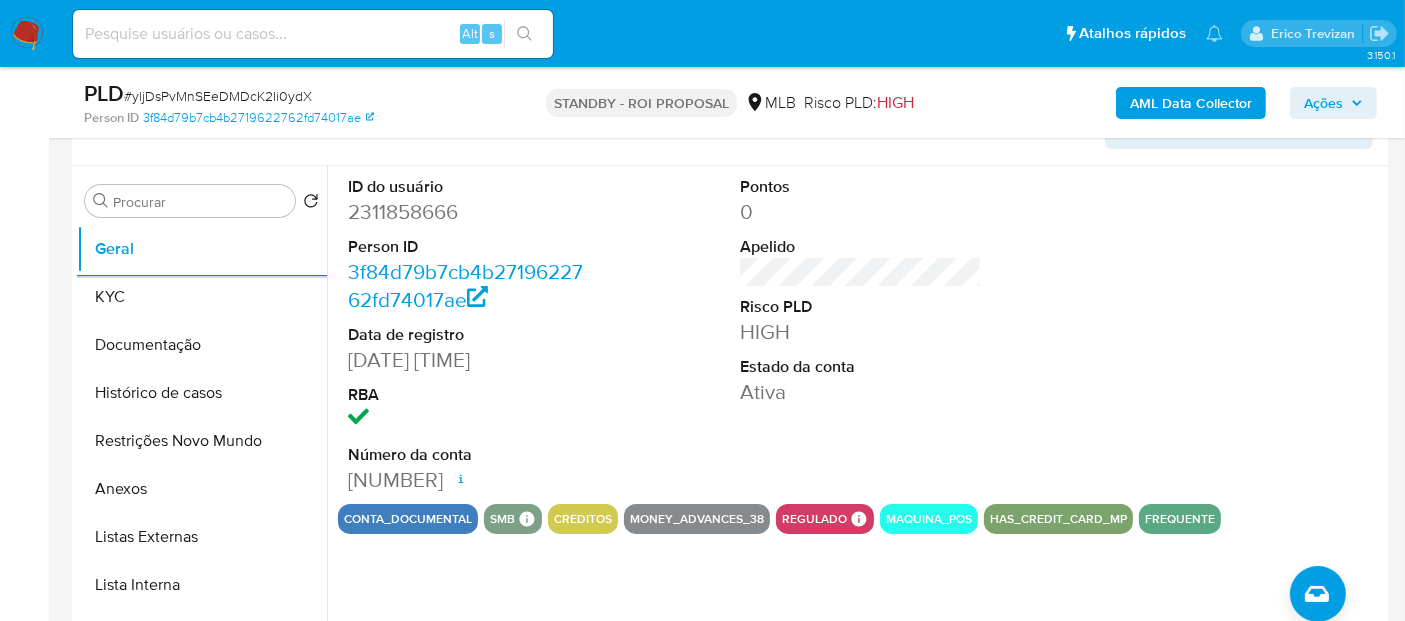 click at bounding box center (313, 34) 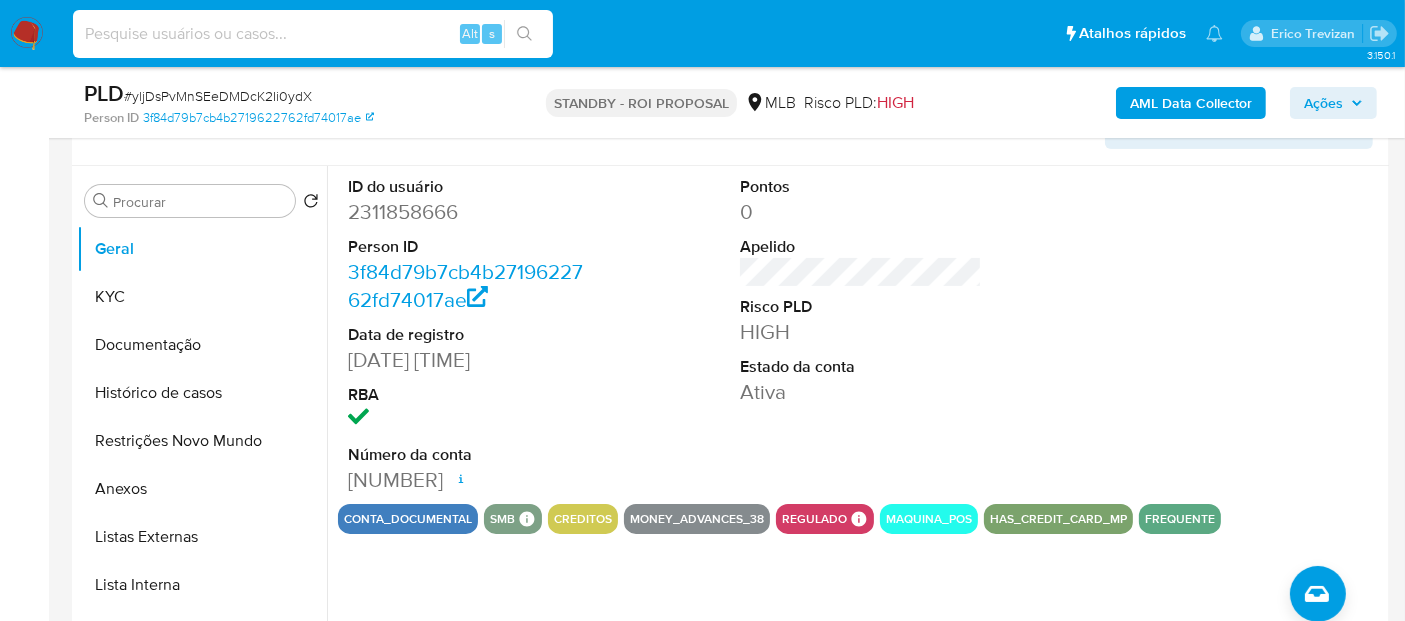 paste on "QJ8ODLQ2Y8aw8ICmBsp1EVkN" 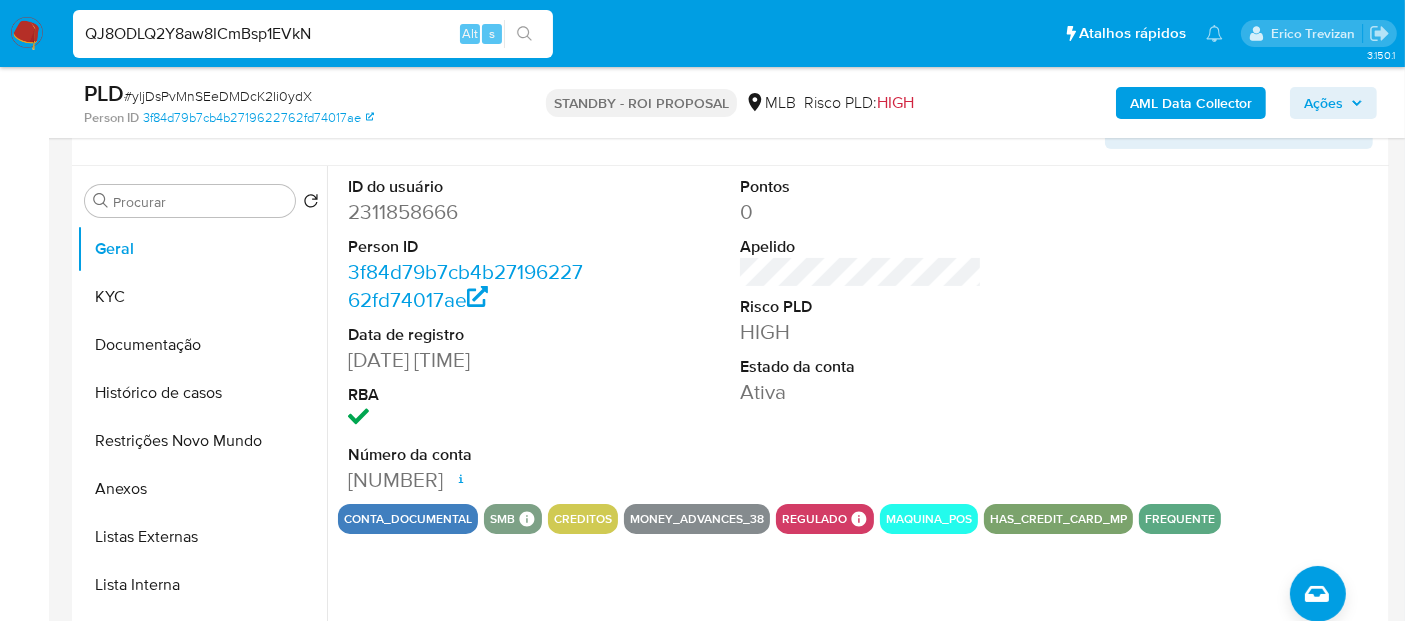type on "QJ8ODLQ2Y8aw8ICmBsp1EVkN" 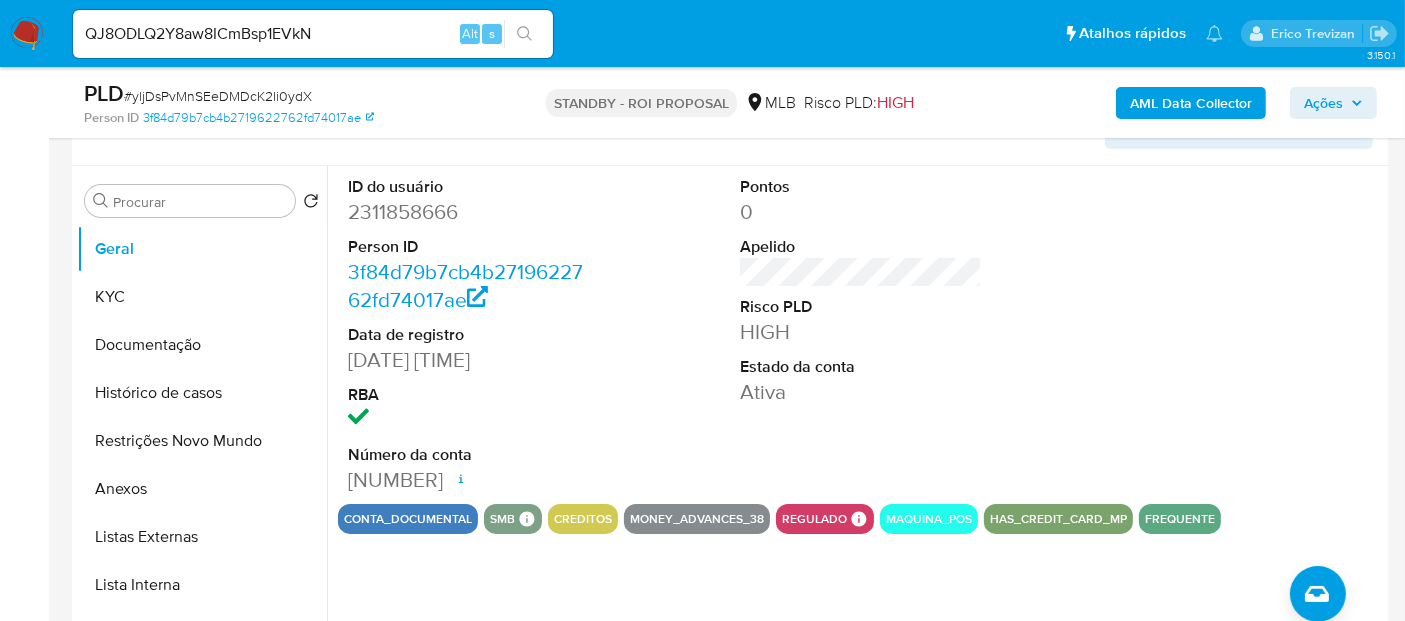 click at bounding box center [524, 34] 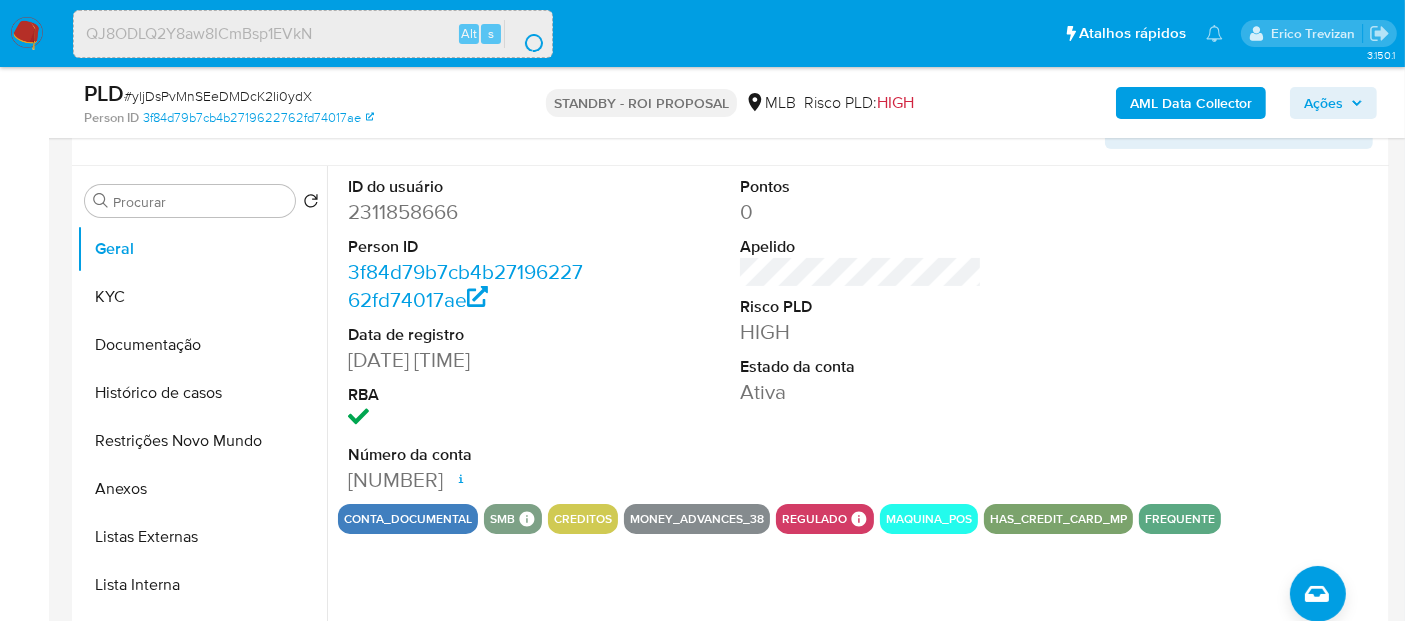 scroll, scrollTop: 0, scrollLeft: 0, axis: both 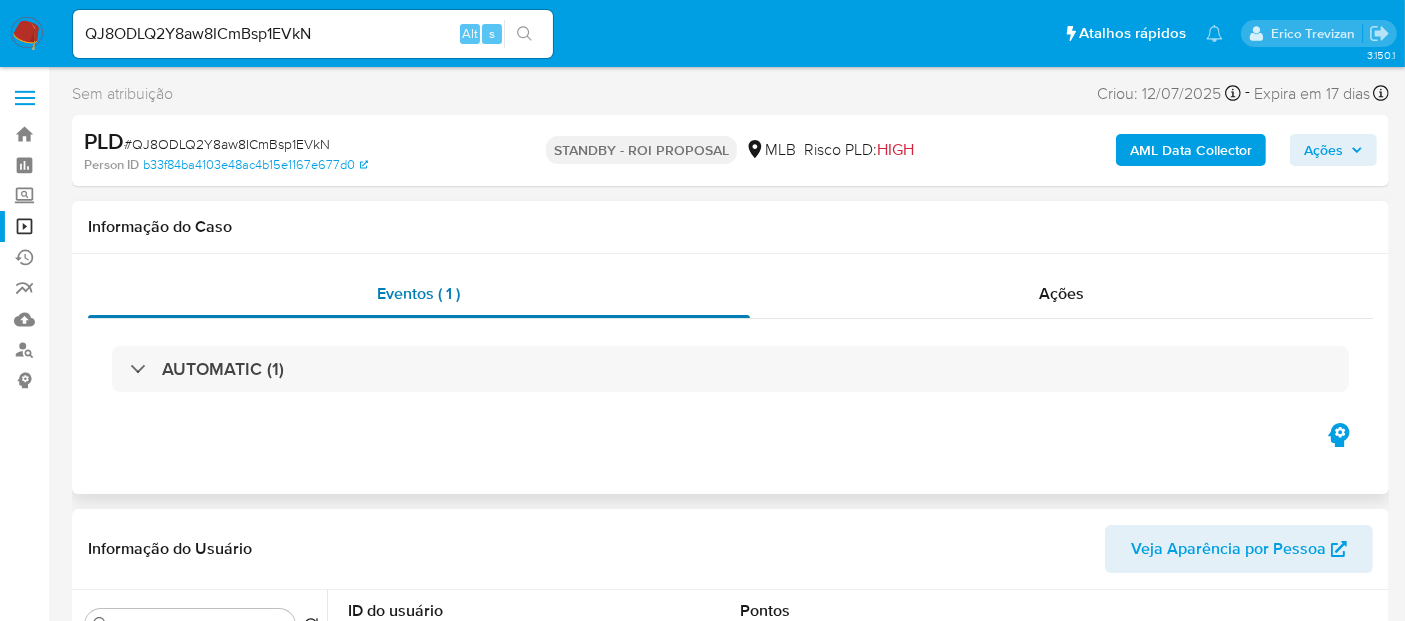select on "10" 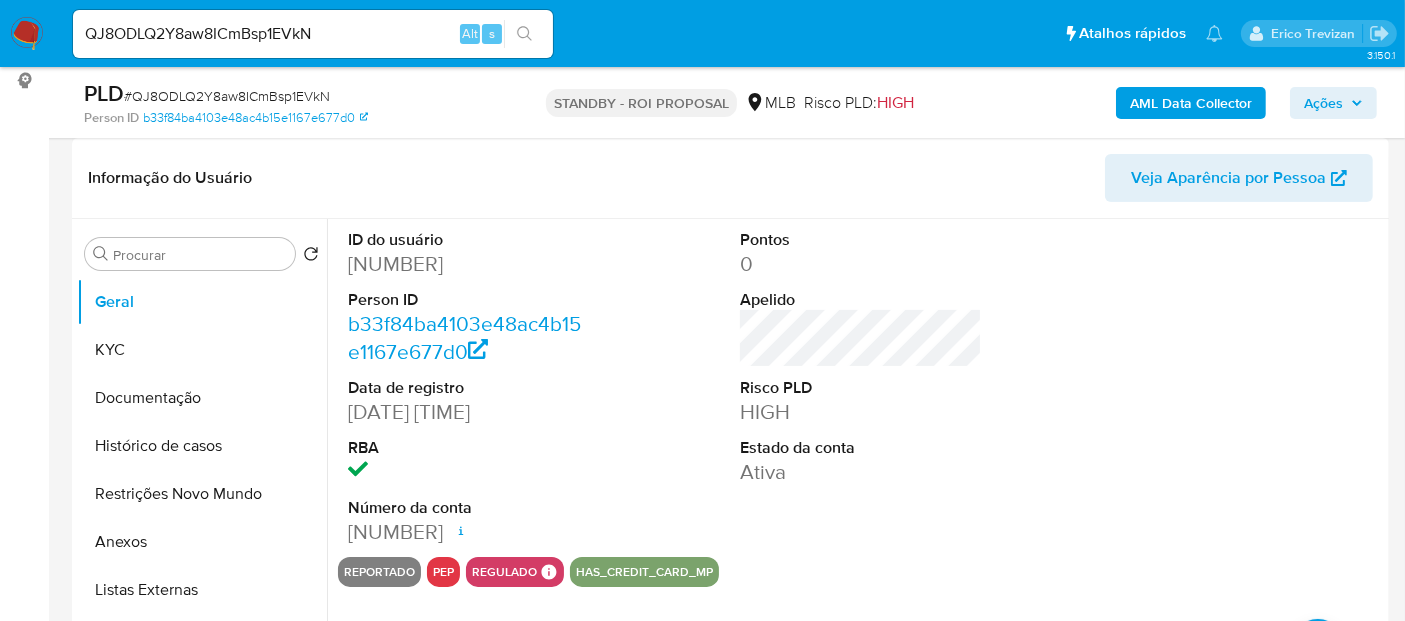 scroll, scrollTop: 333, scrollLeft: 0, axis: vertical 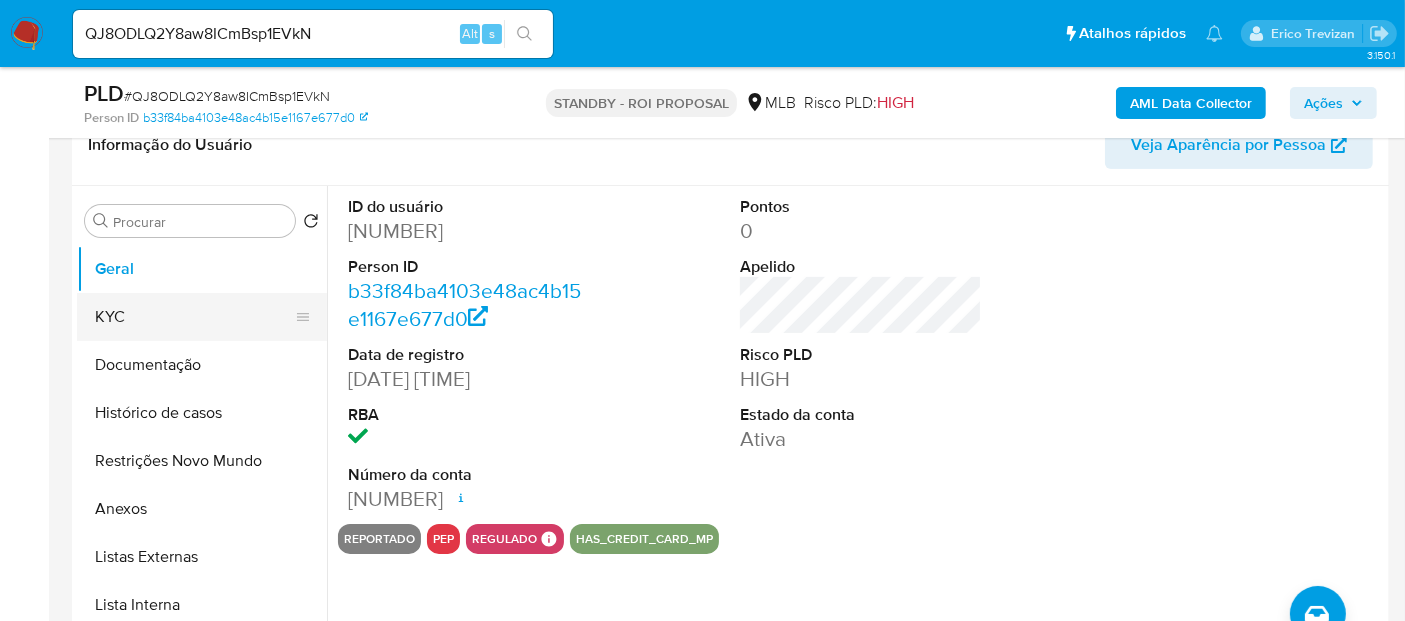 click on "KYC" at bounding box center (194, 317) 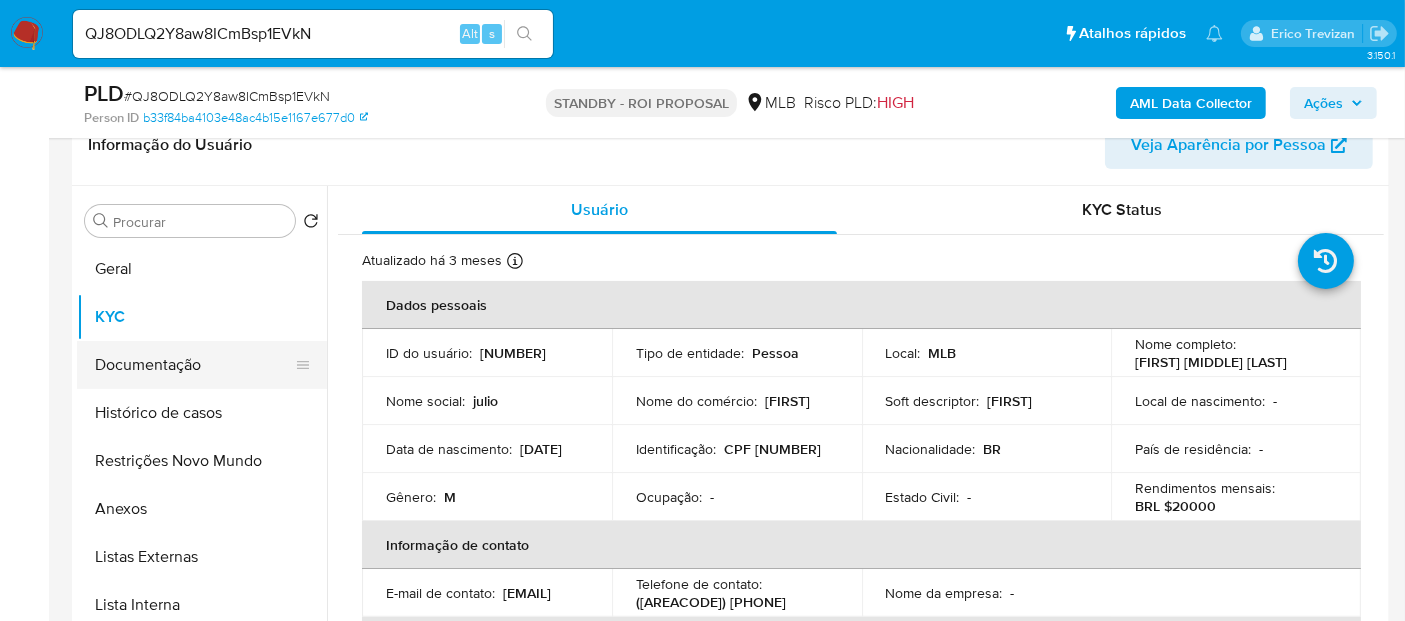 click on "Documentação" at bounding box center (194, 365) 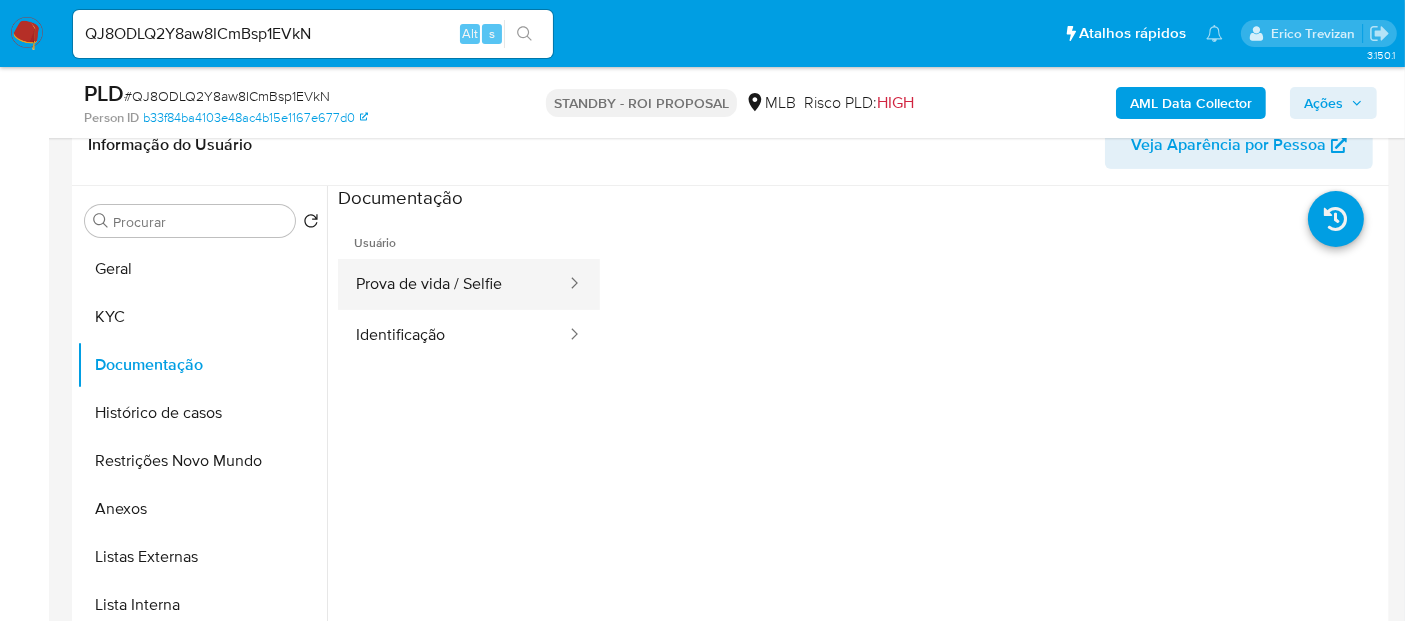 click on "Prova de vida / Selfie" at bounding box center (453, 284) 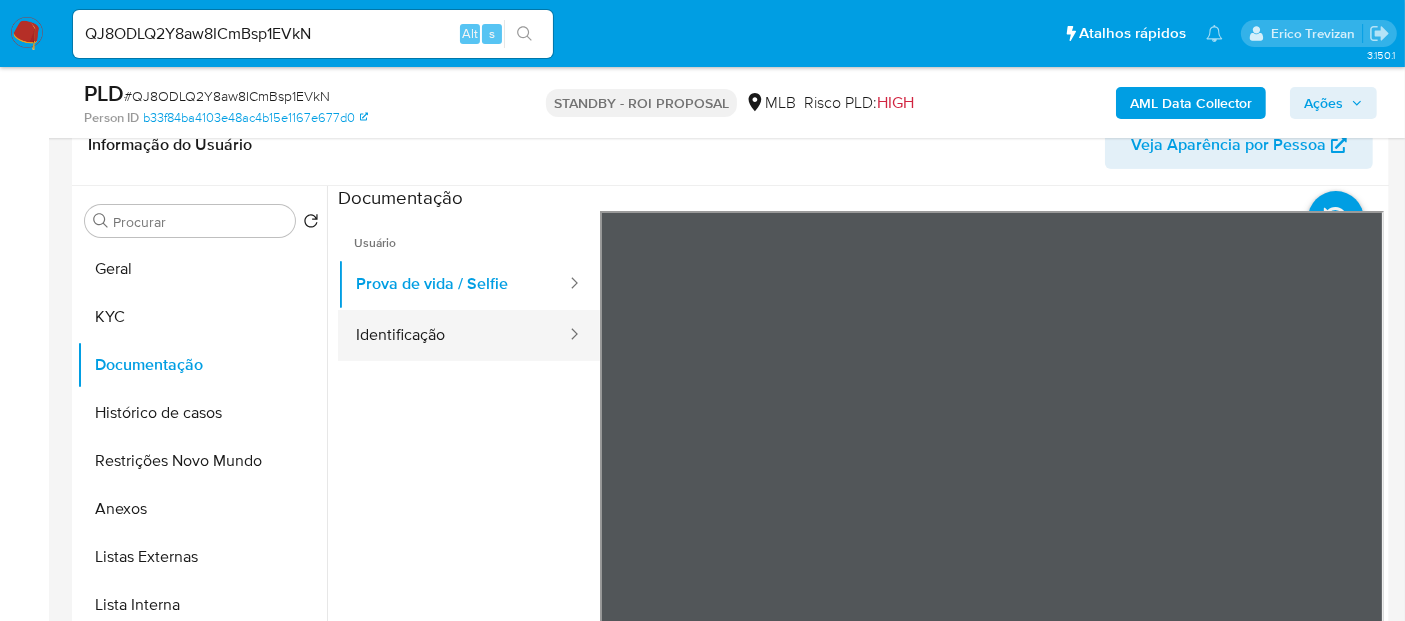 click on "Identificação" at bounding box center [453, 335] 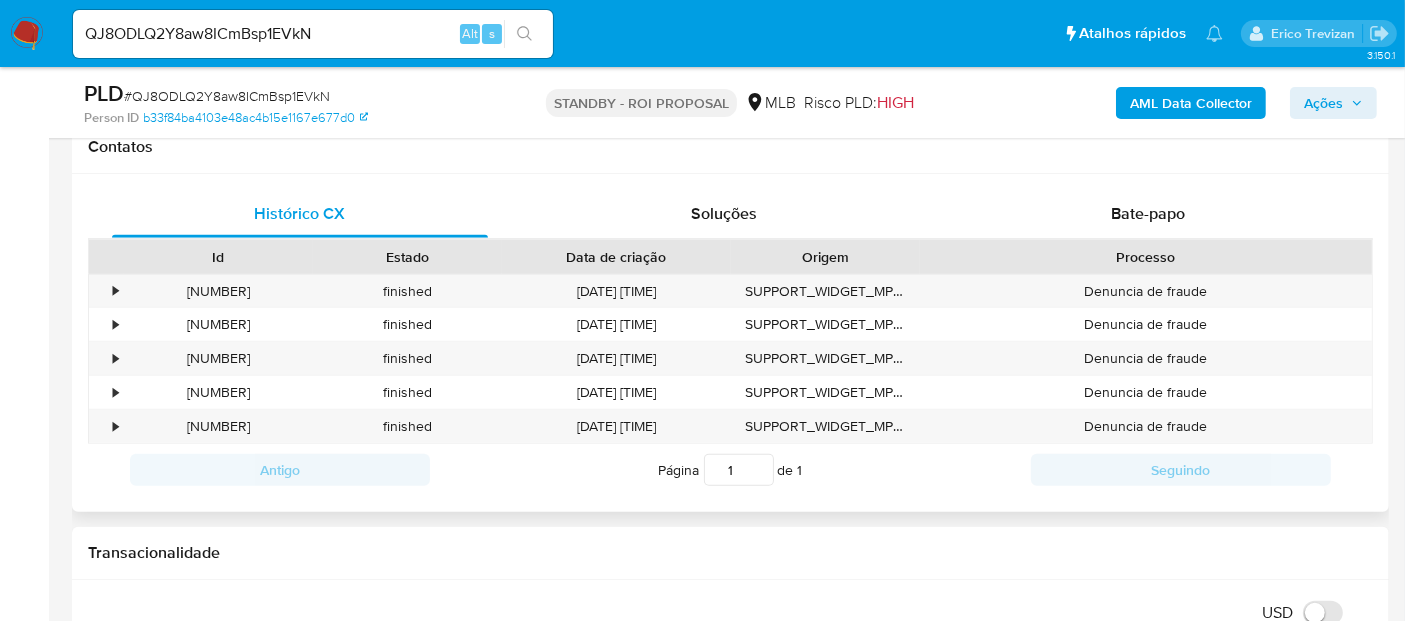 scroll, scrollTop: 921, scrollLeft: 0, axis: vertical 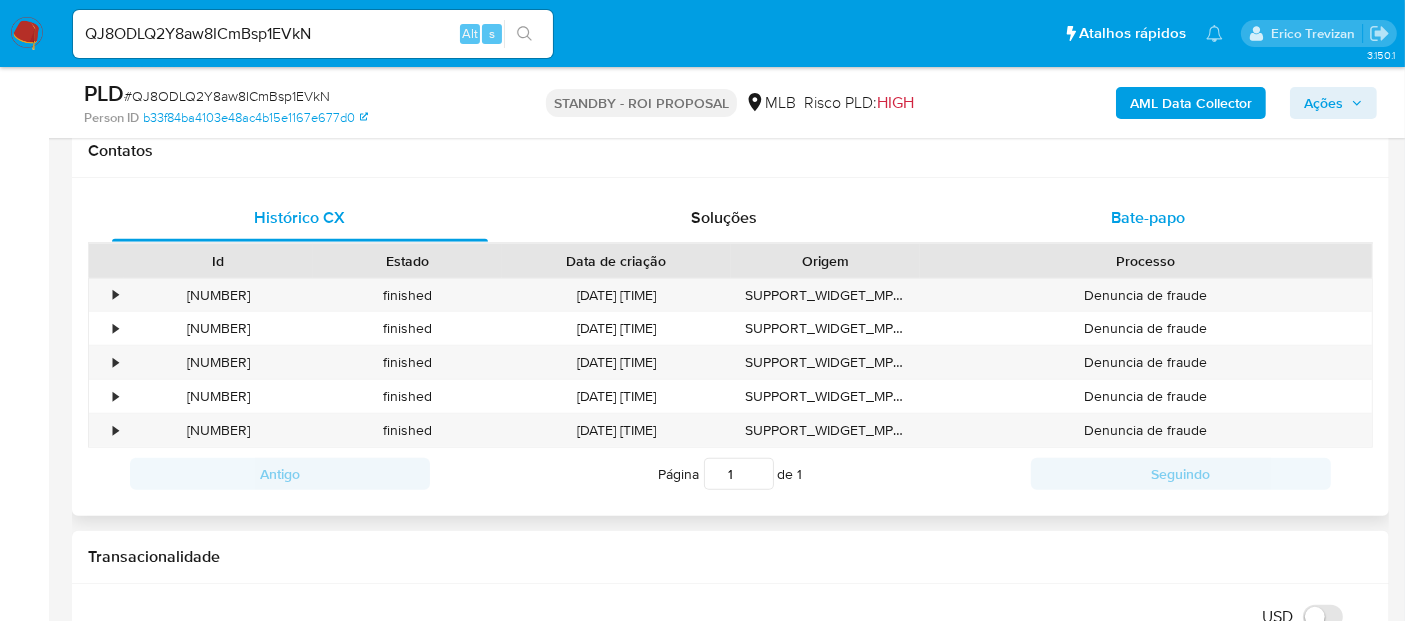 click on "Bate-papo" at bounding box center [1148, 217] 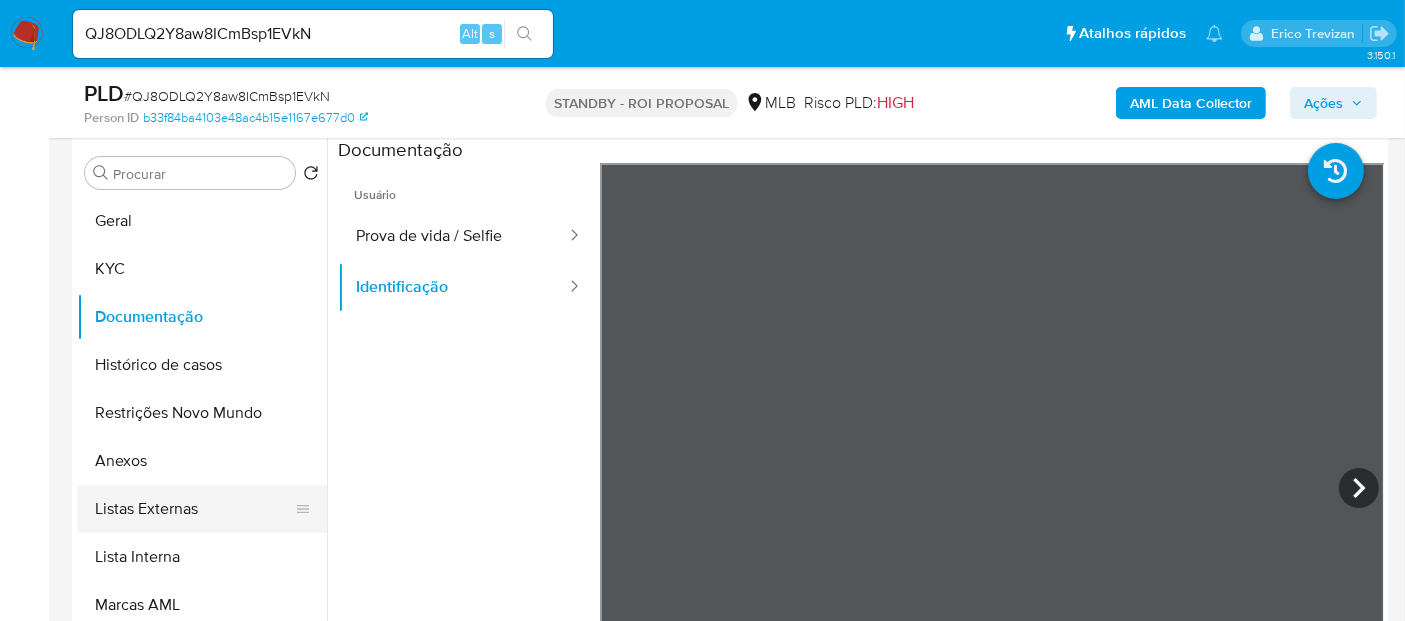 scroll, scrollTop: 256, scrollLeft: 0, axis: vertical 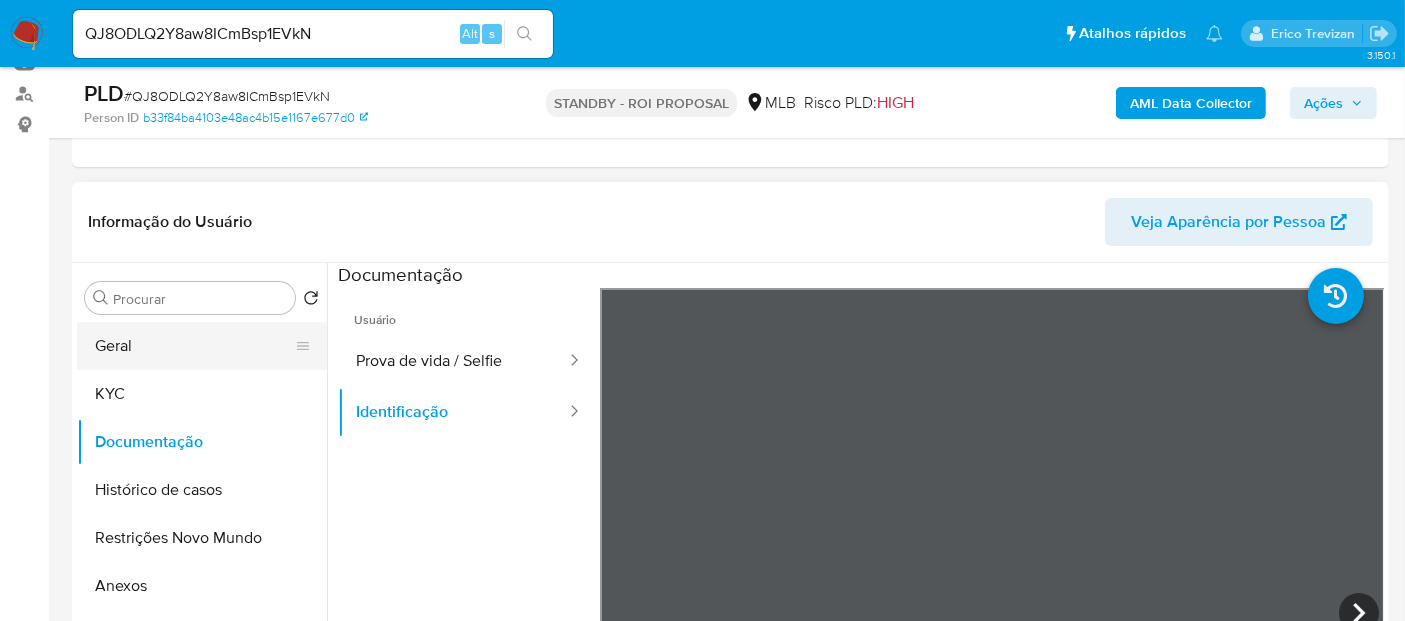 click on "Geral" at bounding box center (194, 346) 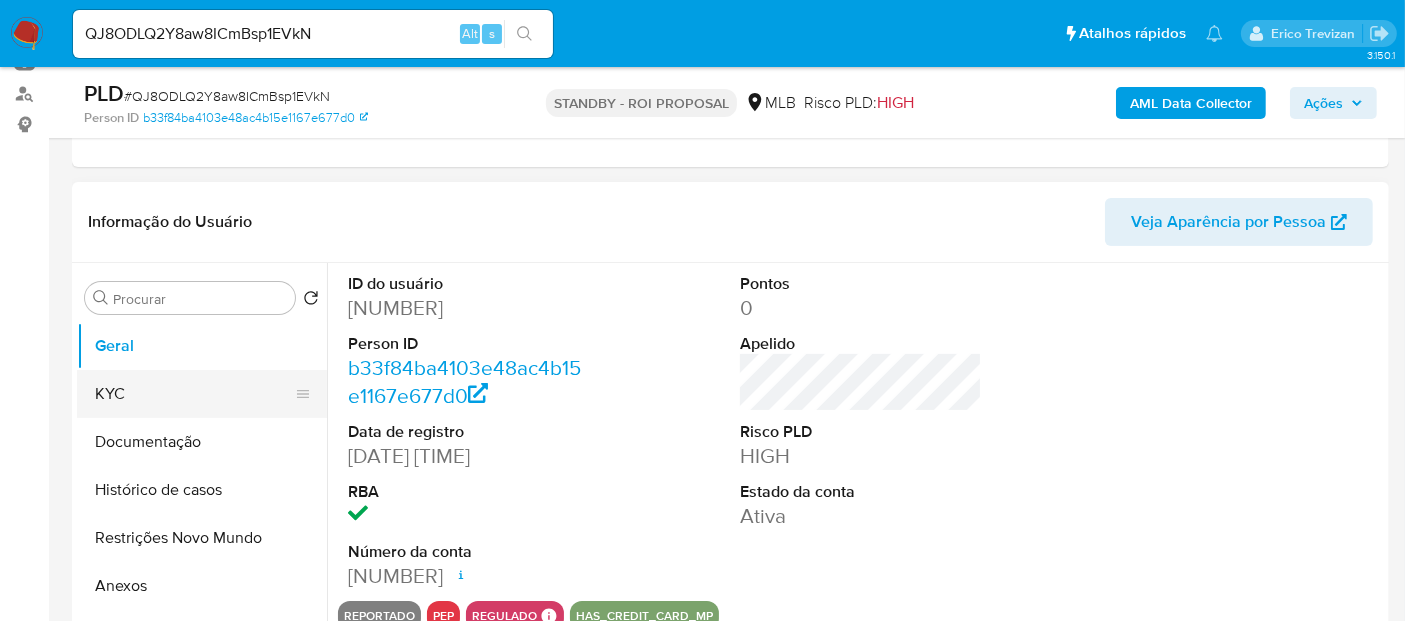 click on "KYC" at bounding box center (194, 394) 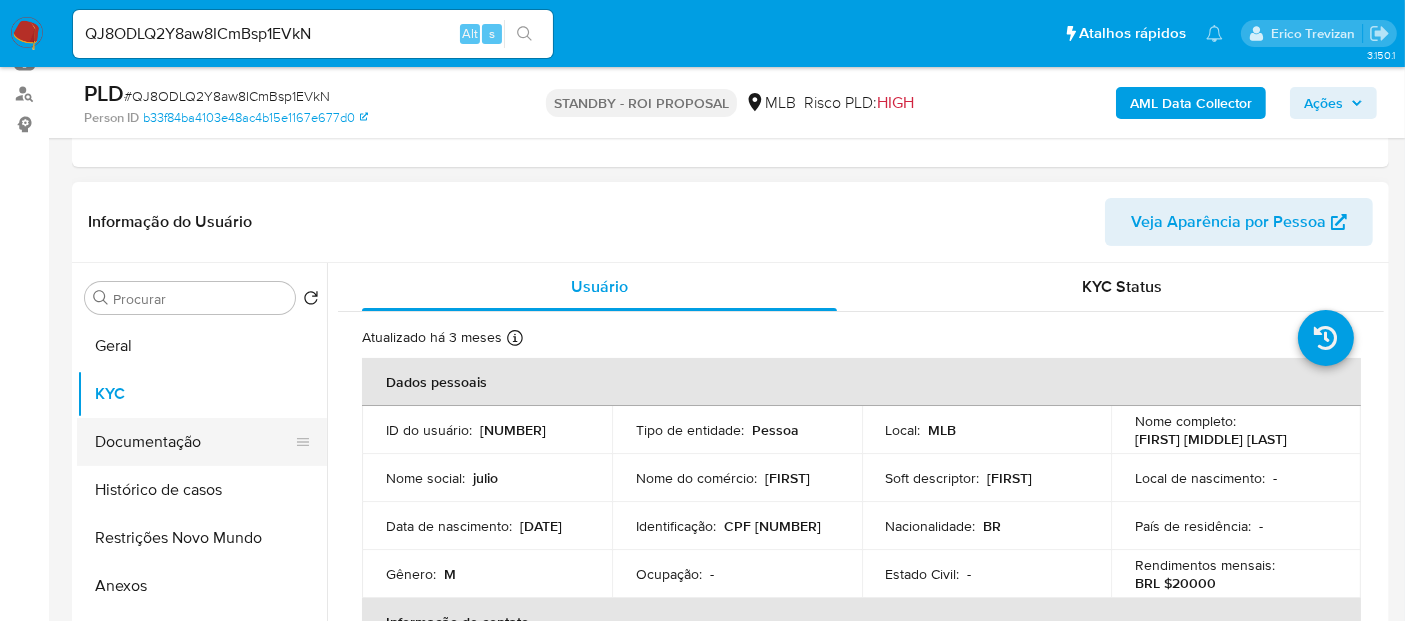 click on "Documentação" at bounding box center (194, 442) 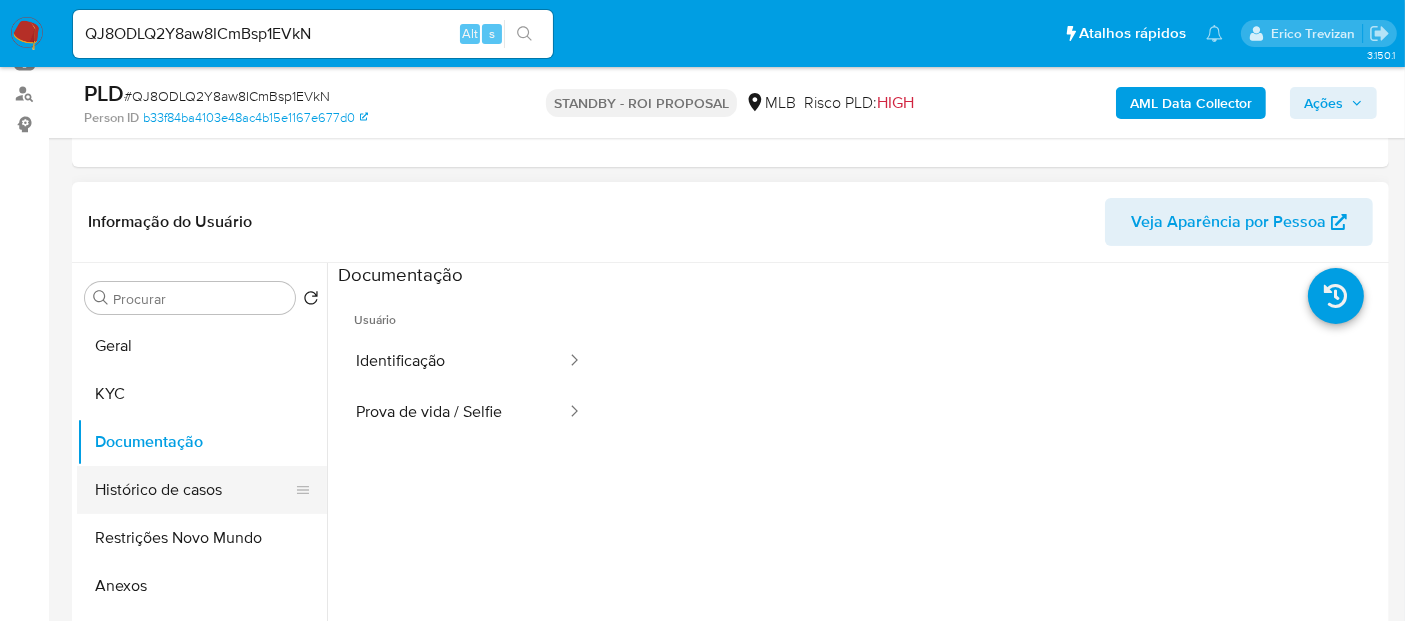 click on "Histórico de casos" at bounding box center [194, 490] 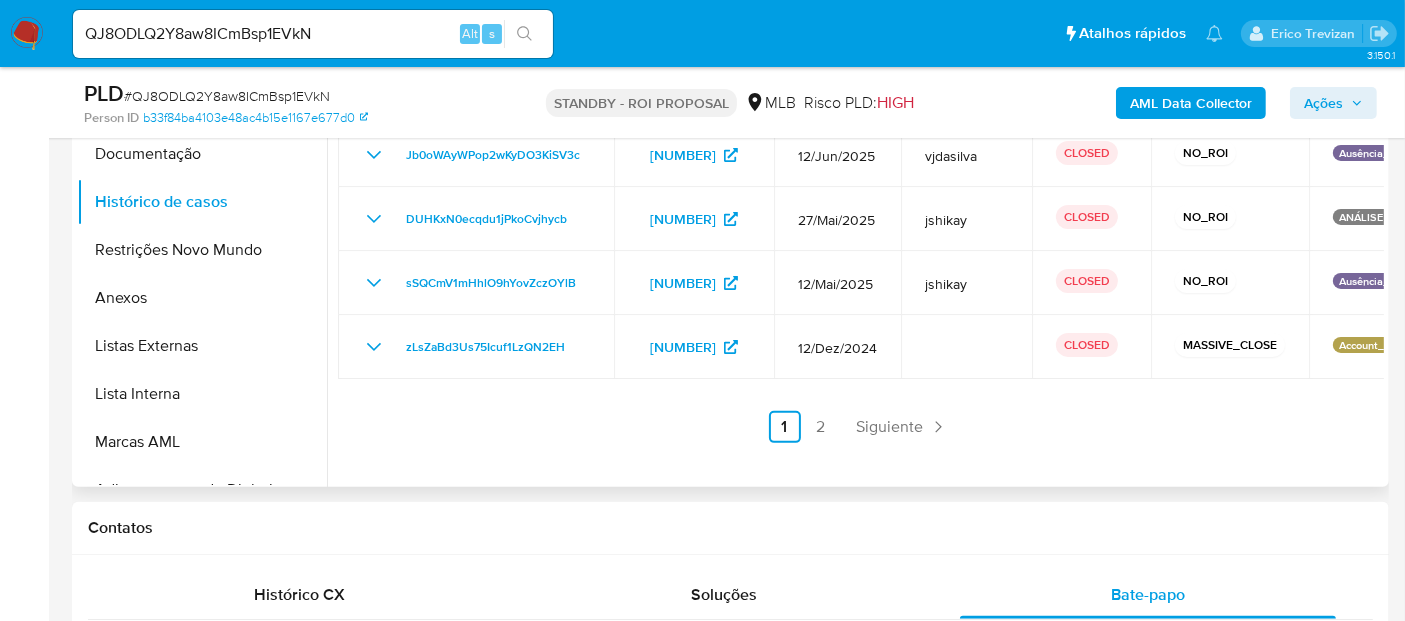 scroll, scrollTop: 589, scrollLeft: 0, axis: vertical 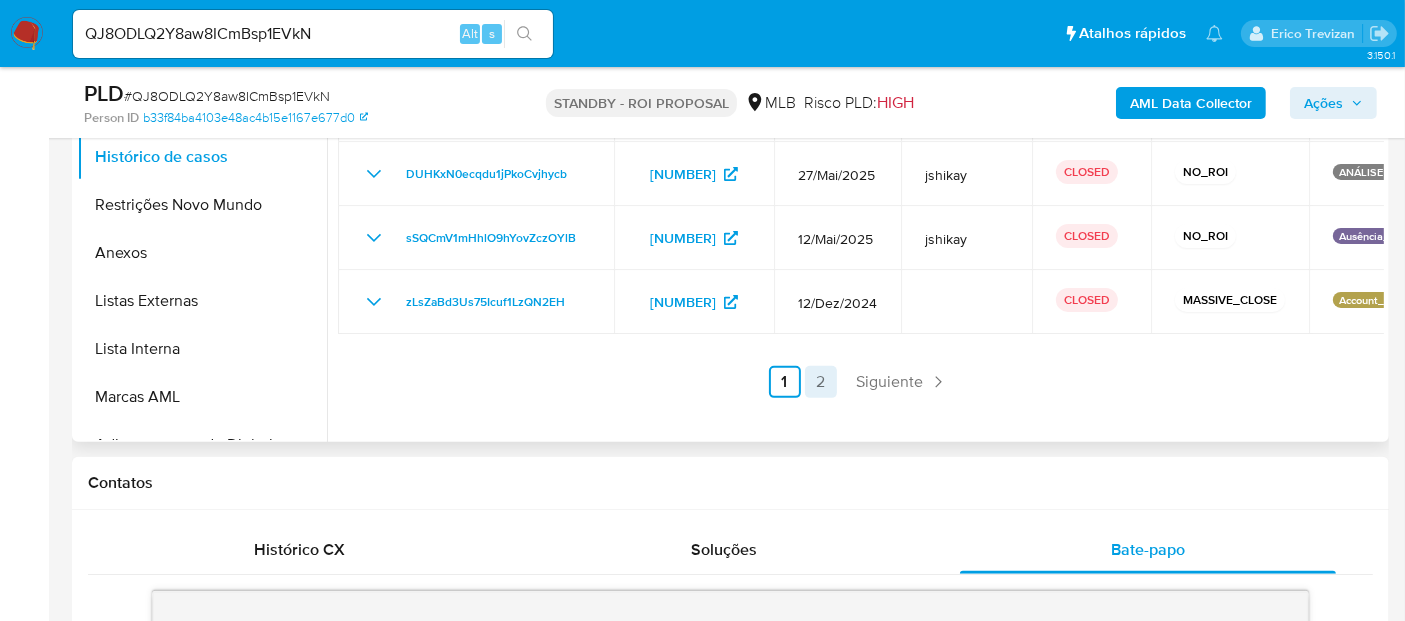 click on "2" at bounding box center (821, 382) 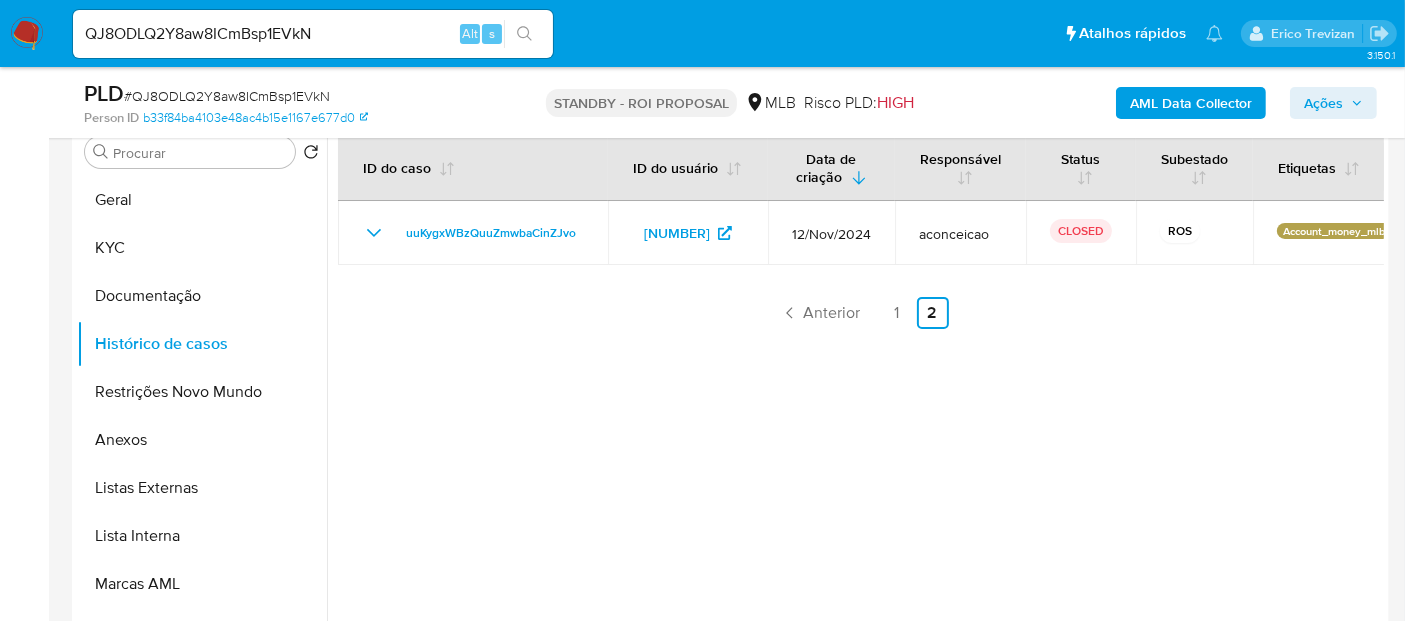 scroll, scrollTop: 367, scrollLeft: 0, axis: vertical 